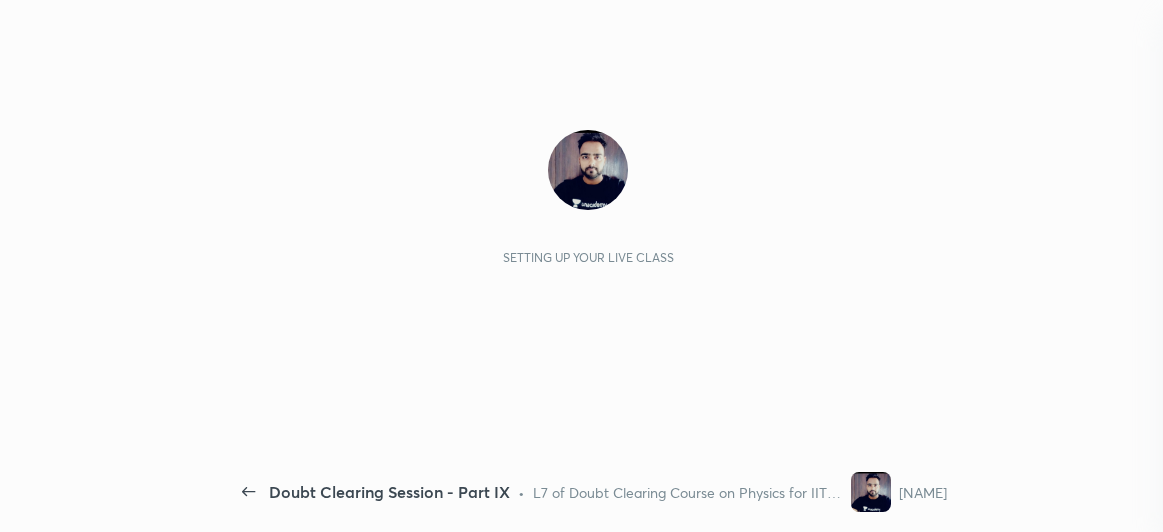 scroll, scrollTop: 0, scrollLeft: 0, axis: both 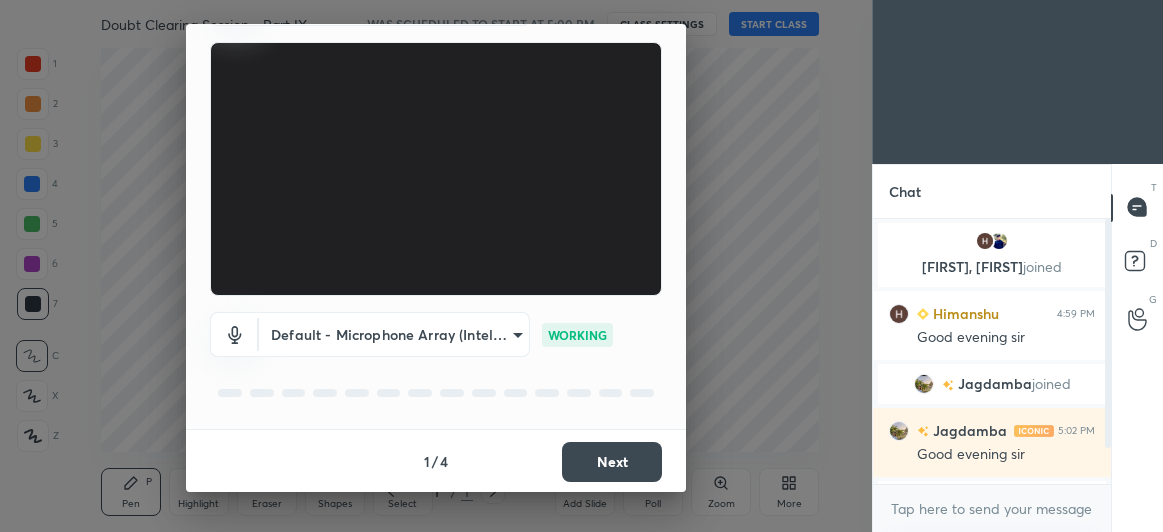 click on "Next" at bounding box center [612, 462] 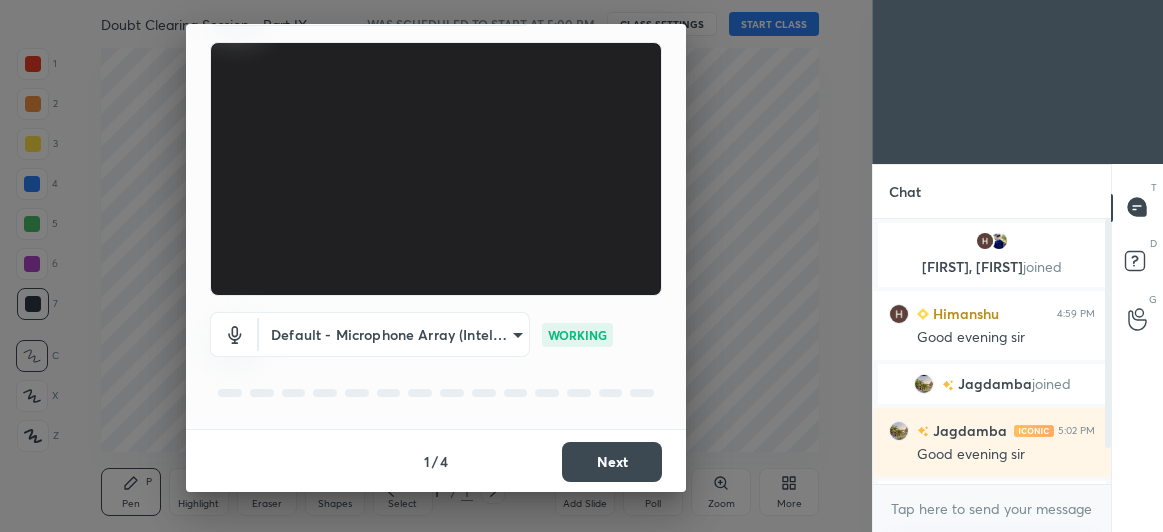 scroll, scrollTop: 0, scrollLeft: 0, axis: both 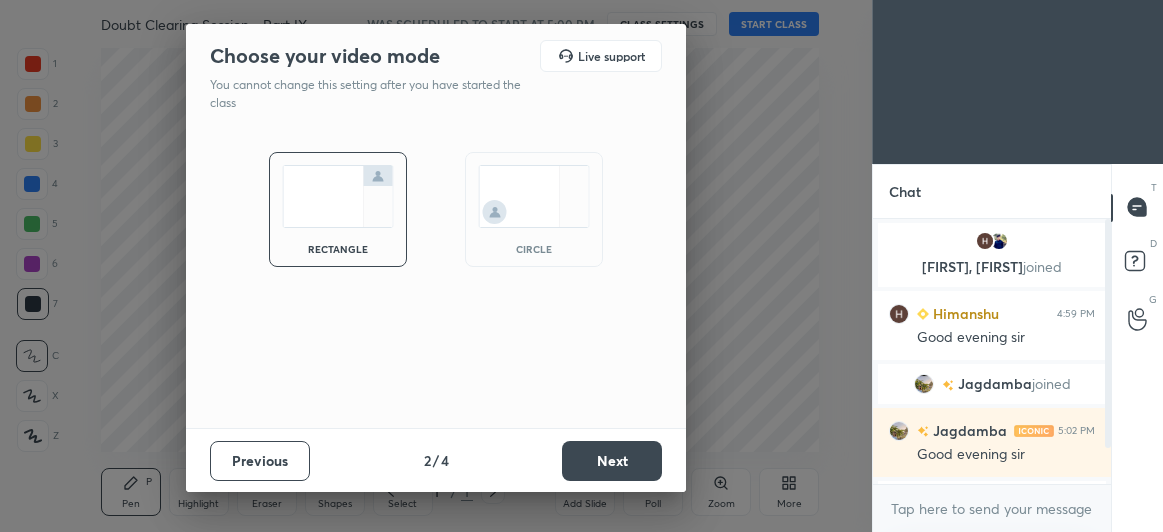 click at bounding box center [534, 196] 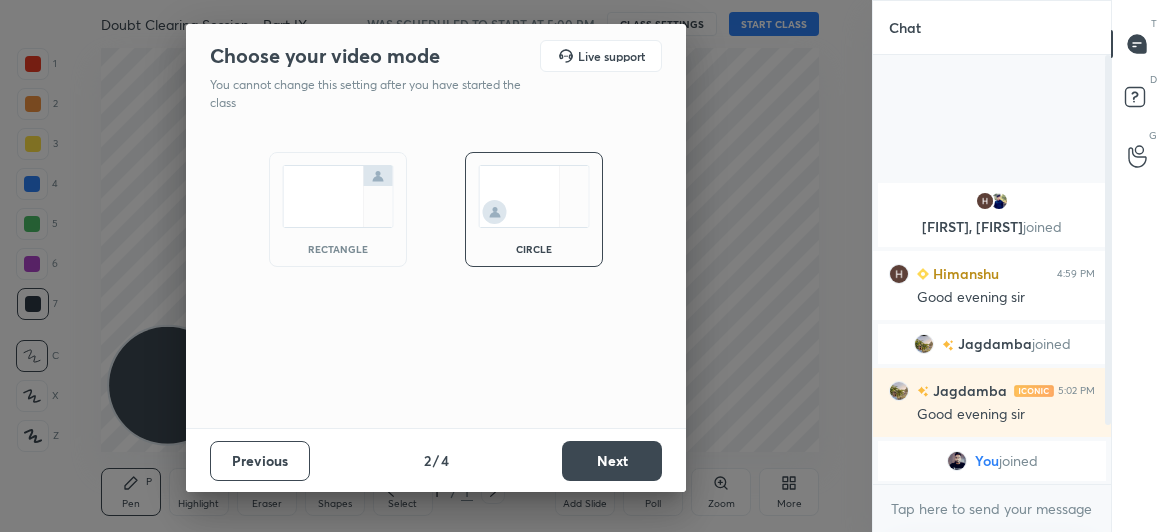 click on "Next" at bounding box center [612, 461] 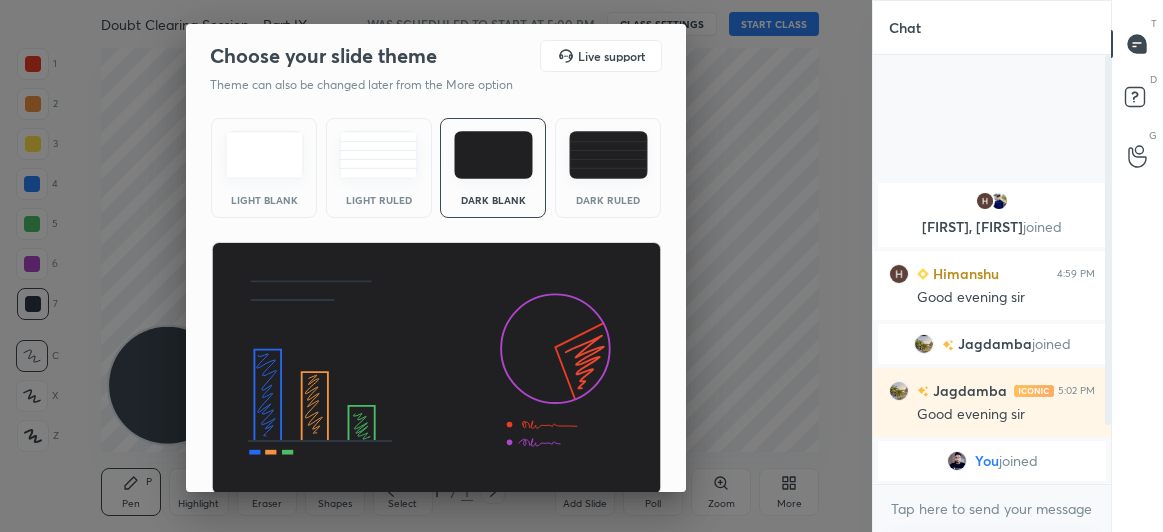 click at bounding box center [436, 369] 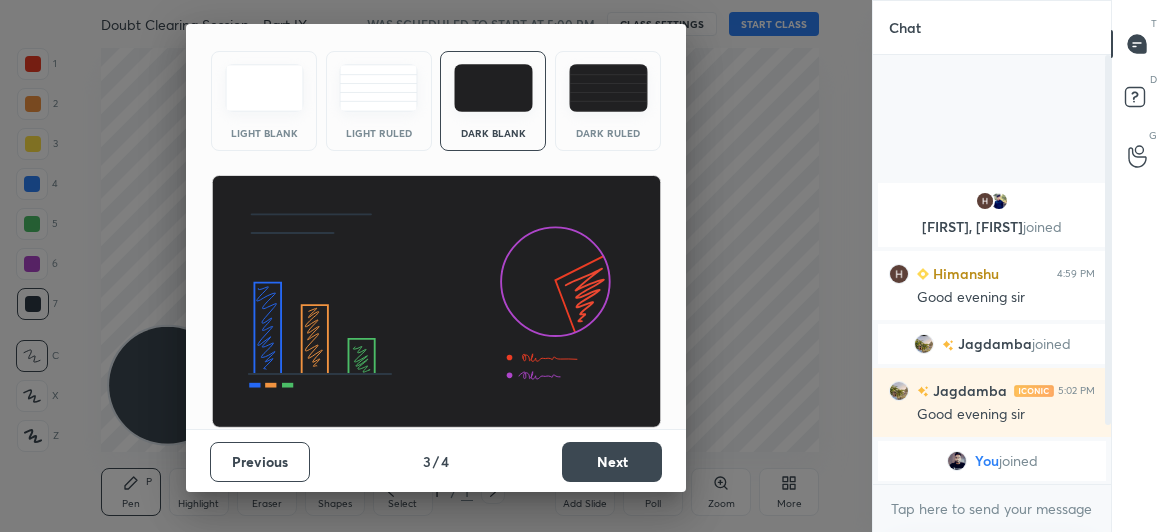 click on "Next" at bounding box center (612, 462) 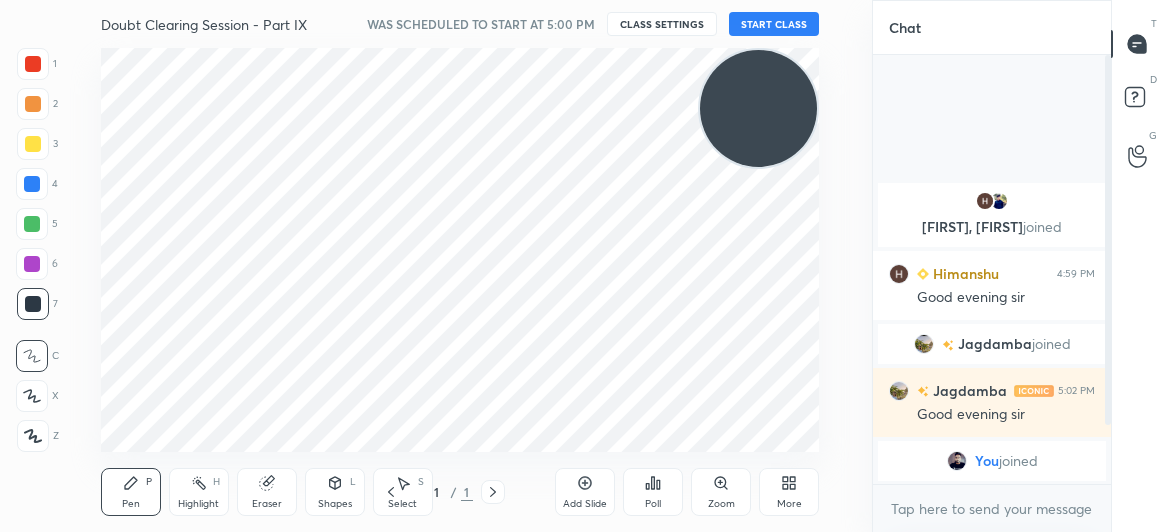 click on "Doubt Clearing Session - Part IX WAS SCHEDULED TO START AT  5:00 PM CLASS SETTINGS START CLASS" at bounding box center (460, 24) 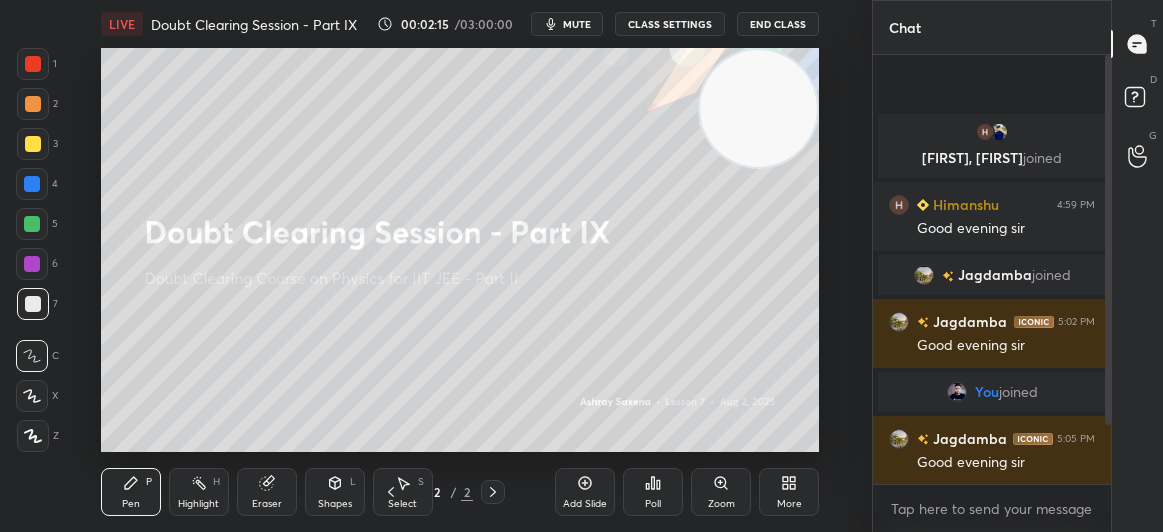 click on "mute" at bounding box center (577, 24) 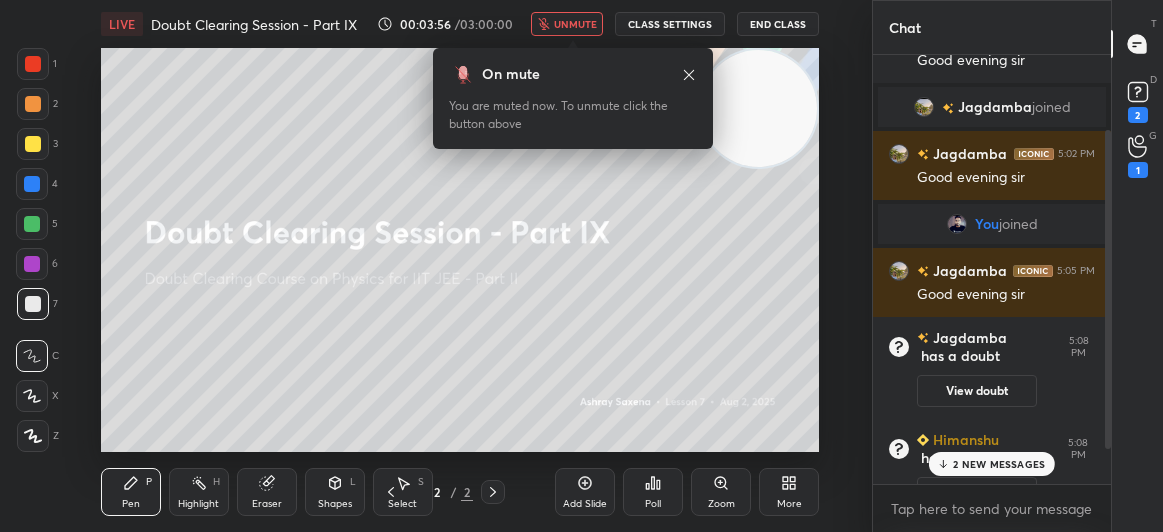 scroll, scrollTop: 148, scrollLeft: 0, axis: vertical 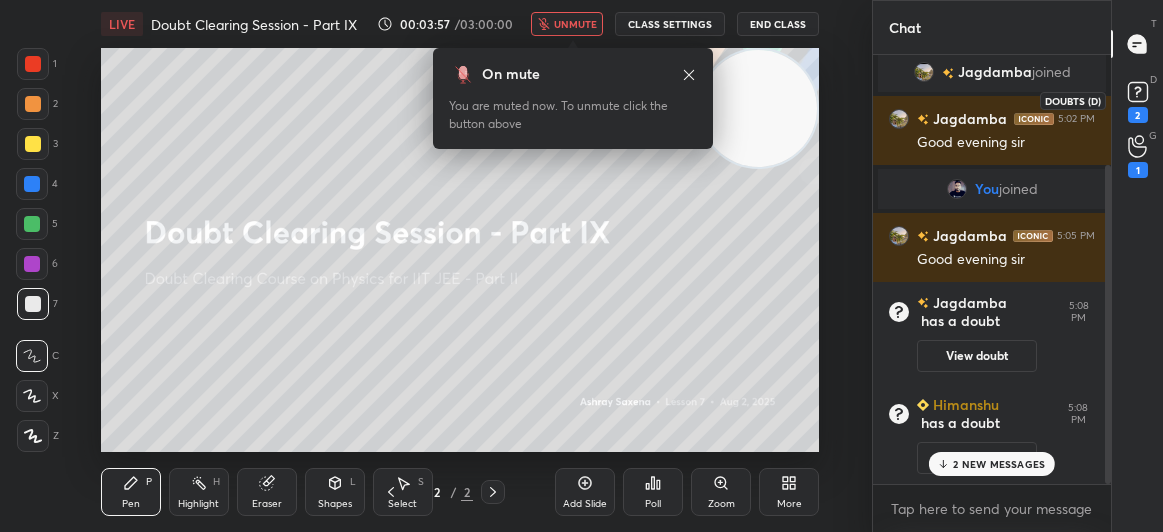click on "2" at bounding box center (1138, 115) 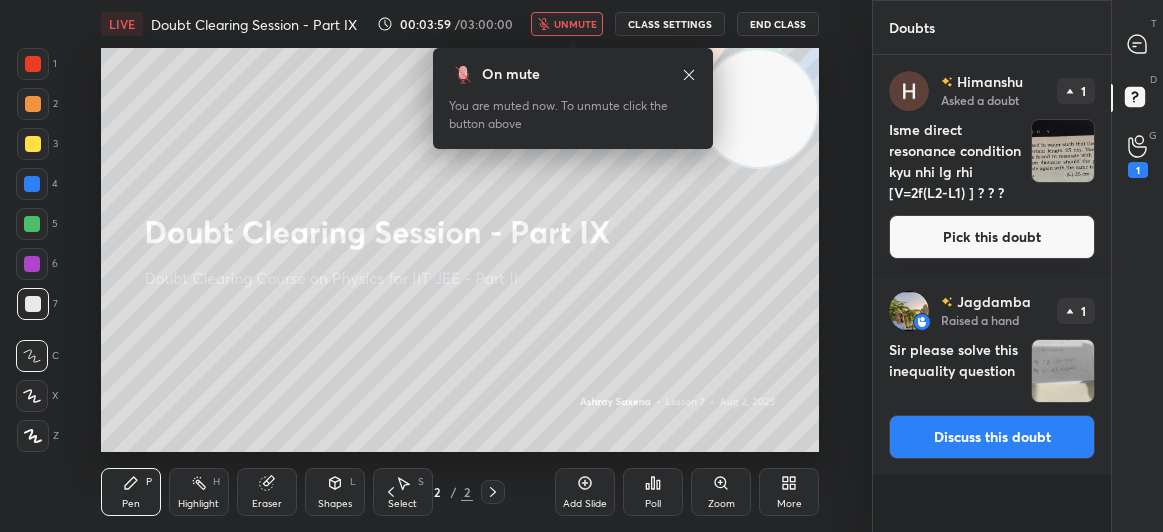 click on "Discuss this doubt" at bounding box center [992, 437] 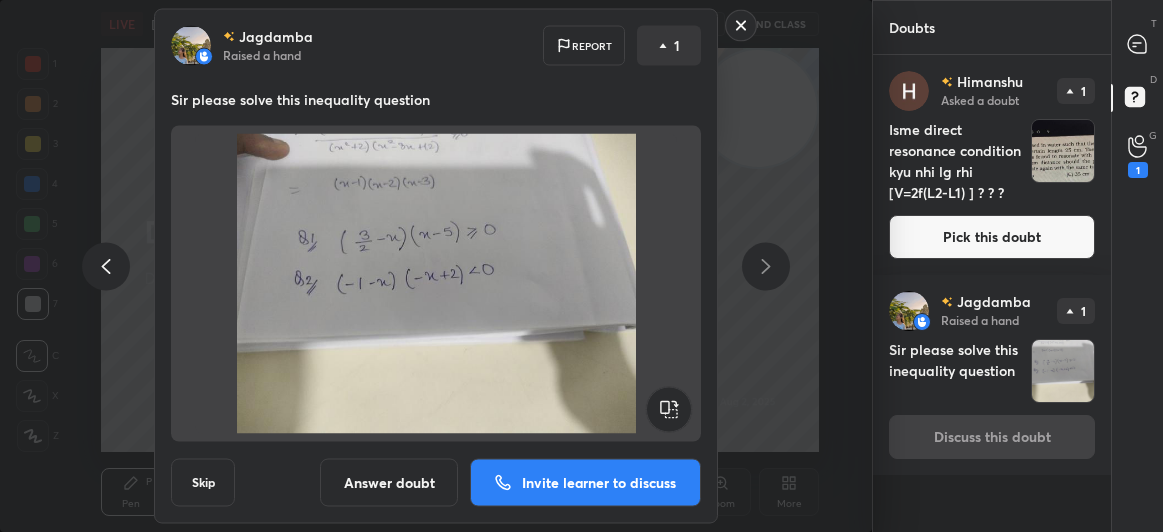 click on "Invite learner to discuss" at bounding box center (599, 483) 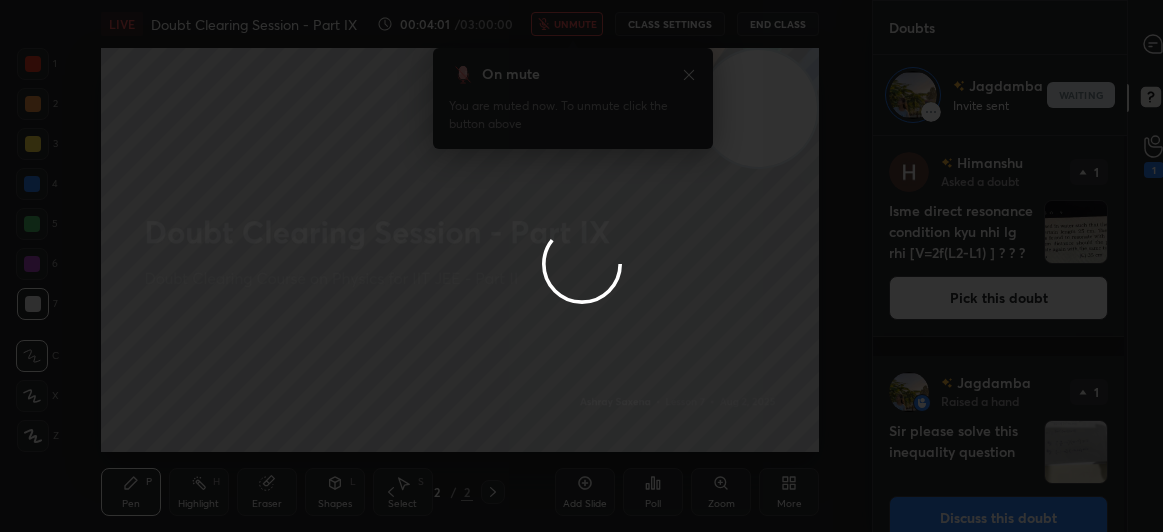 scroll, scrollTop: 6, scrollLeft: 6, axis: both 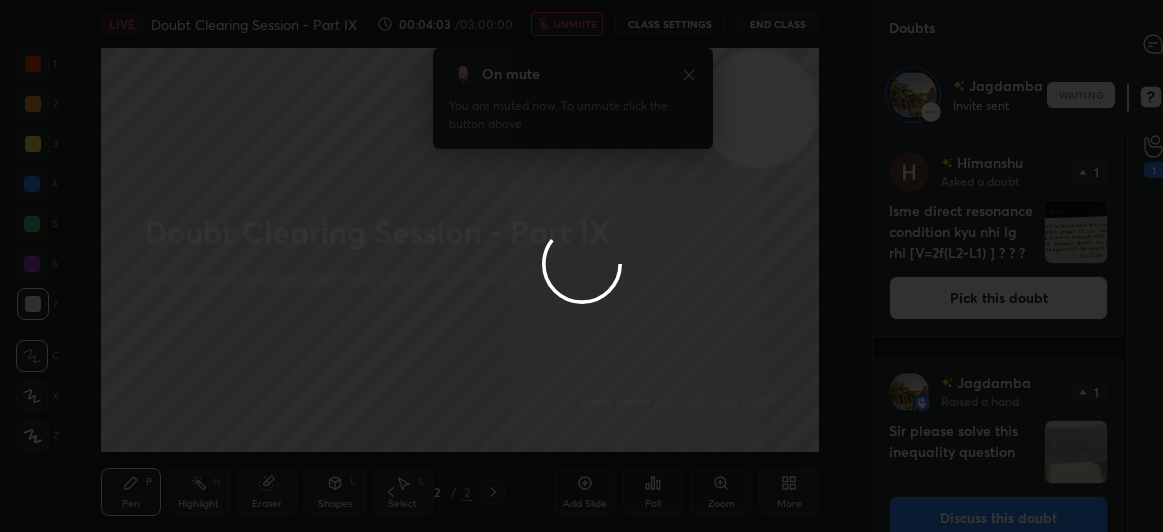 click at bounding box center [581, 266] 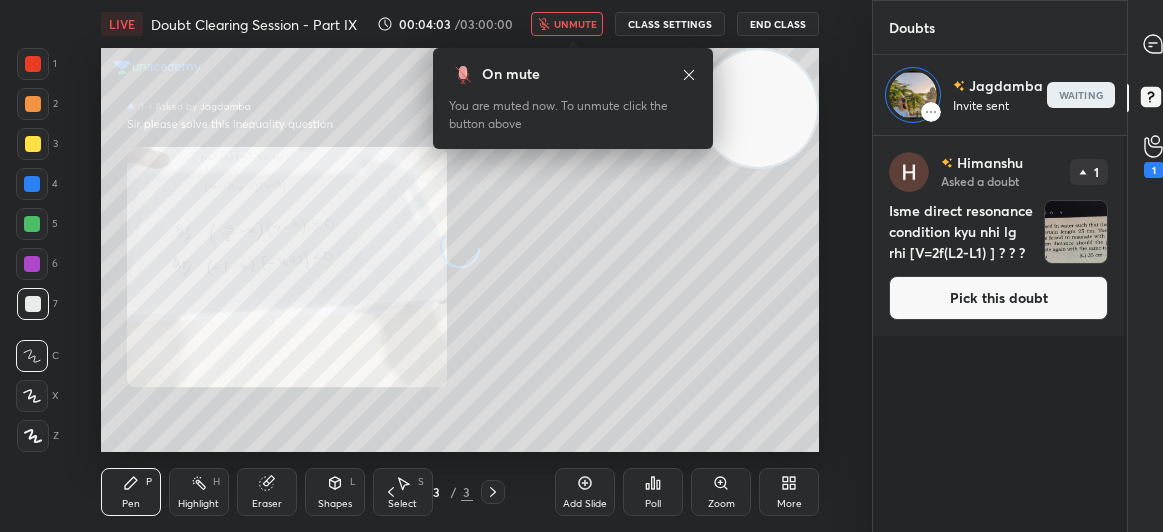 click on "unmute" at bounding box center (575, 24) 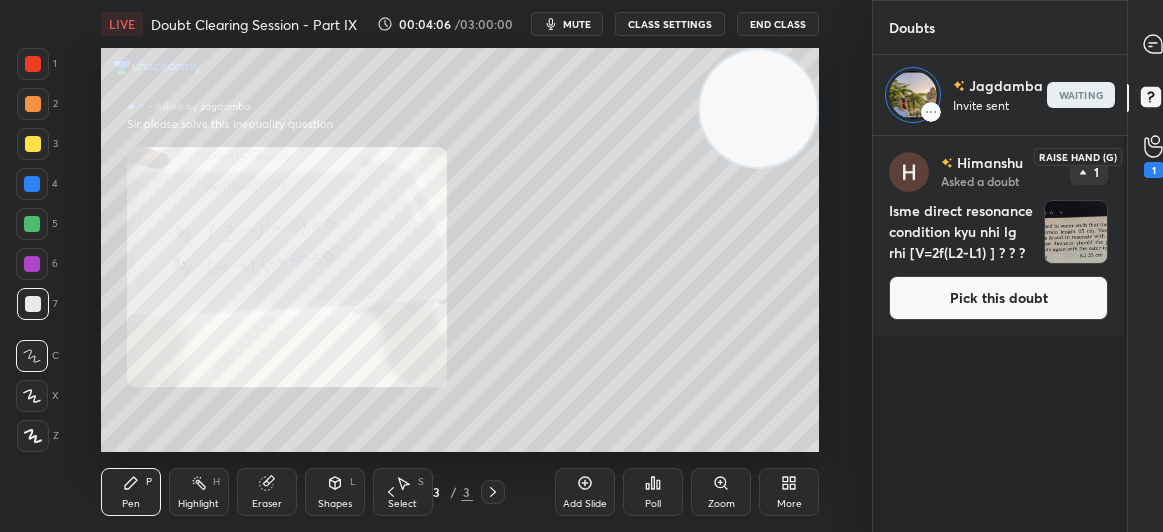 click 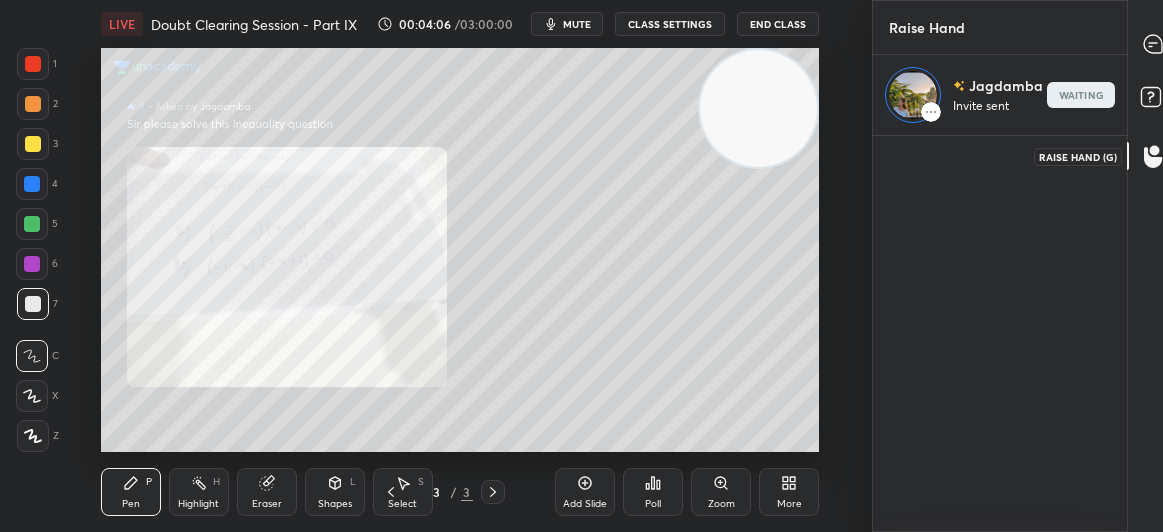 scroll, scrollTop: 391, scrollLeft: 246, axis: both 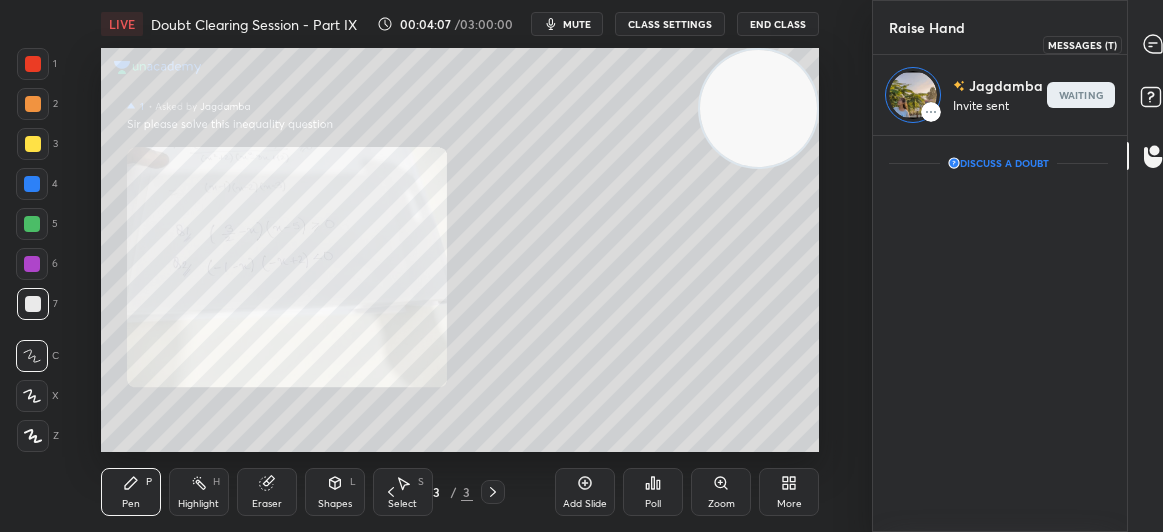 click 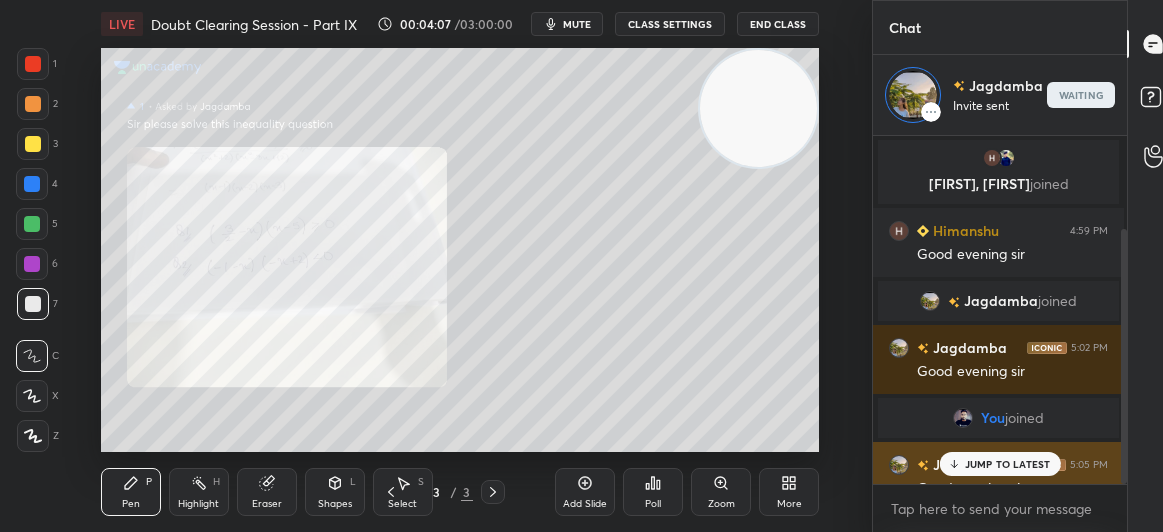 scroll, scrollTop: 127, scrollLeft: 0, axis: vertical 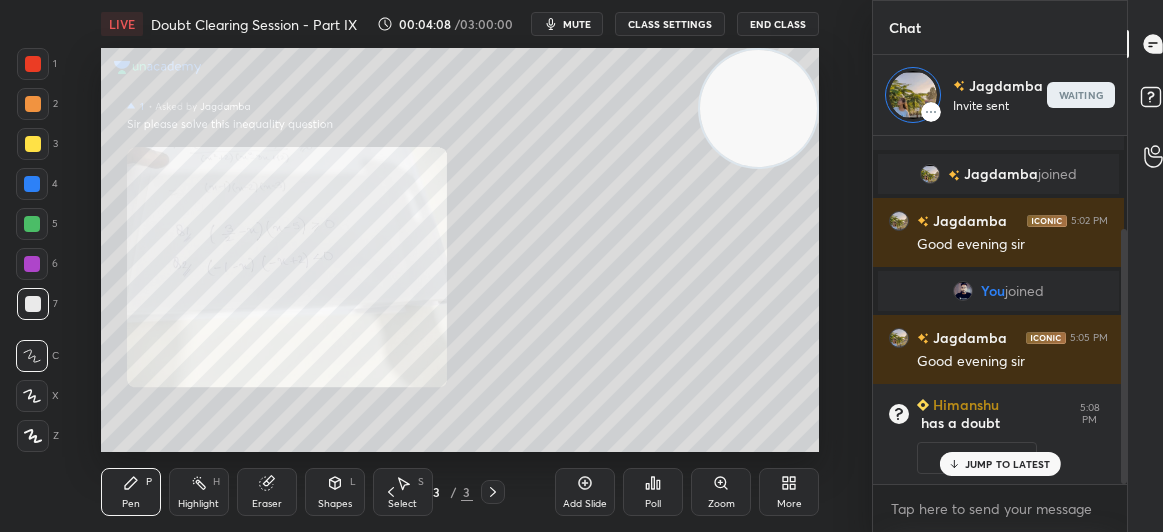 click on "JUMP TO LATEST" at bounding box center (1008, 464) 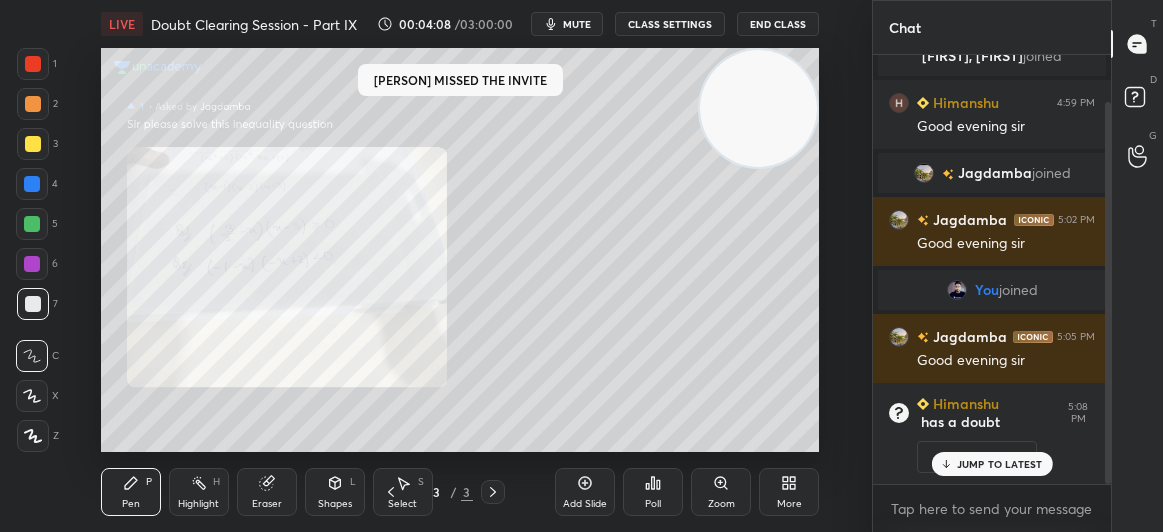 scroll, scrollTop: 6, scrollLeft: 6, axis: both 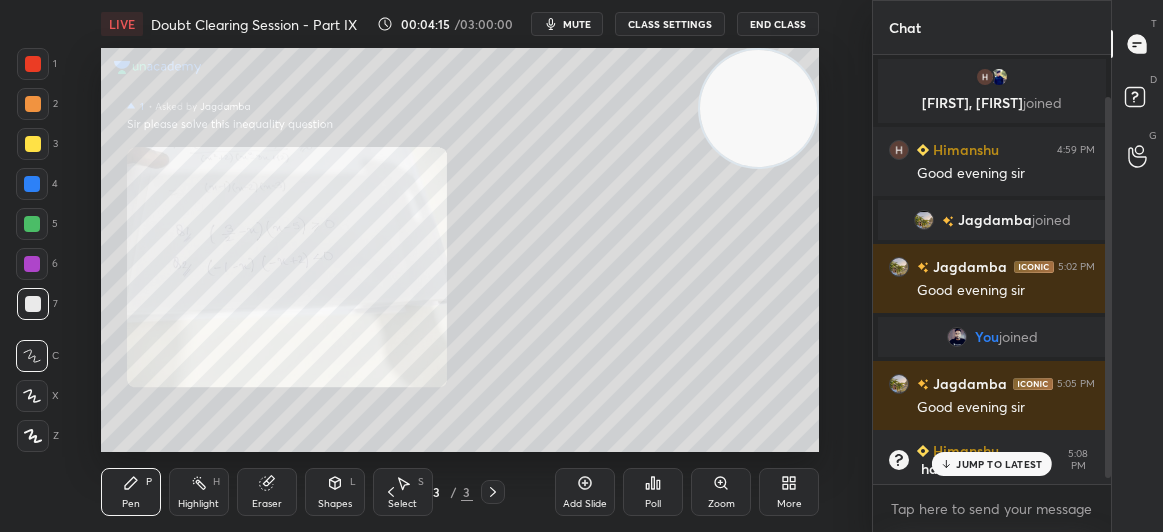 click 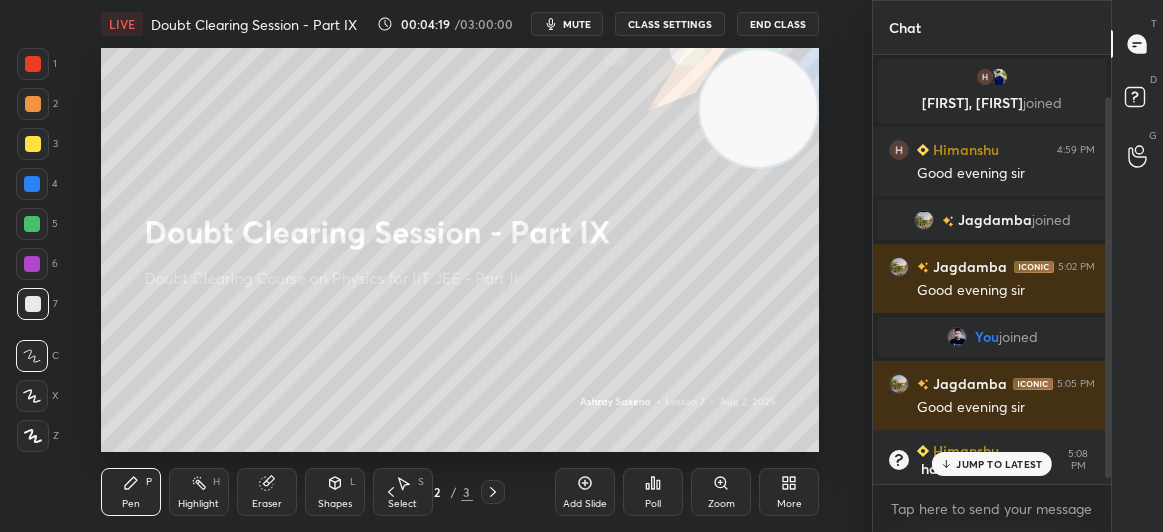 click on "JUMP TO LATEST" at bounding box center (999, 464) 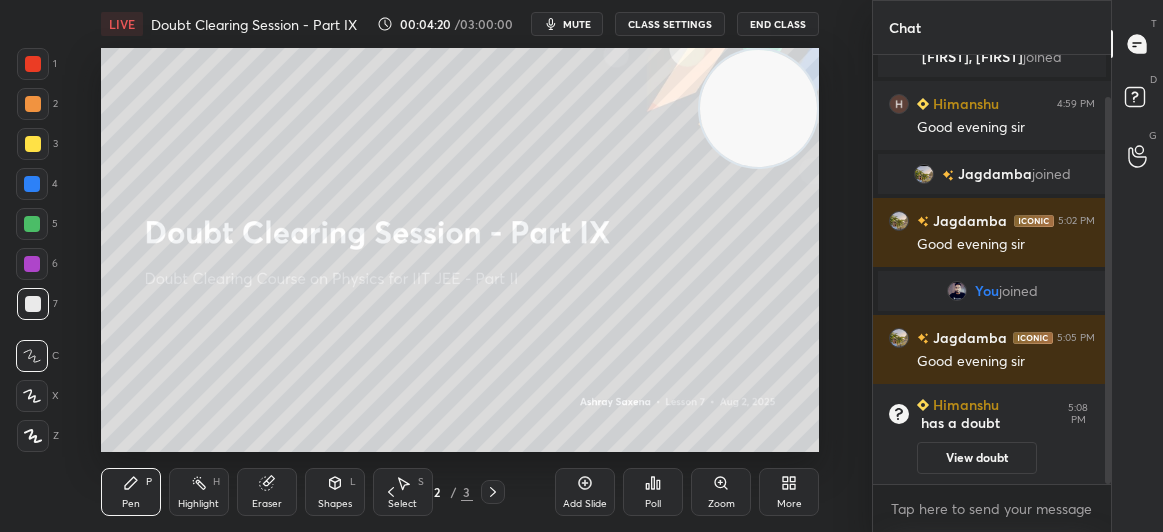 click 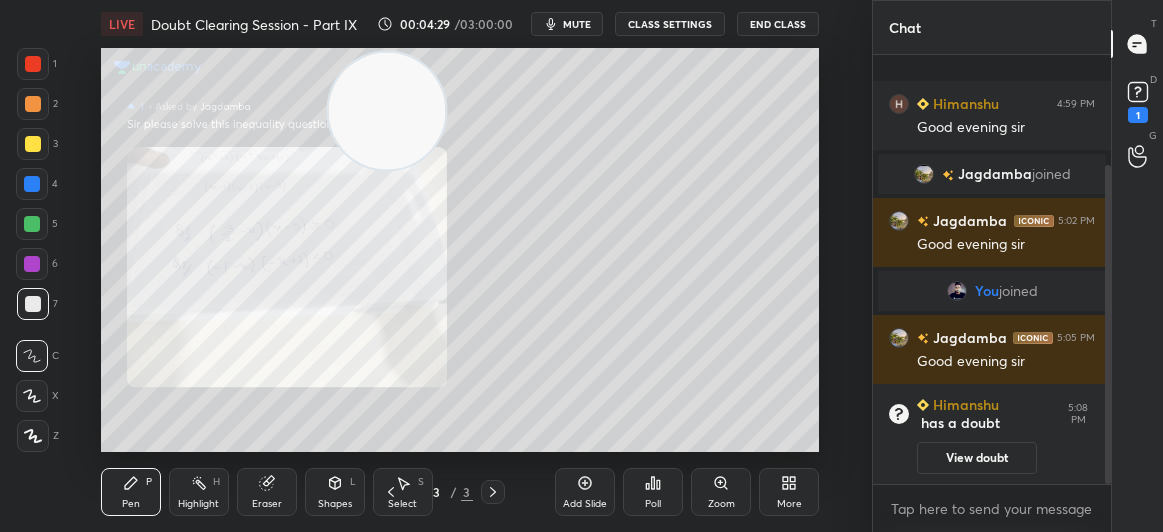 scroll, scrollTop: 148, scrollLeft: 0, axis: vertical 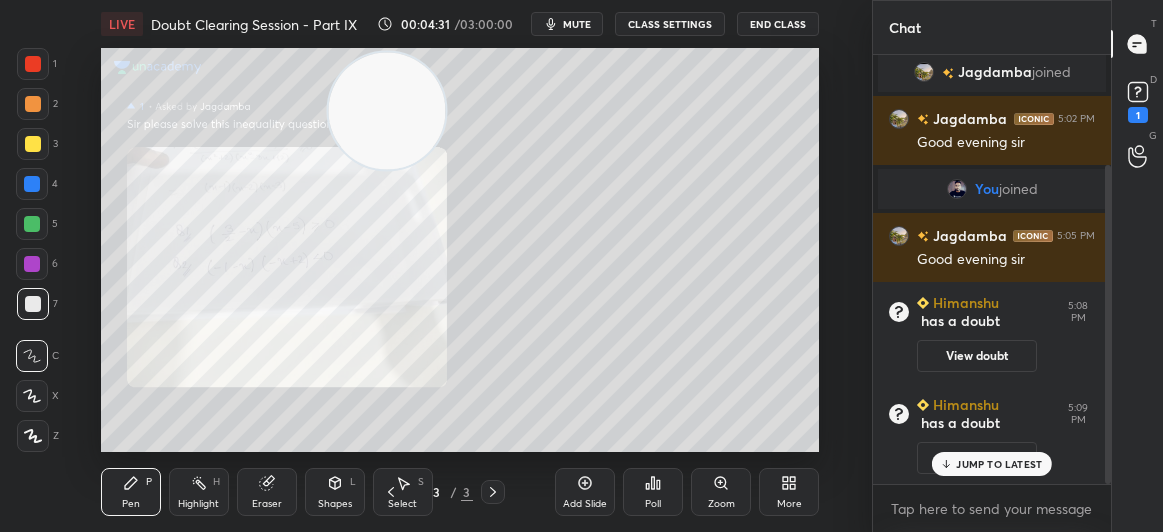 click on "JUMP TO LATEST" at bounding box center [992, 464] 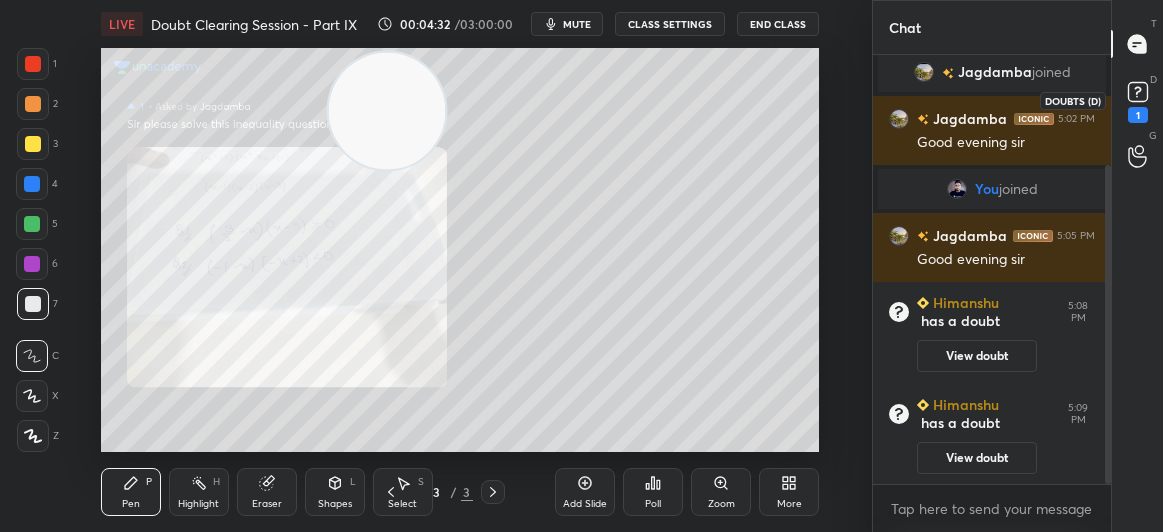 click 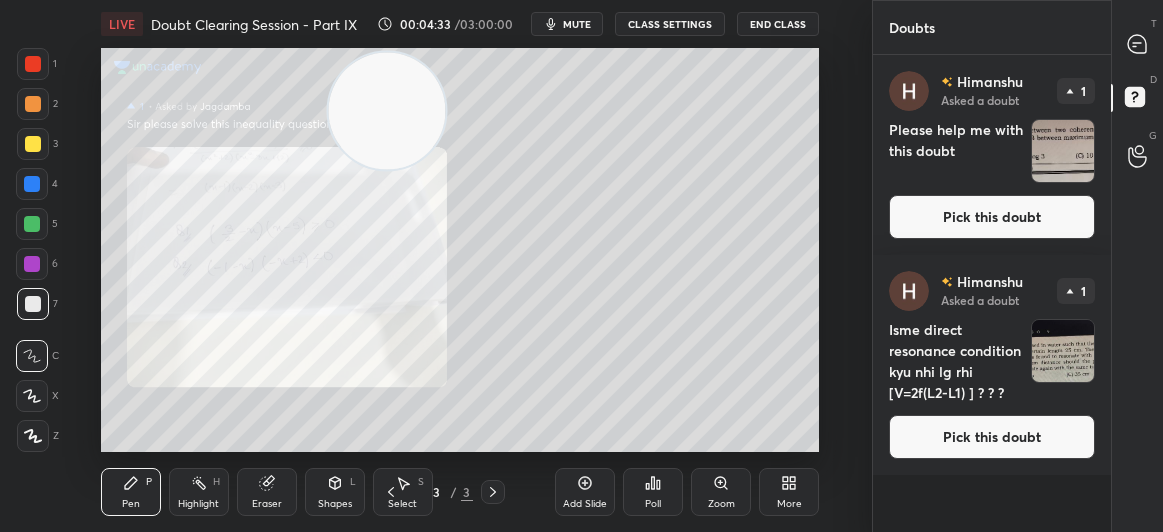click on "Pick this doubt" at bounding box center (992, 437) 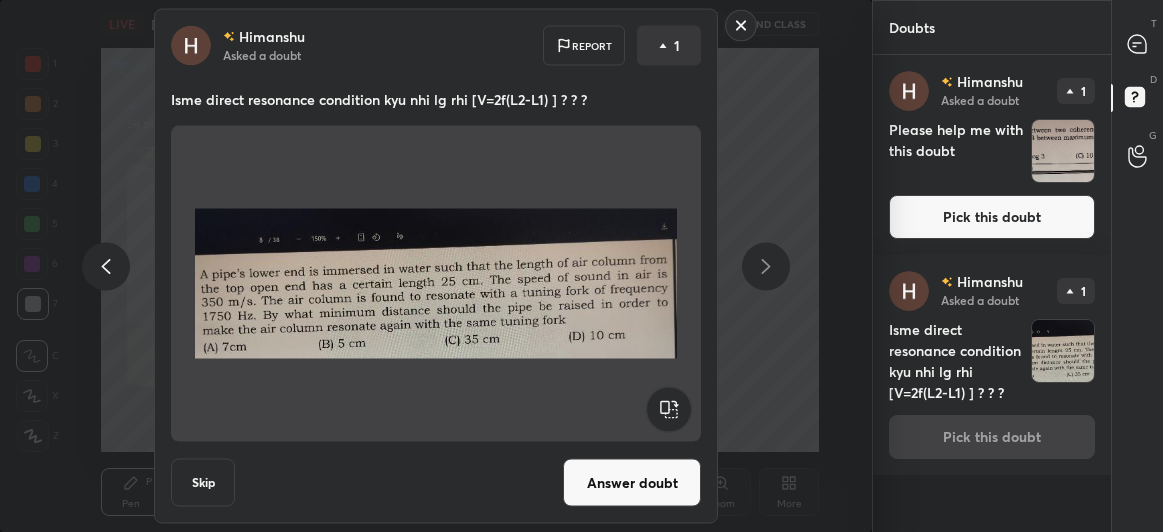 click on "Pick this doubt" at bounding box center [992, 217] 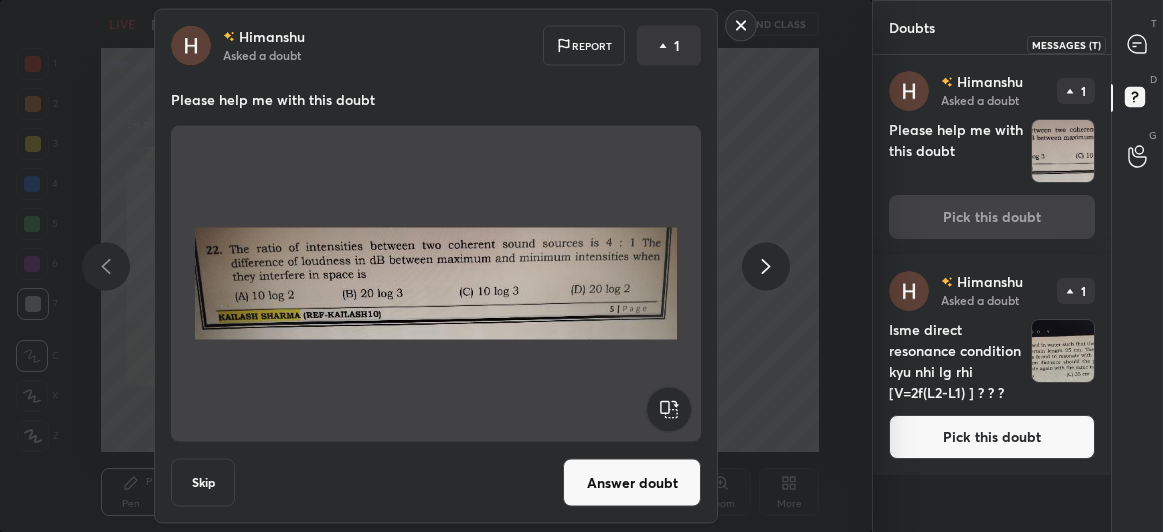 click at bounding box center (1138, 44) 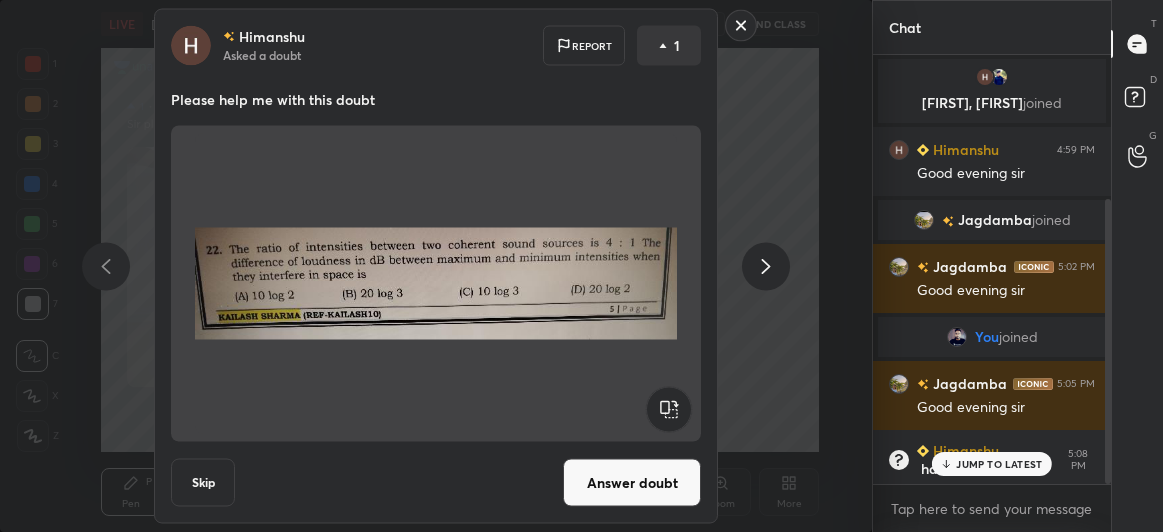 scroll, scrollTop: 217, scrollLeft: 0, axis: vertical 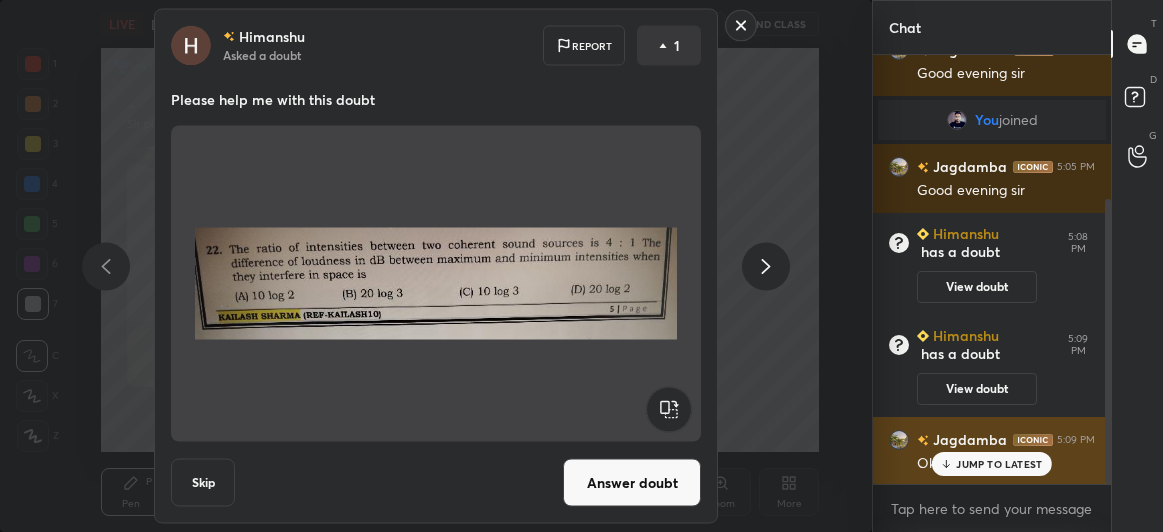 click on "JUMP TO LATEST" at bounding box center [999, 464] 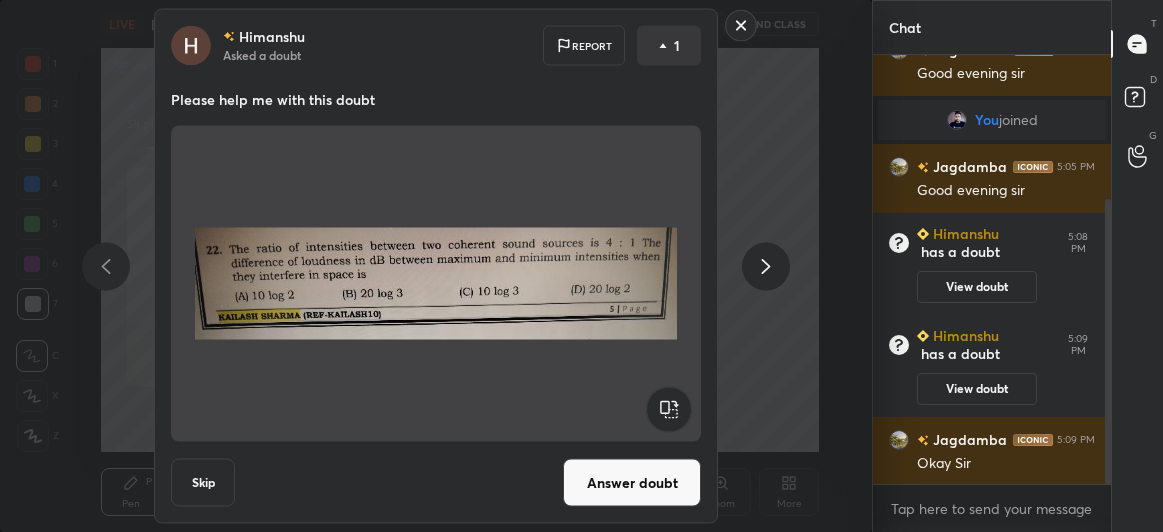 click on "Okay Sir" at bounding box center [1006, 464] 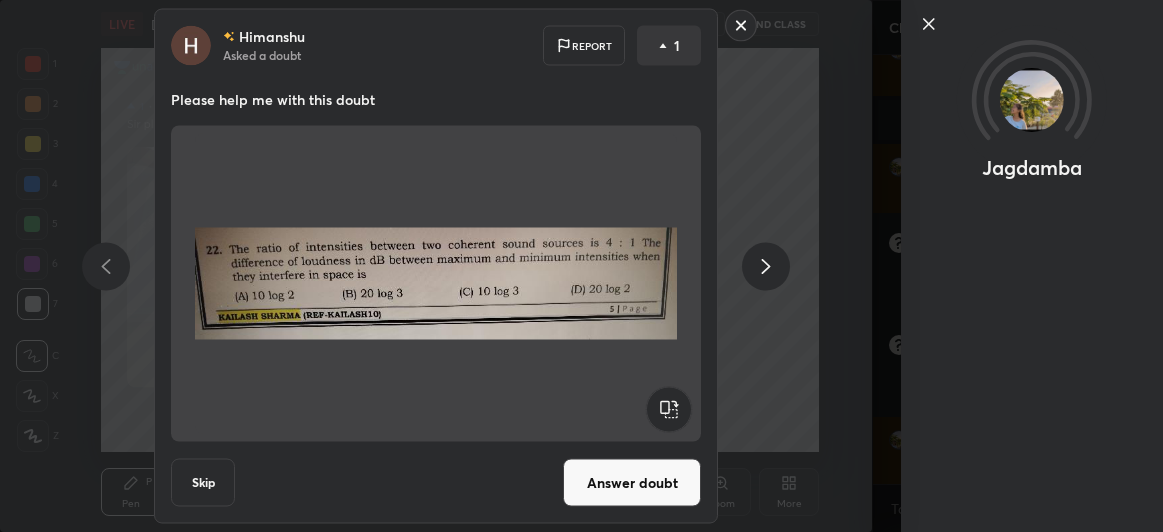 click 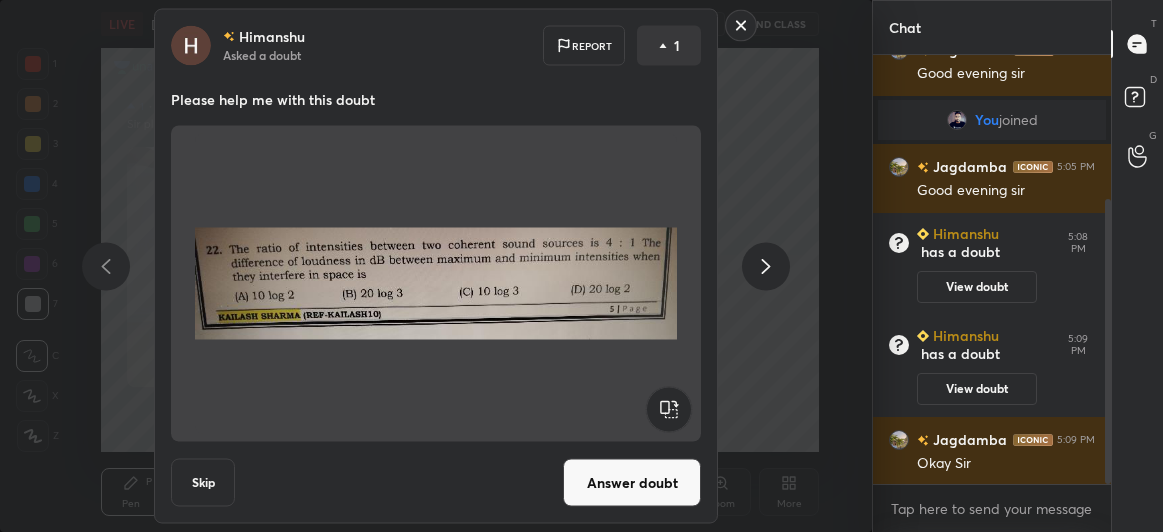 click on "Answer doubt" at bounding box center (632, 483) 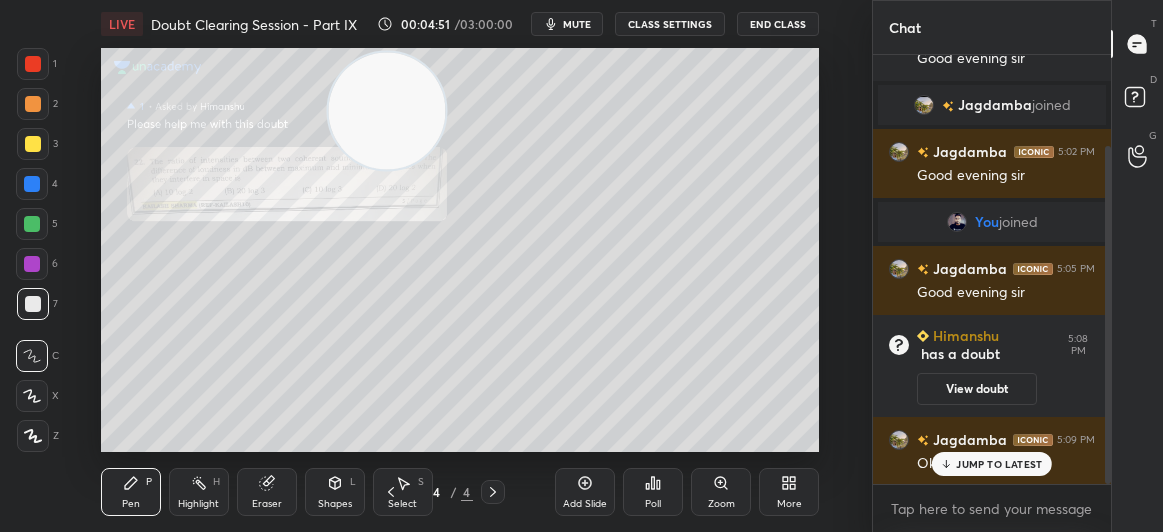 scroll, scrollTop: 184, scrollLeft: 0, axis: vertical 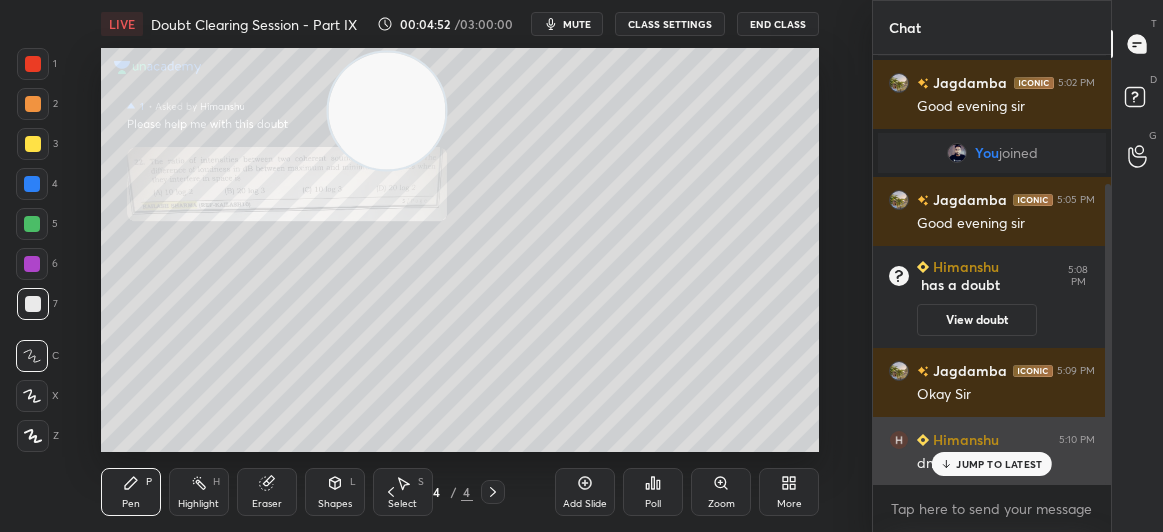 click on "JUMP TO LATEST" at bounding box center (999, 464) 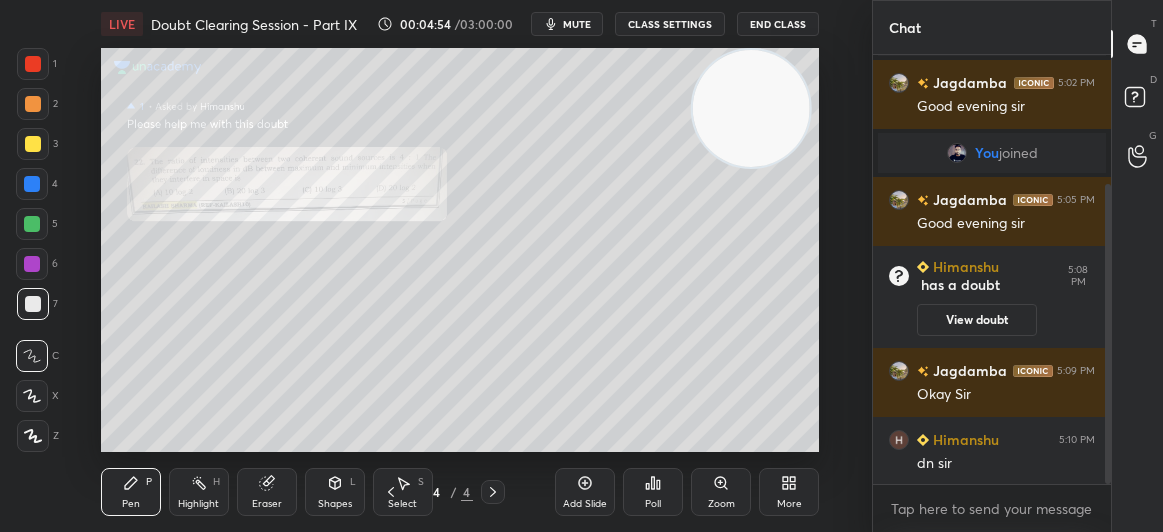 click on "G Raise Hand (G)" at bounding box center (1137, 156) 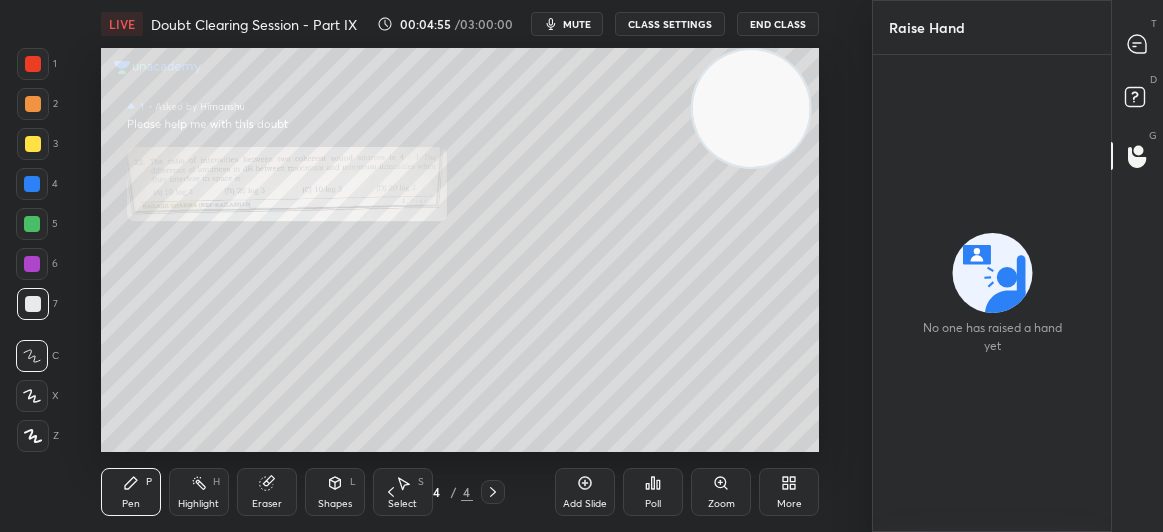 click 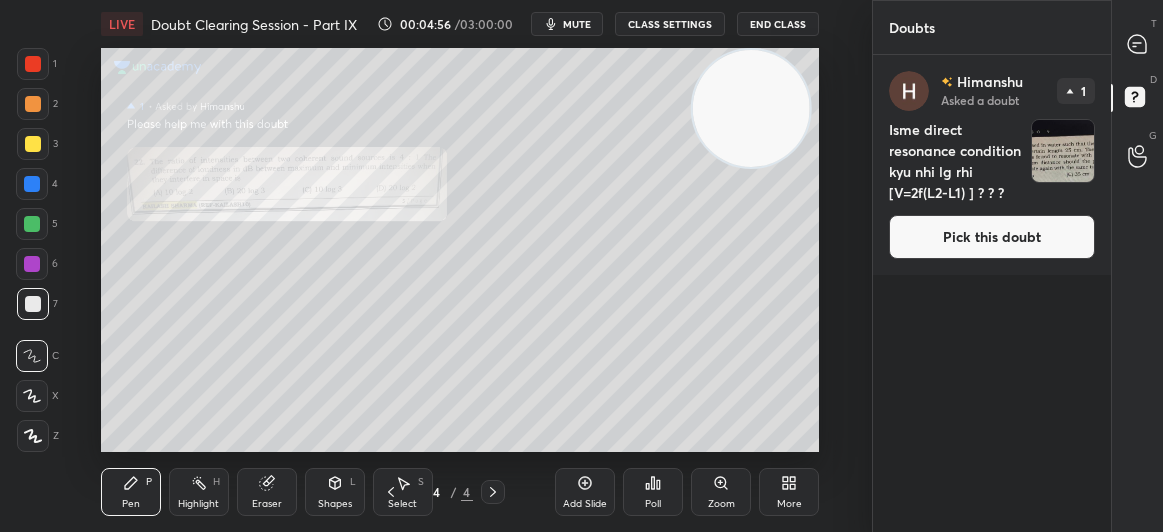 click on "Pick this doubt" at bounding box center [992, 237] 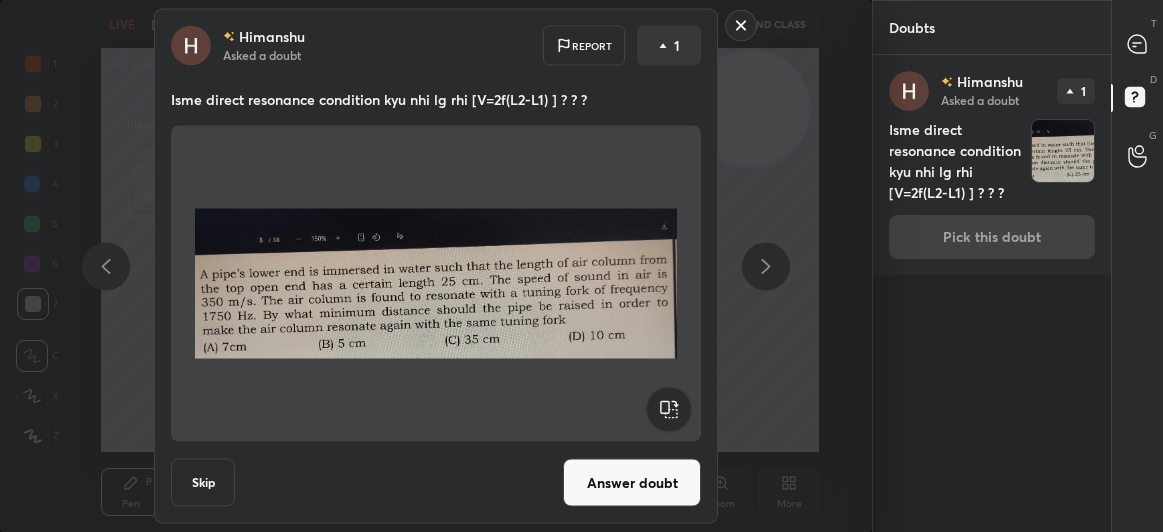 click on "Answer doubt" at bounding box center [632, 483] 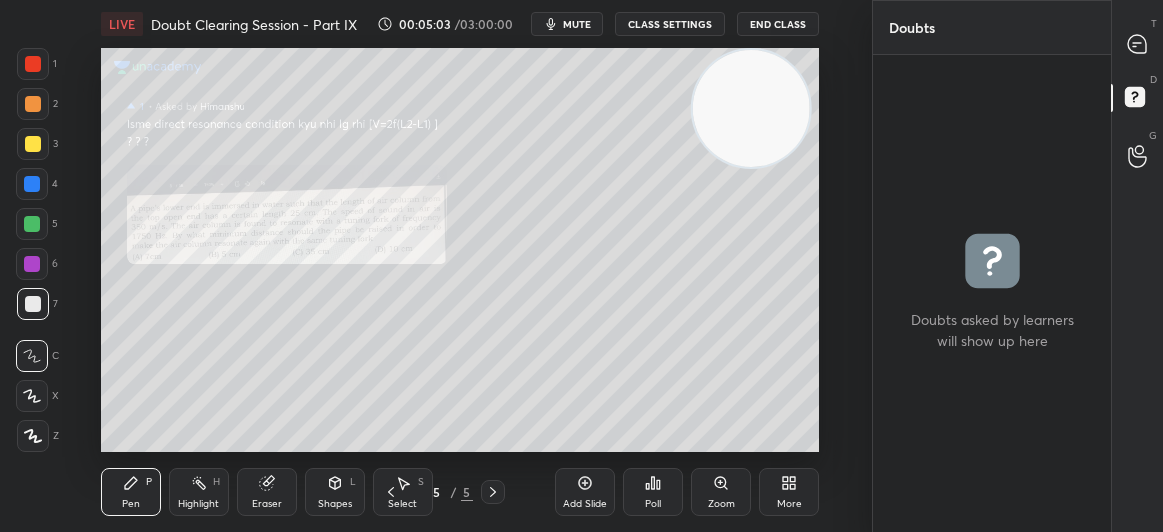 click 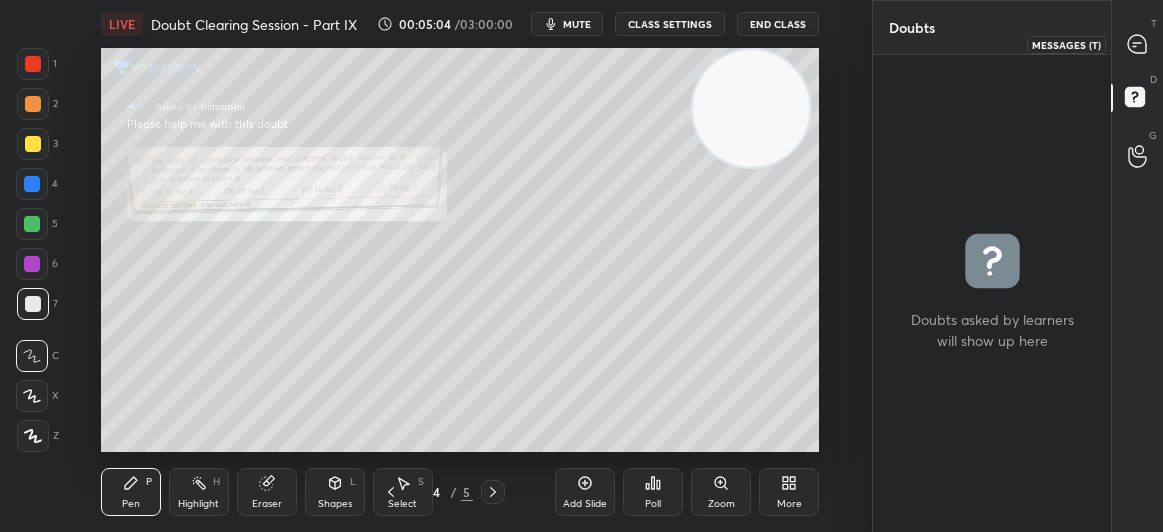 click at bounding box center (1138, 44) 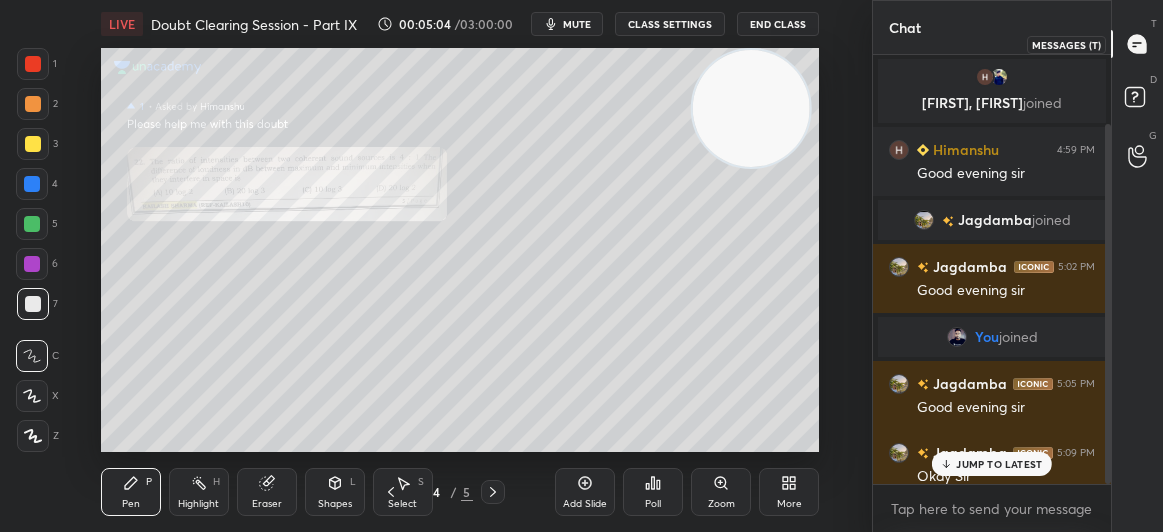 scroll, scrollTop: 82, scrollLeft: 0, axis: vertical 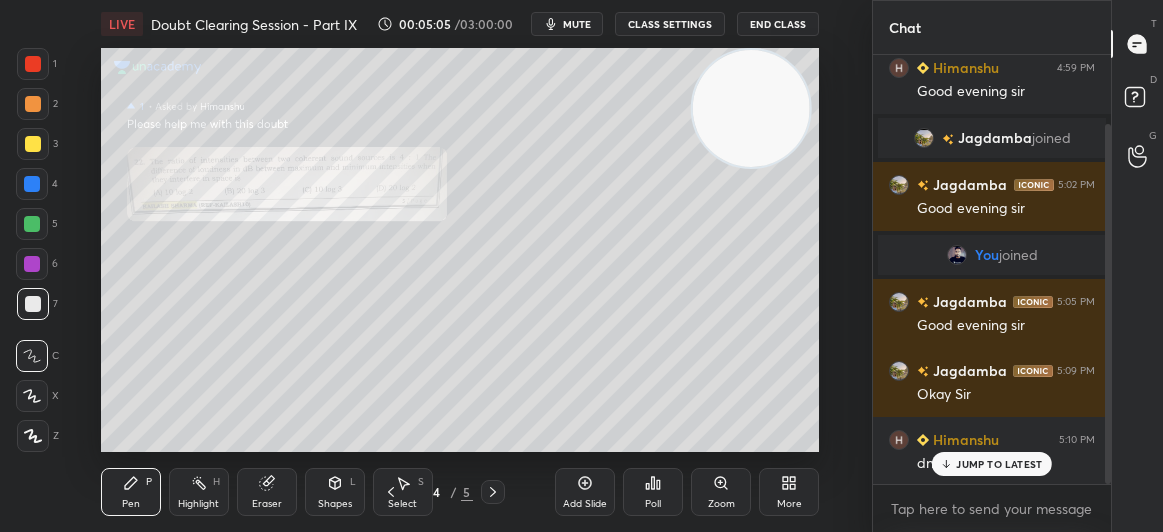 click on "JUMP TO LATEST" at bounding box center (999, 464) 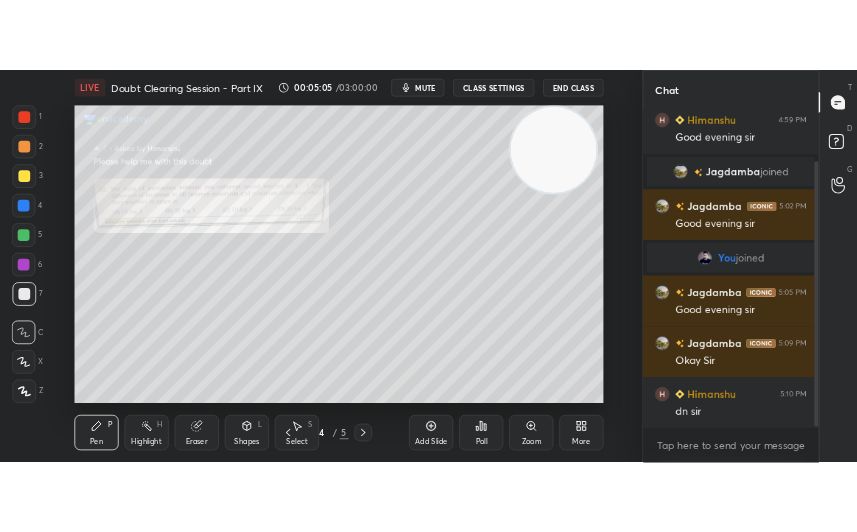 scroll, scrollTop: 102, scrollLeft: 0, axis: vertical 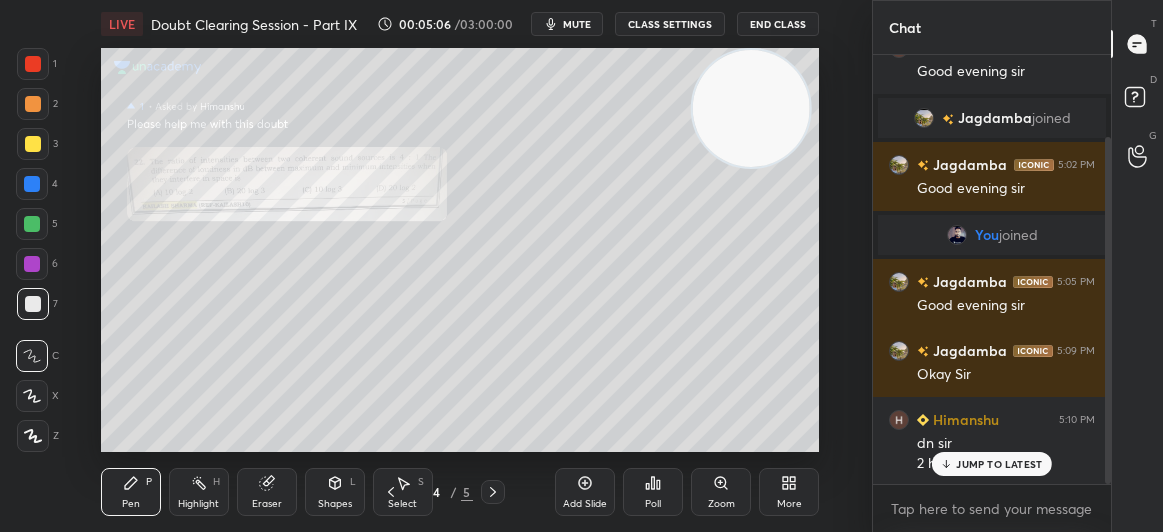 click on "JUMP TO LATEST" at bounding box center [999, 464] 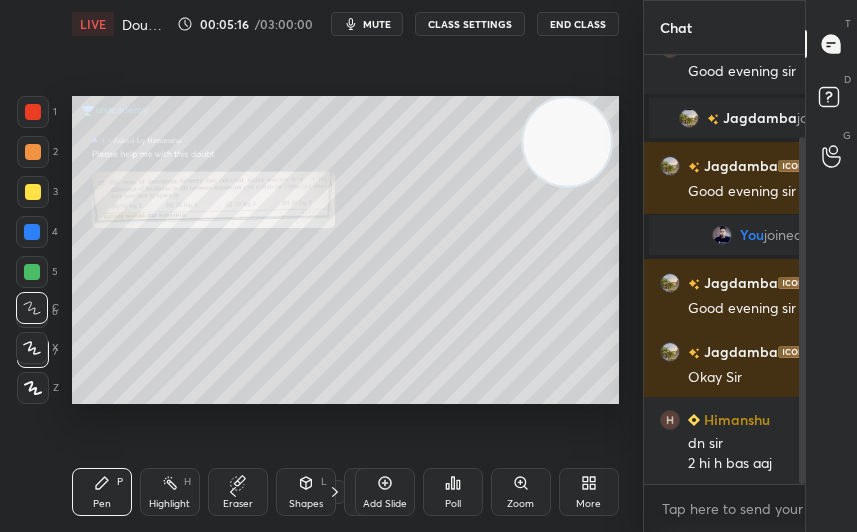 scroll, scrollTop: 404, scrollLeft: 535, axis: both 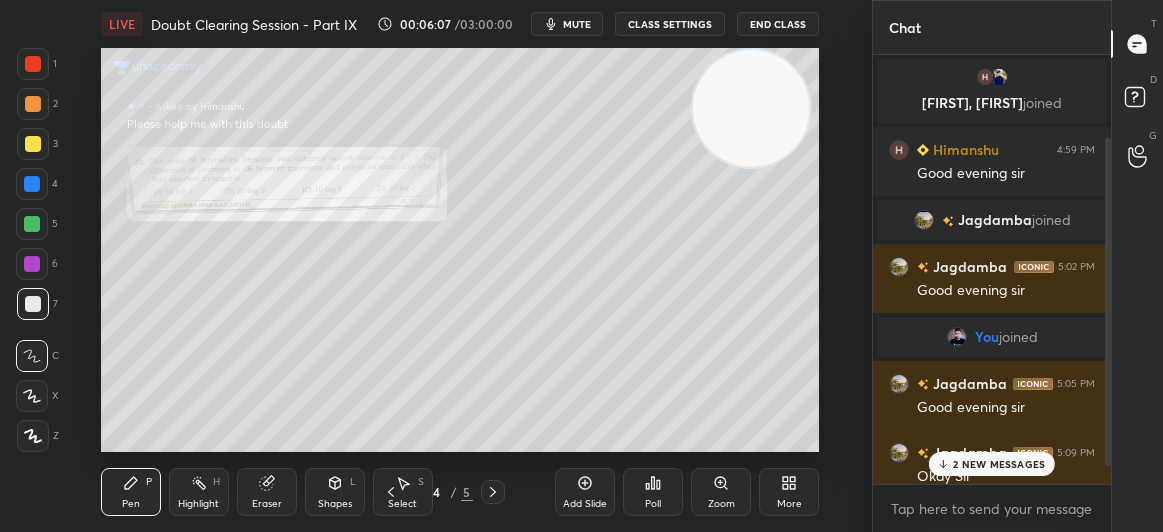 click on "2 NEW MESSAGES" at bounding box center (992, 464) 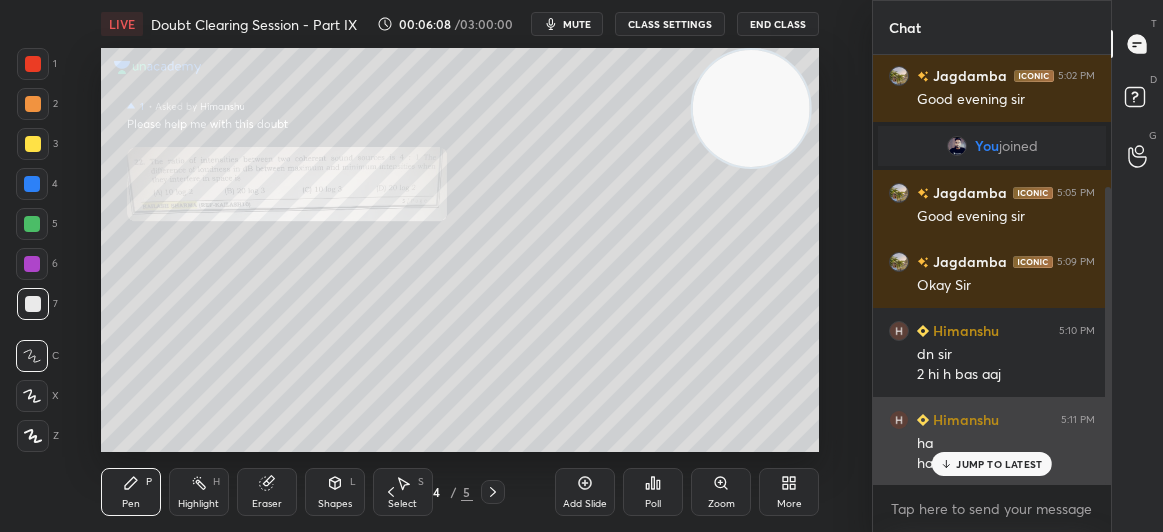 click 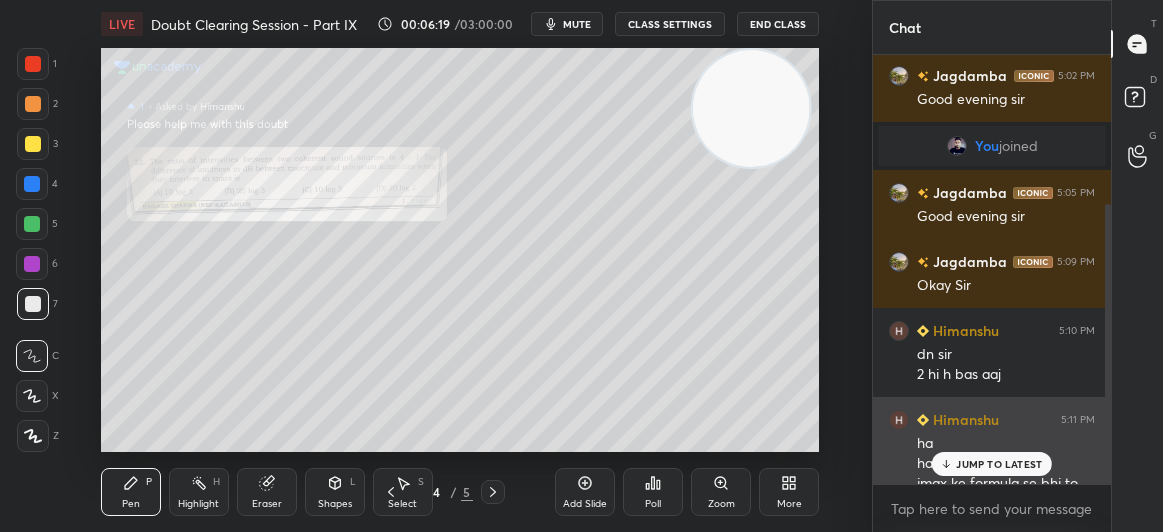 scroll, scrollTop: 229, scrollLeft: 0, axis: vertical 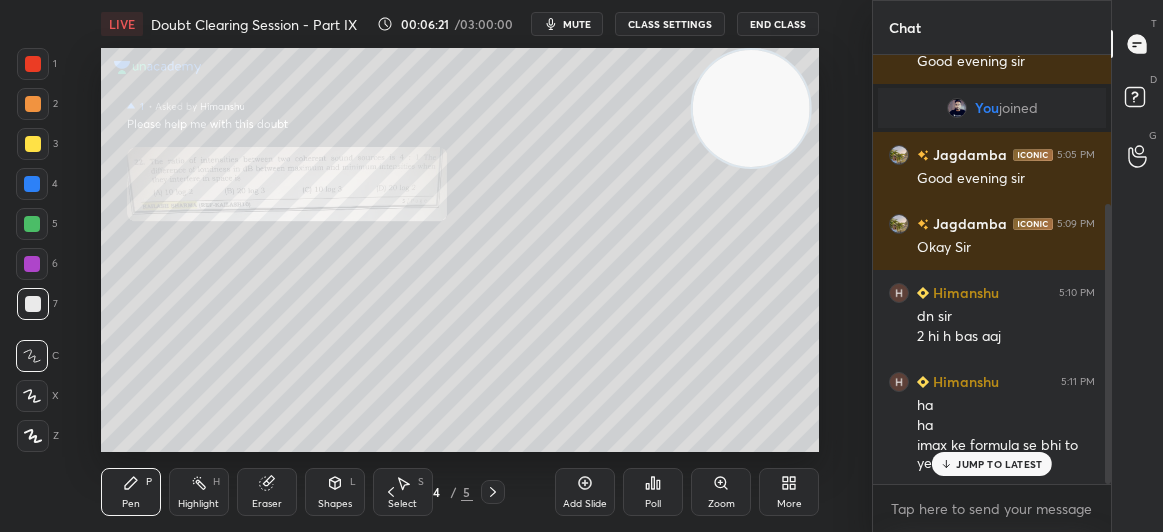 click on "JUMP TO LATEST" at bounding box center [992, 464] 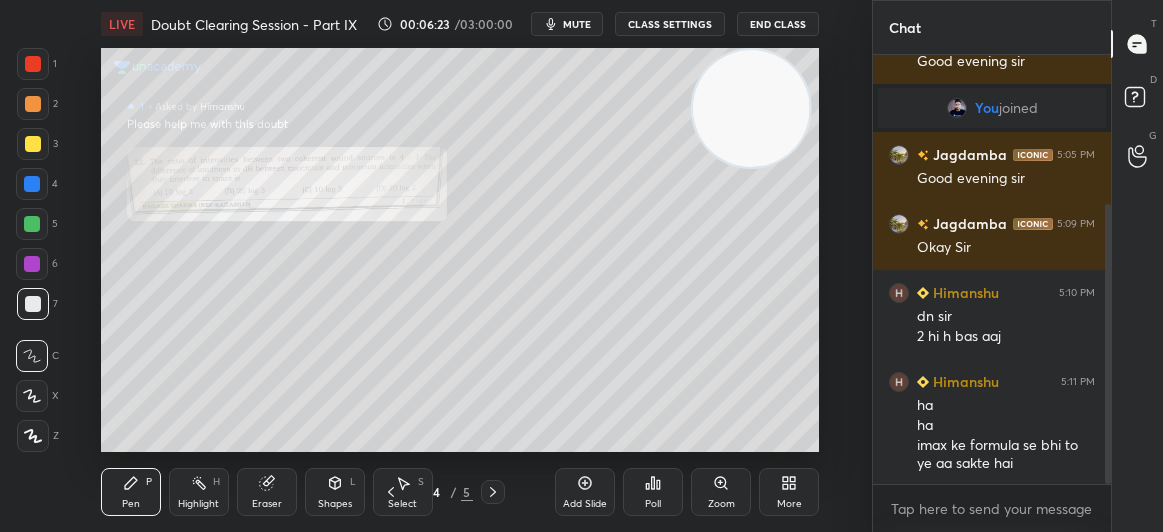 click at bounding box center [33, 64] 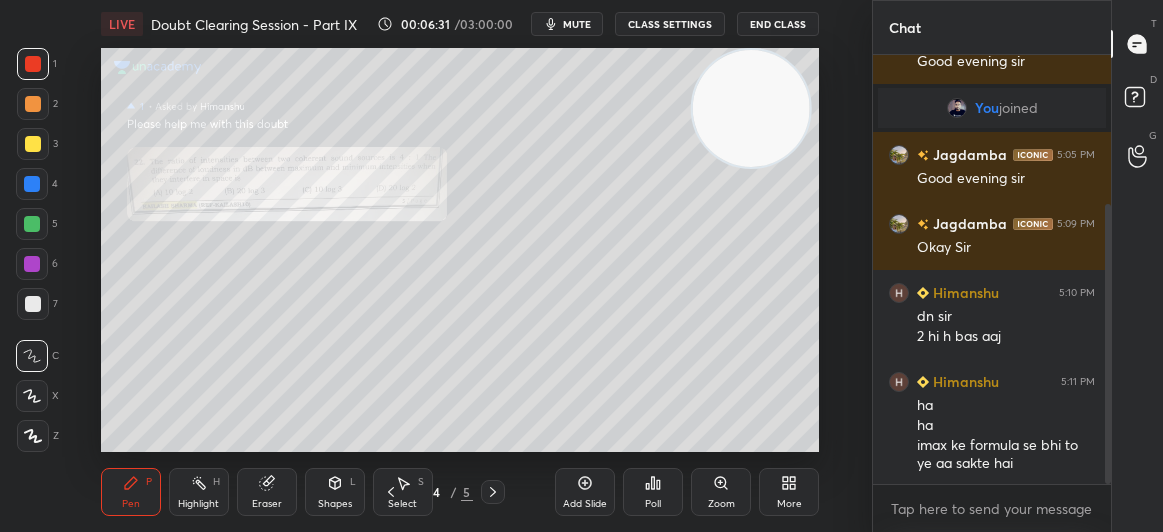 scroll, scrollTop: 267, scrollLeft: 0, axis: vertical 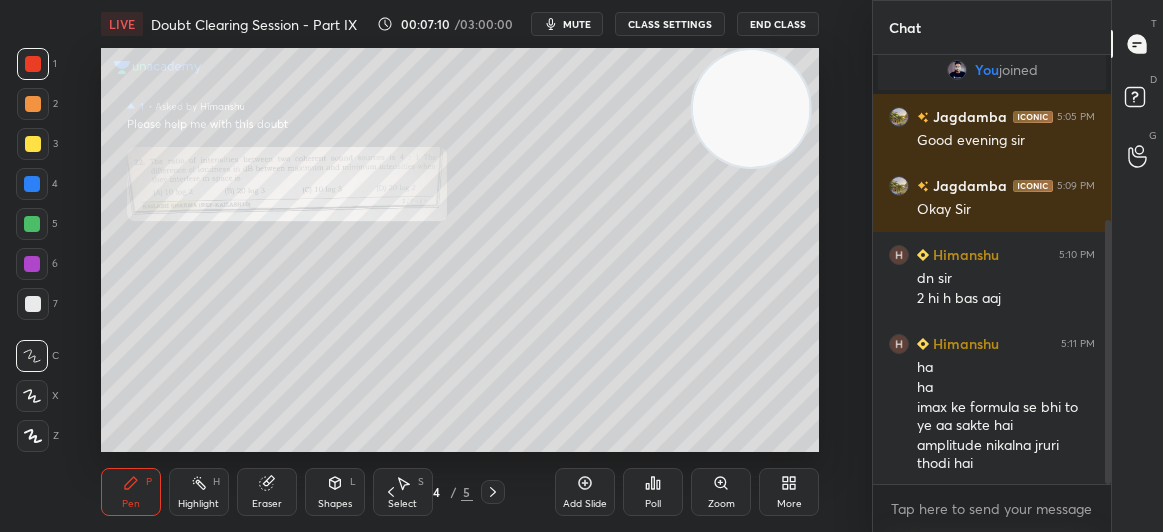click on "Zoom" at bounding box center (721, 492) 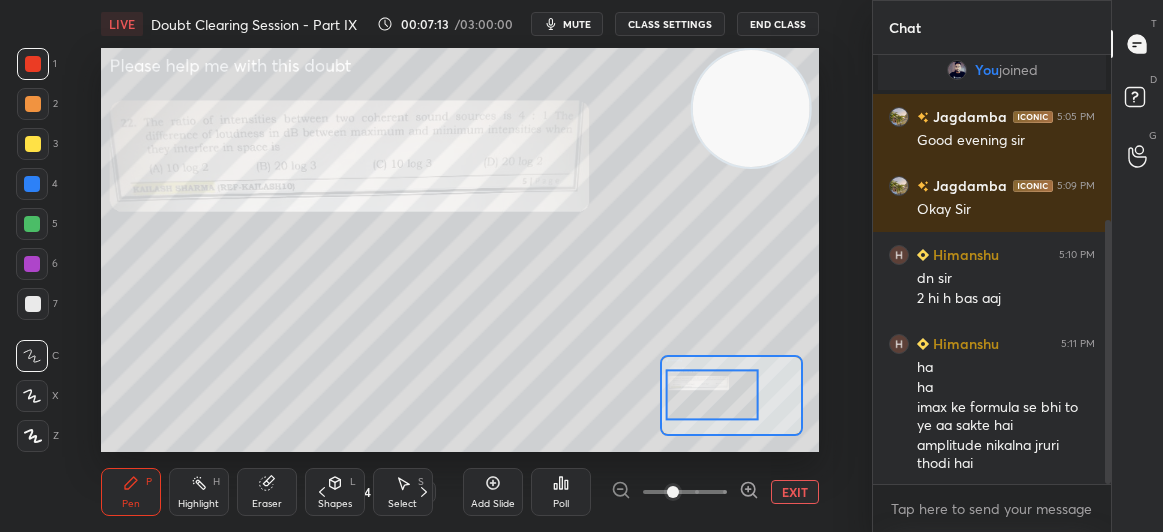 click on "EXIT" at bounding box center (795, 492) 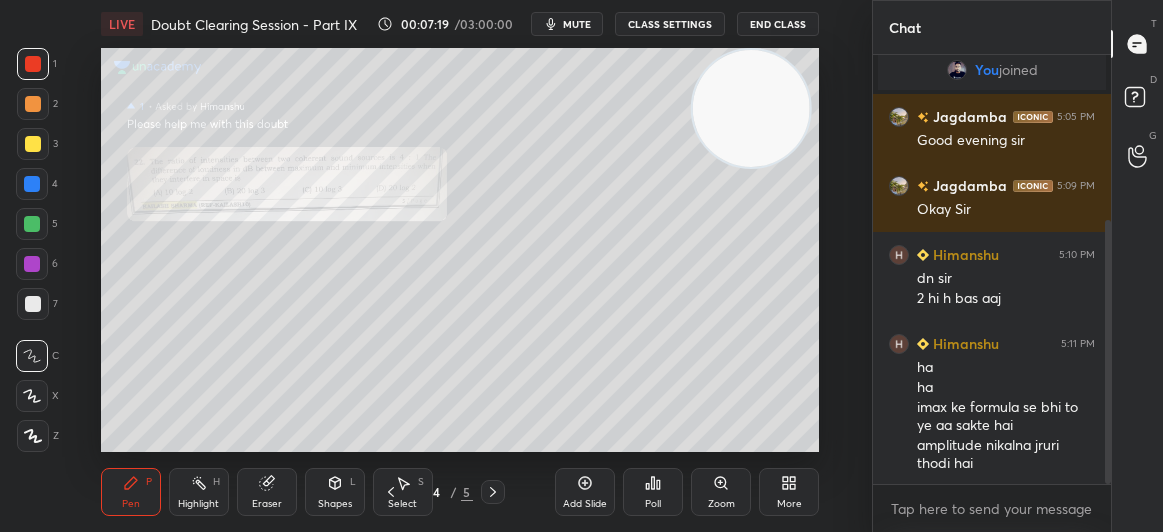 scroll, scrollTop: 336, scrollLeft: 0, axis: vertical 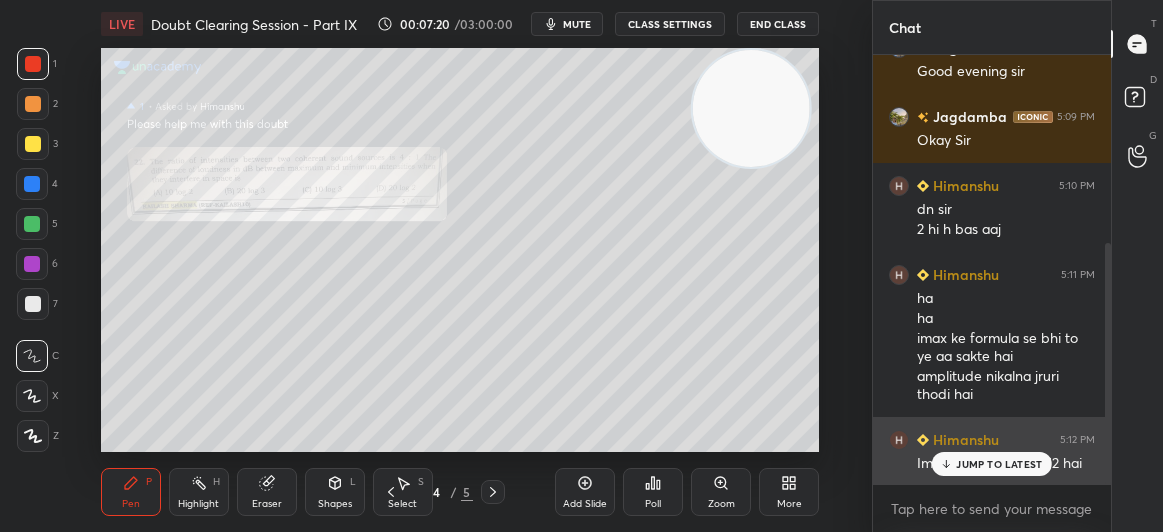 click 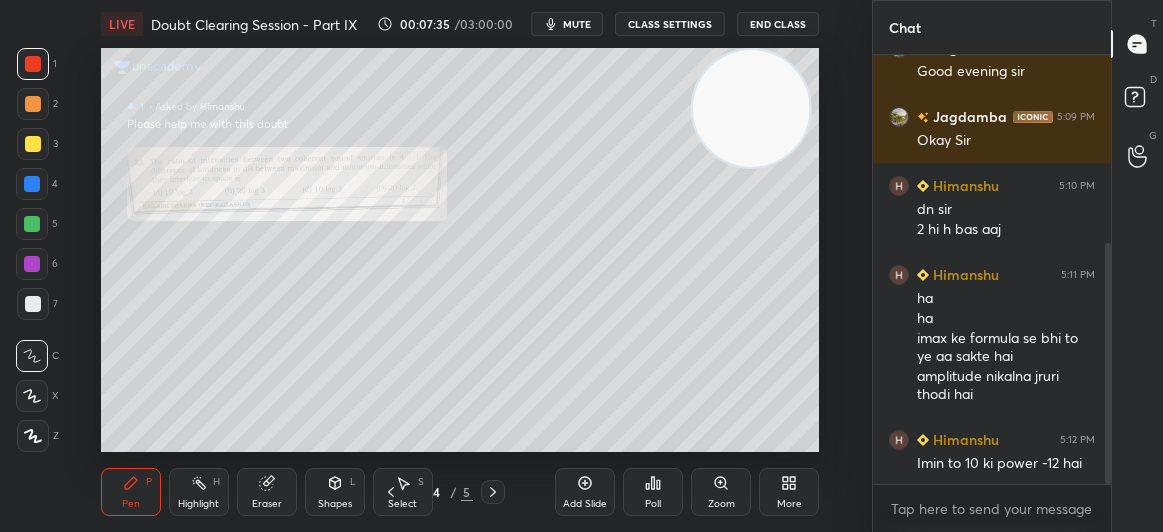 click on "3" at bounding box center (37, 148) 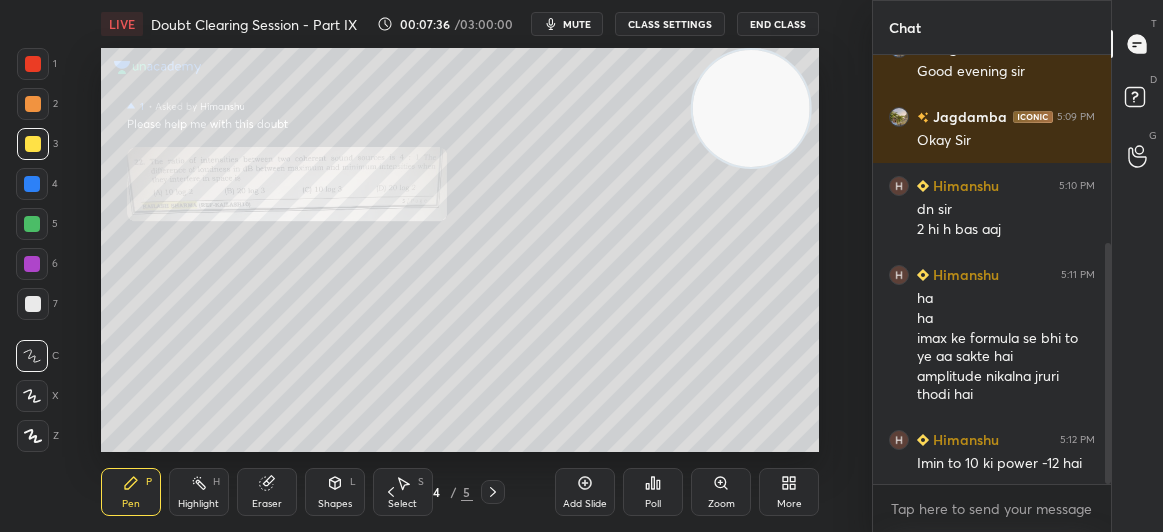 click at bounding box center (33, 144) 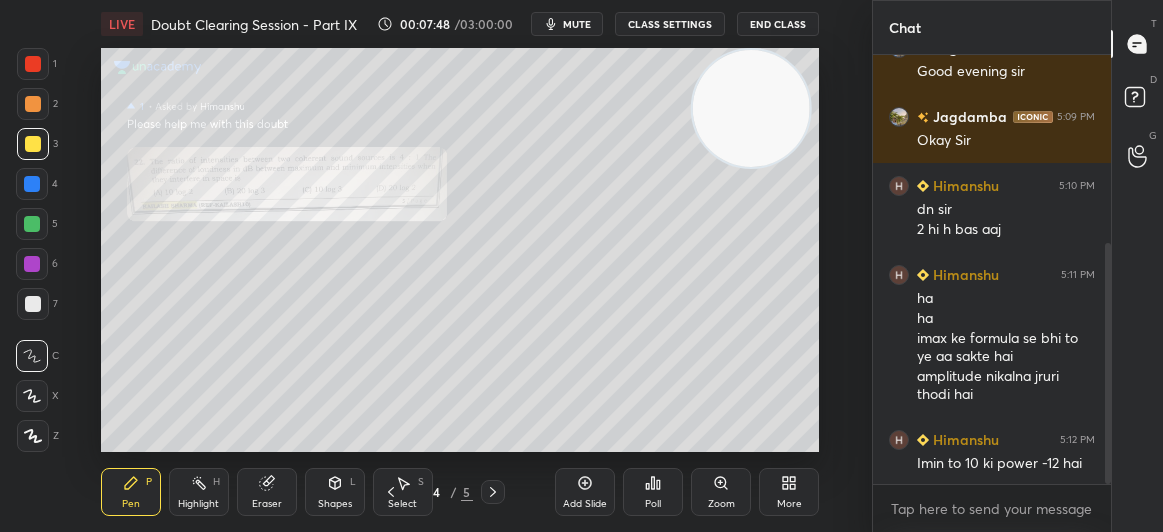 scroll, scrollTop: 405, scrollLeft: 0, axis: vertical 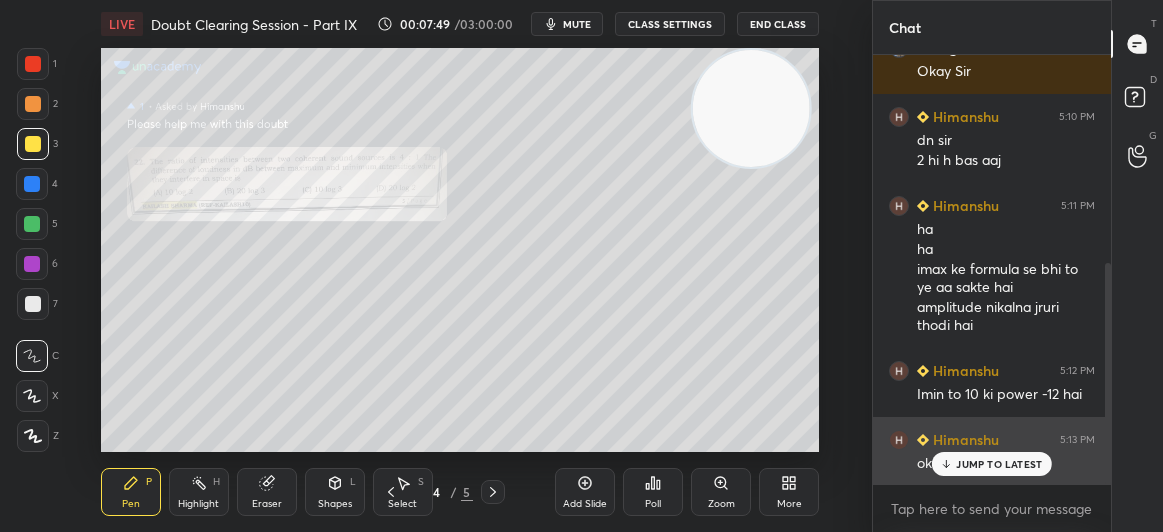 click on "Himanshu" at bounding box center [964, 439] 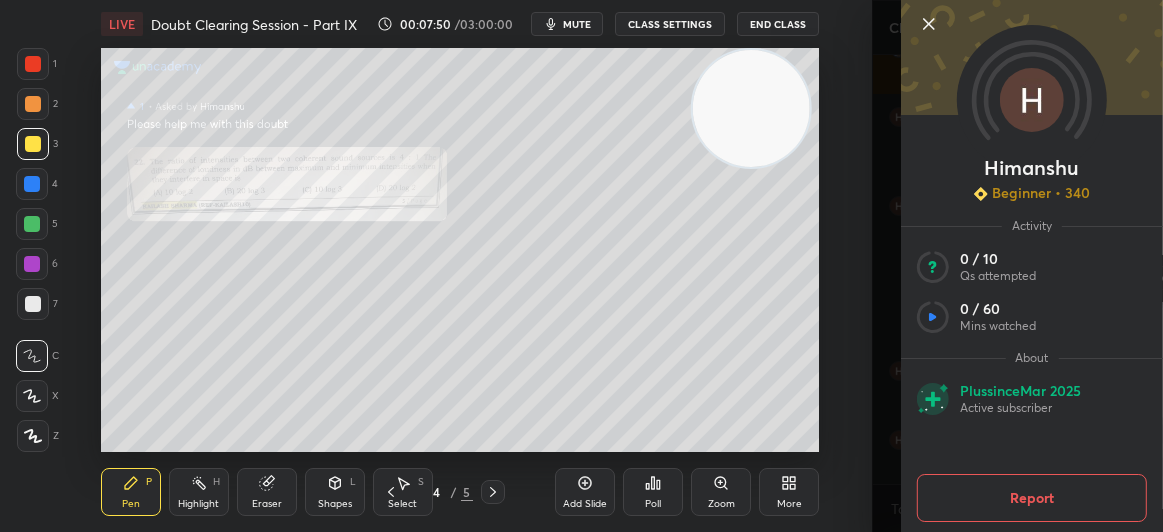 click 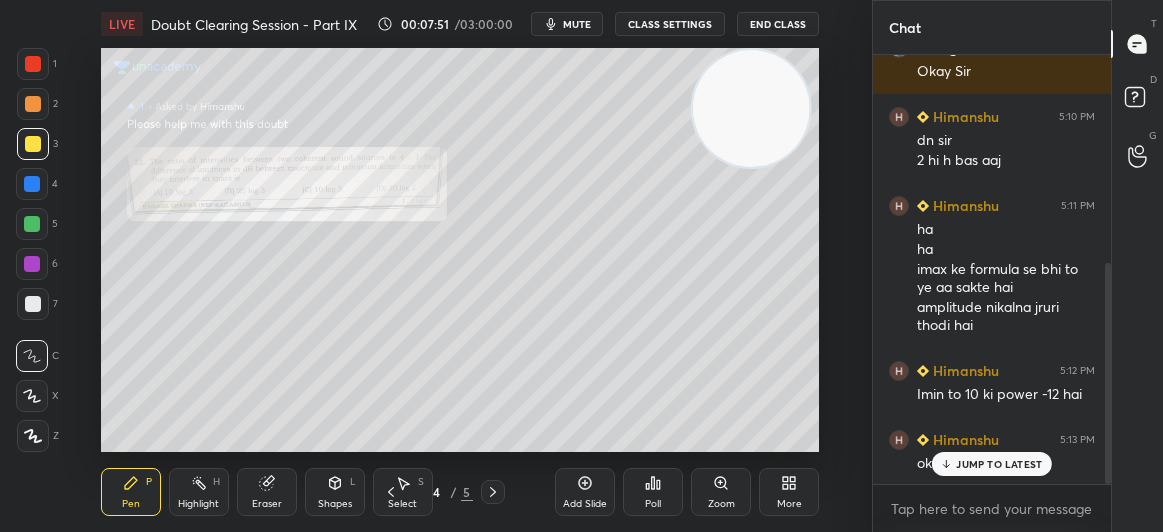click on "[PERSON] Beginner   •   340" at bounding box center [1017, 266] 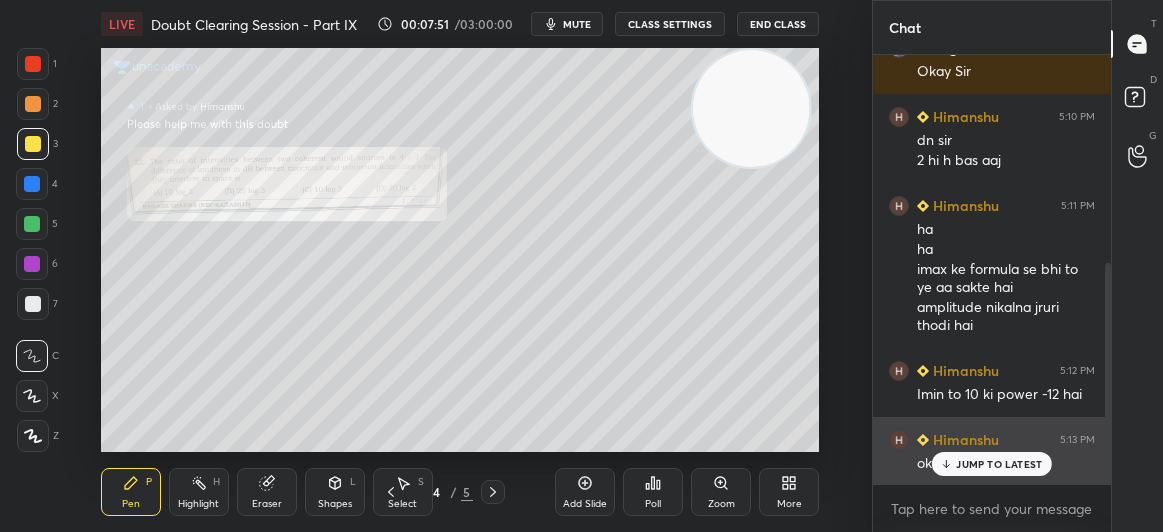 click on "[FIRST] 5:13 PM ok" at bounding box center (992, 451) 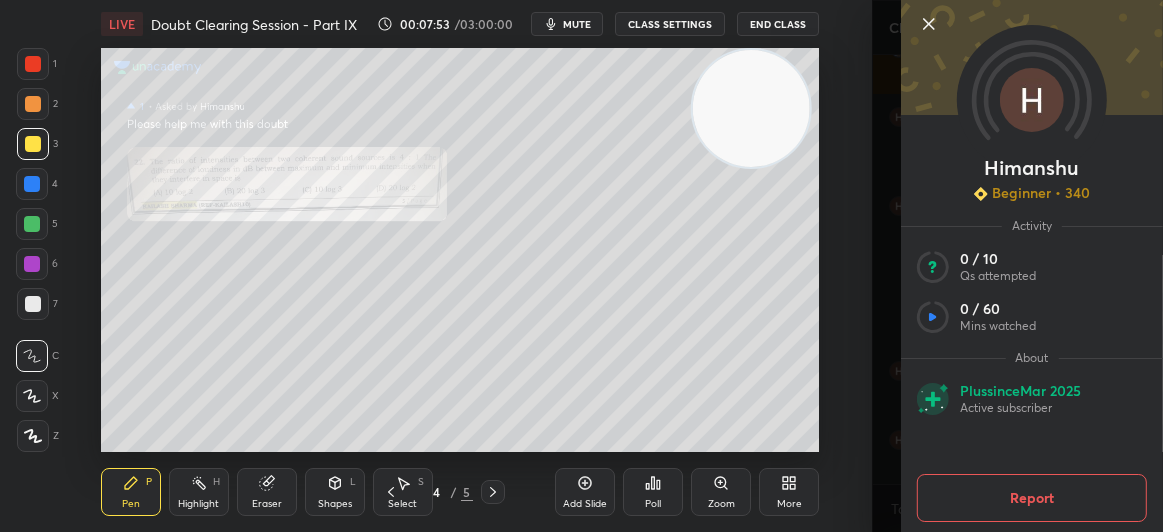click 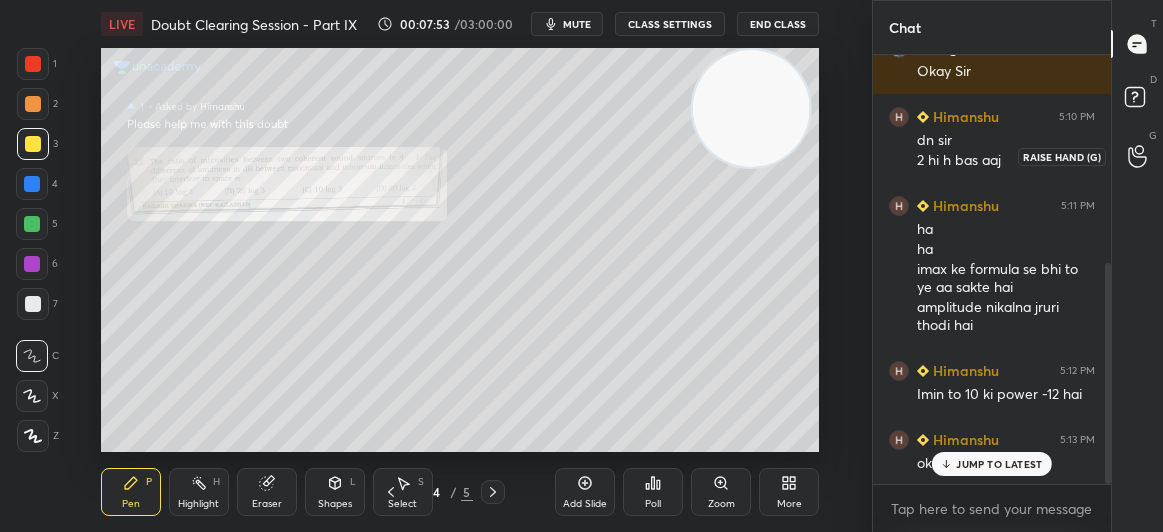 click 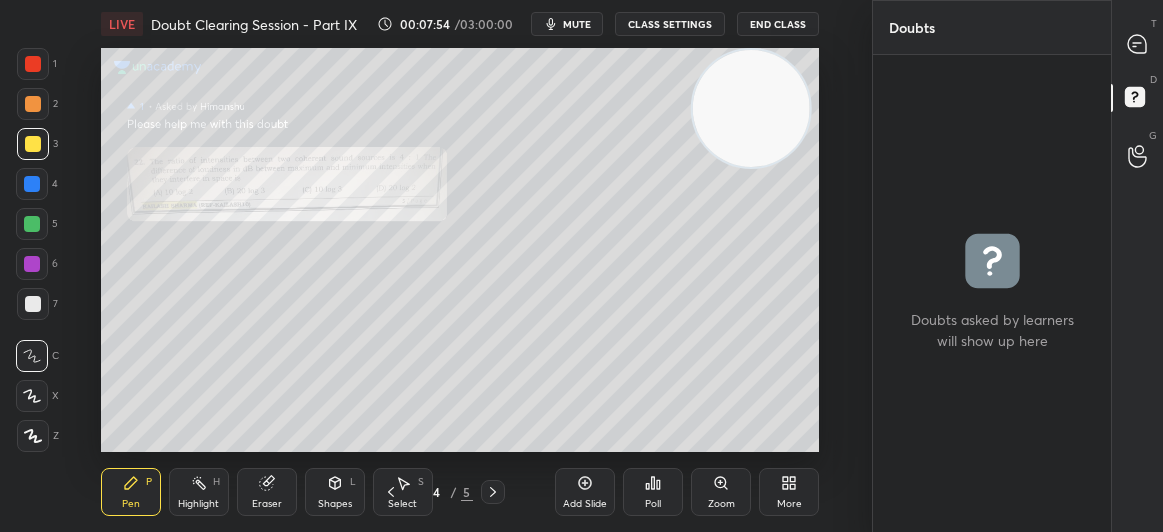 click at bounding box center [1138, 44] 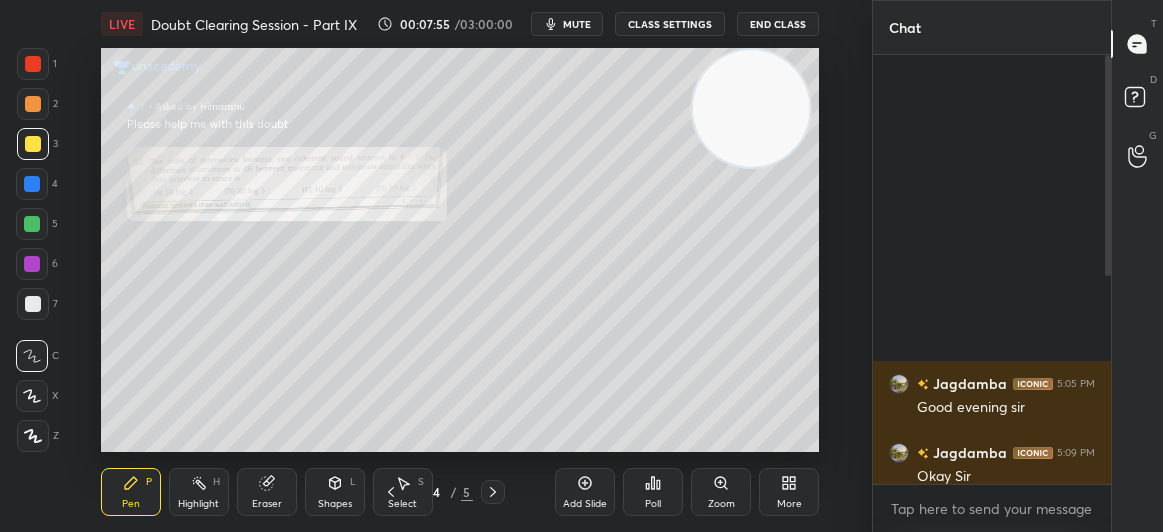 scroll, scrollTop: 405, scrollLeft: 0, axis: vertical 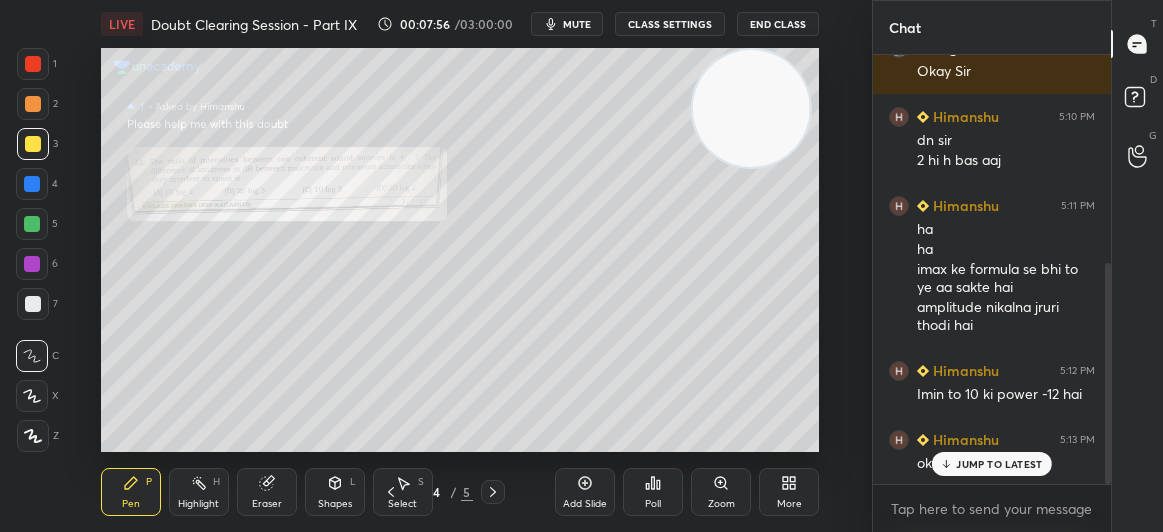 click on "JUMP TO LATEST" at bounding box center (999, 464) 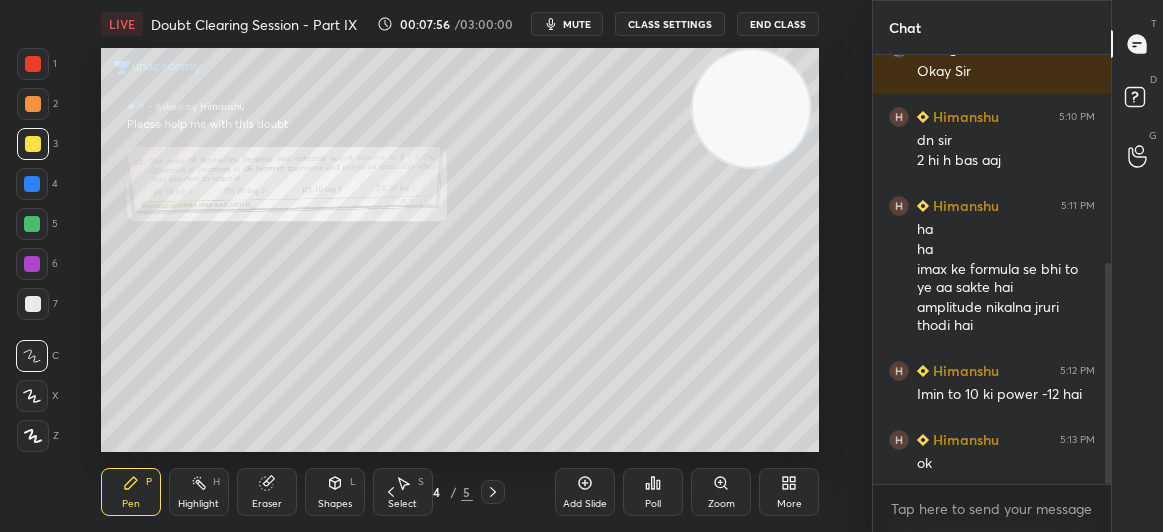 click on "Pen P Highlight H Eraser Shapes L Select S 4 / 5 Add Slide Poll Zoom More" at bounding box center [460, 492] 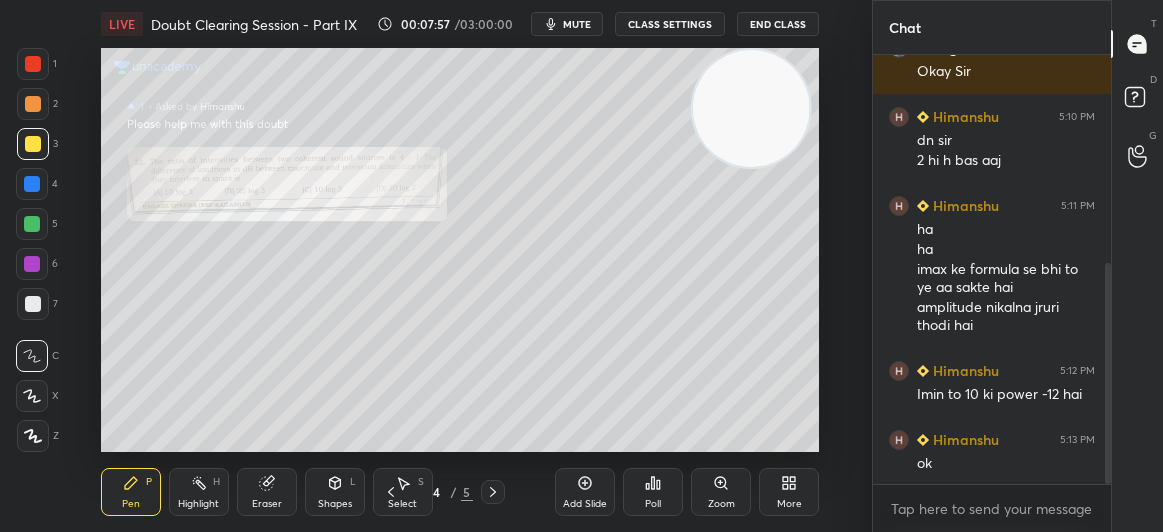 click 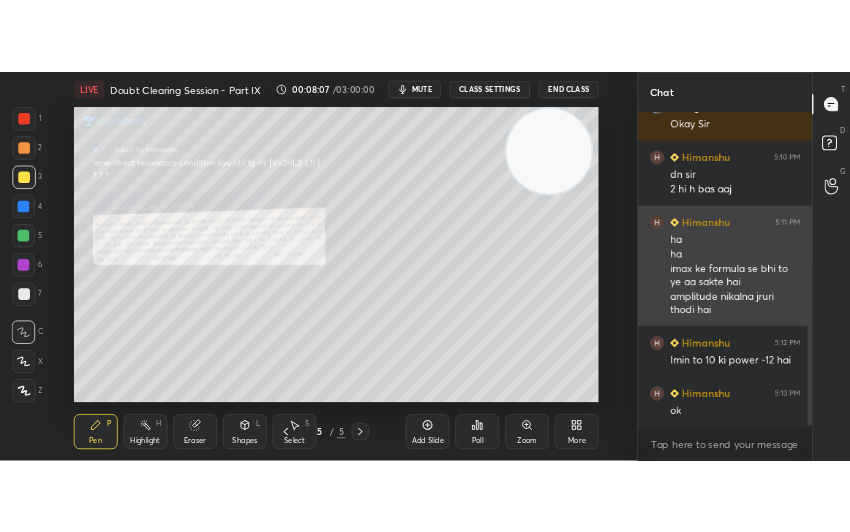 scroll, scrollTop: 404, scrollLeft: 558, axis: both 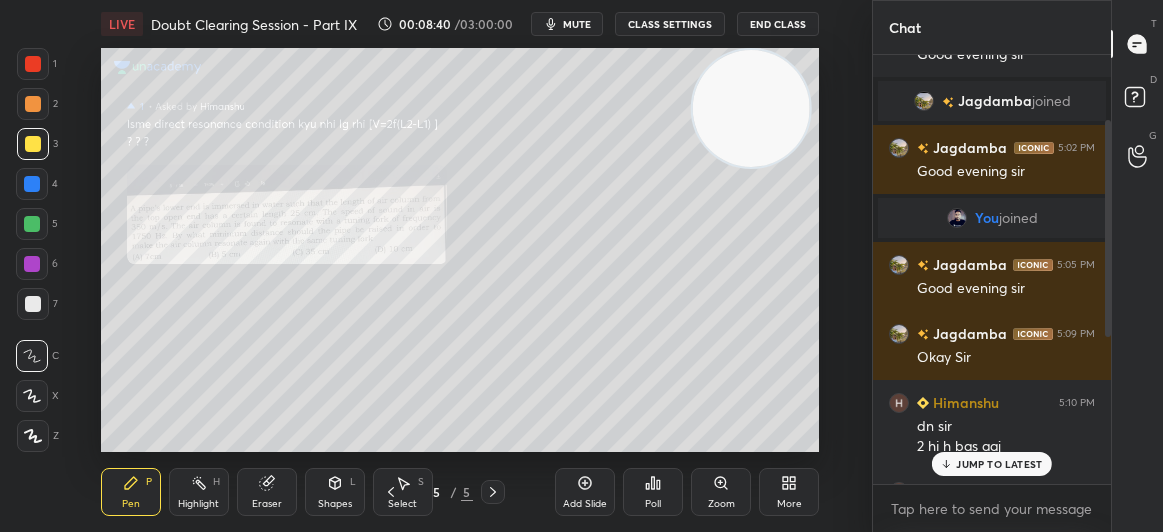 click on "JUMP TO LATEST" at bounding box center [999, 464] 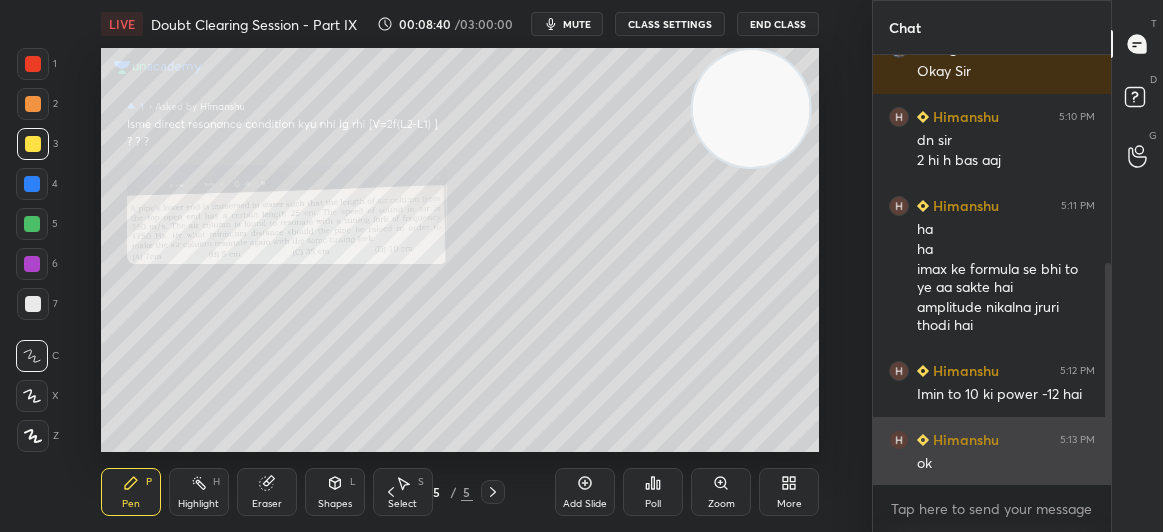click on "ok" at bounding box center (1006, 464) 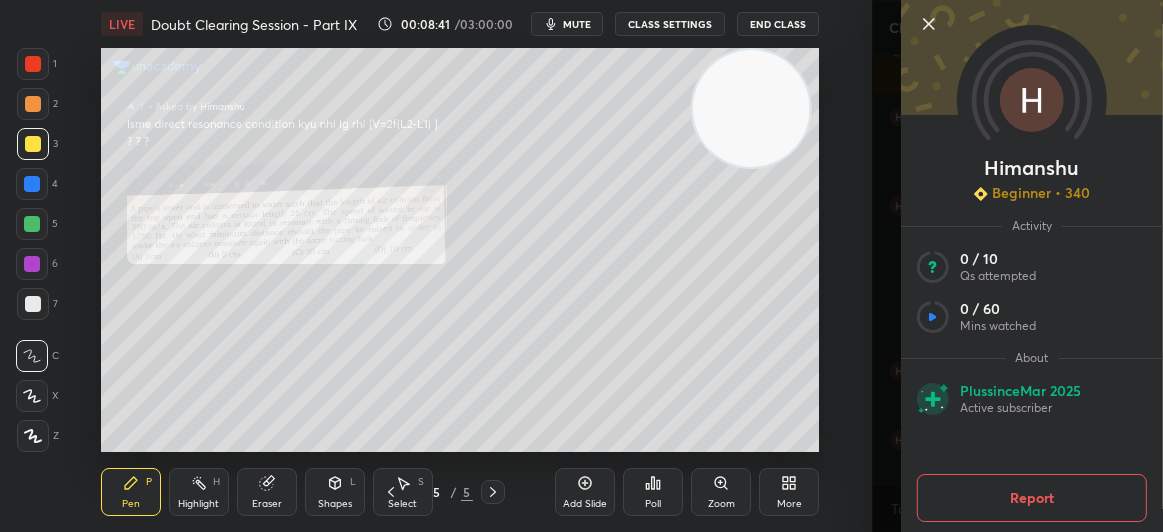 click 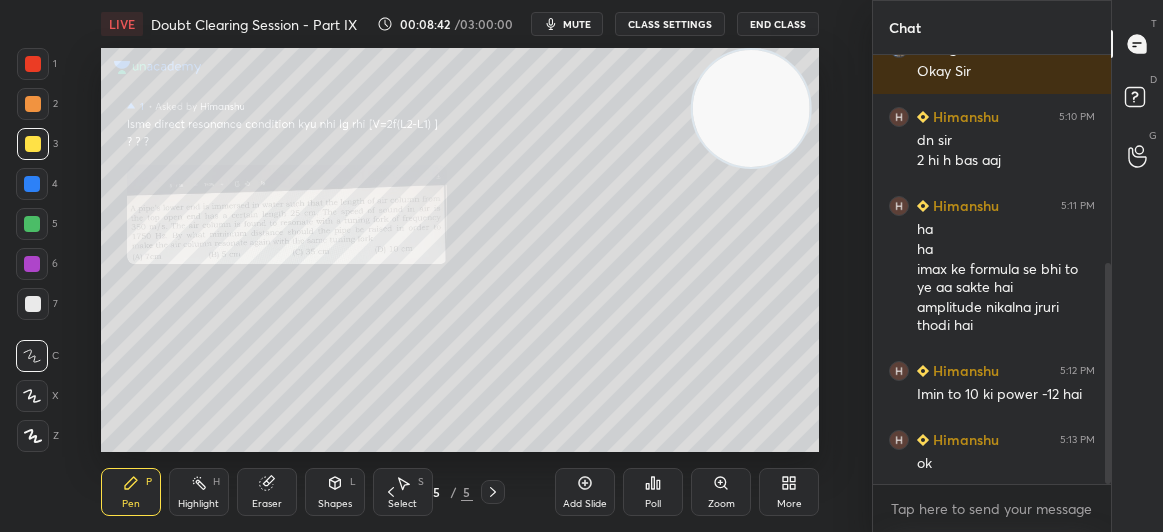 click on "Zoom" at bounding box center [721, 492] 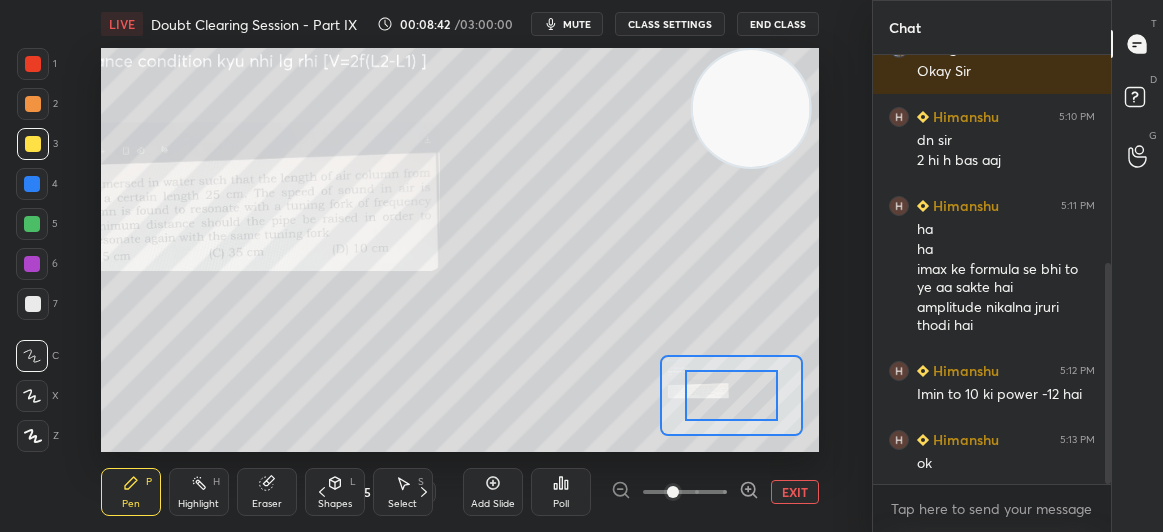 click at bounding box center [673, 492] 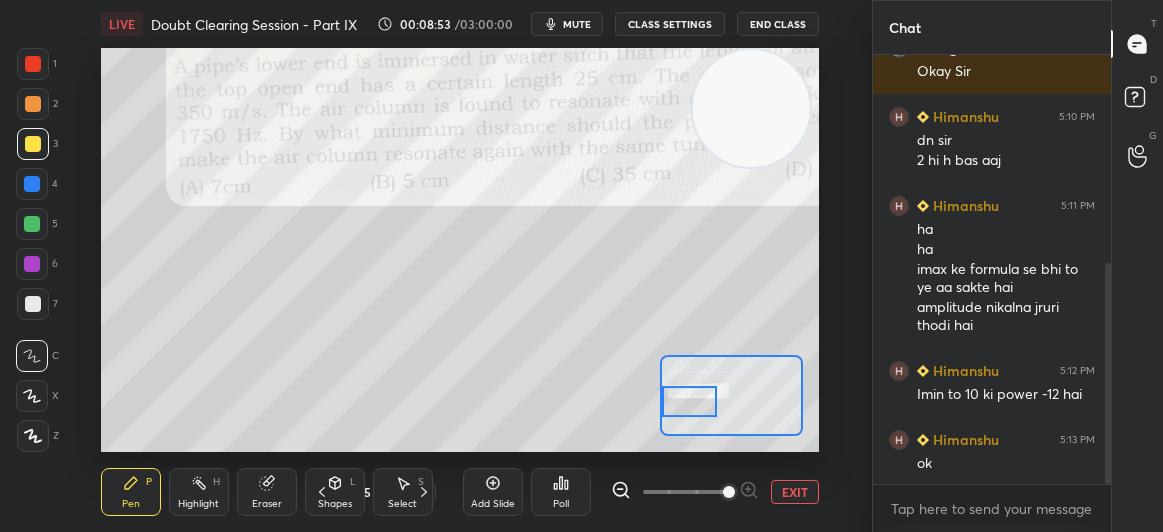 click at bounding box center (32, 184) 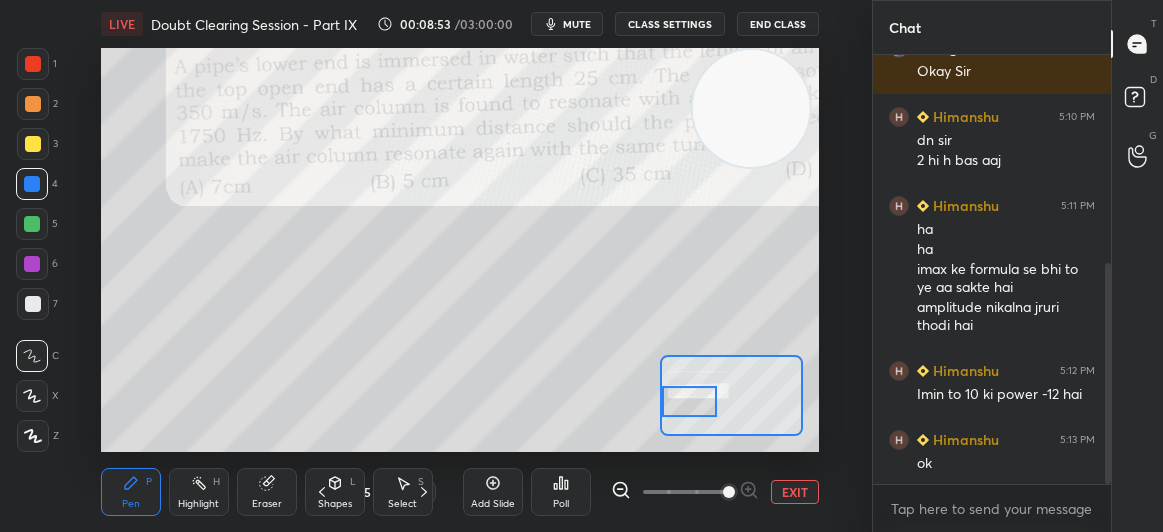 click at bounding box center (32, 184) 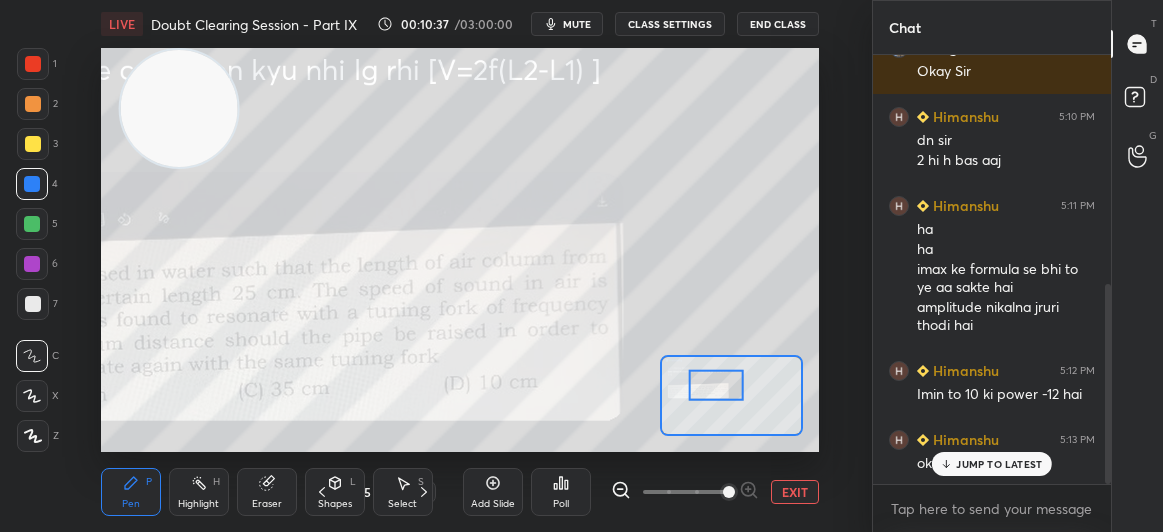 scroll, scrollTop: 492, scrollLeft: 0, axis: vertical 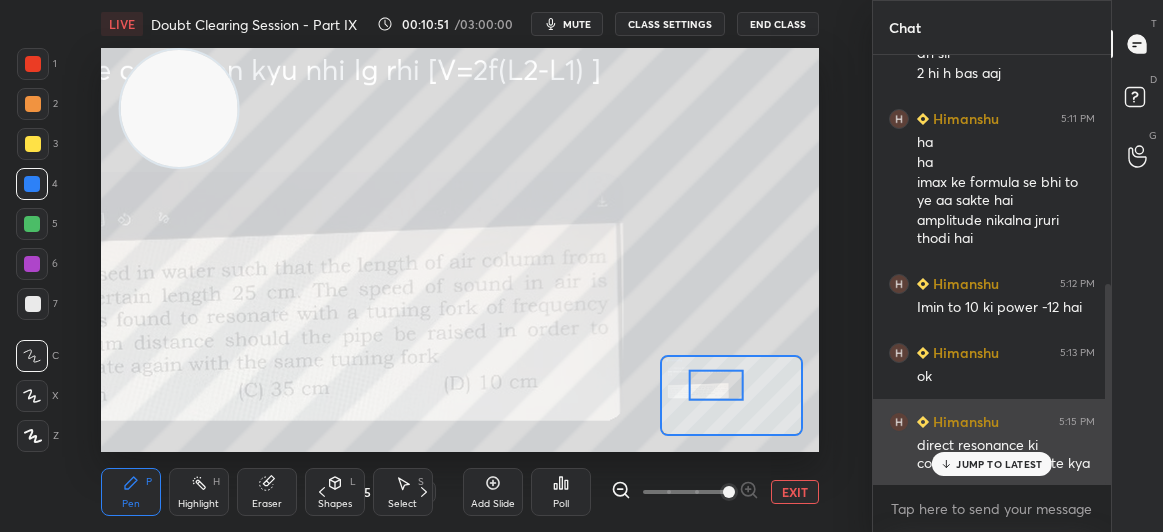 click on "JUMP TO LATEST" at bounding box center [992, 464] 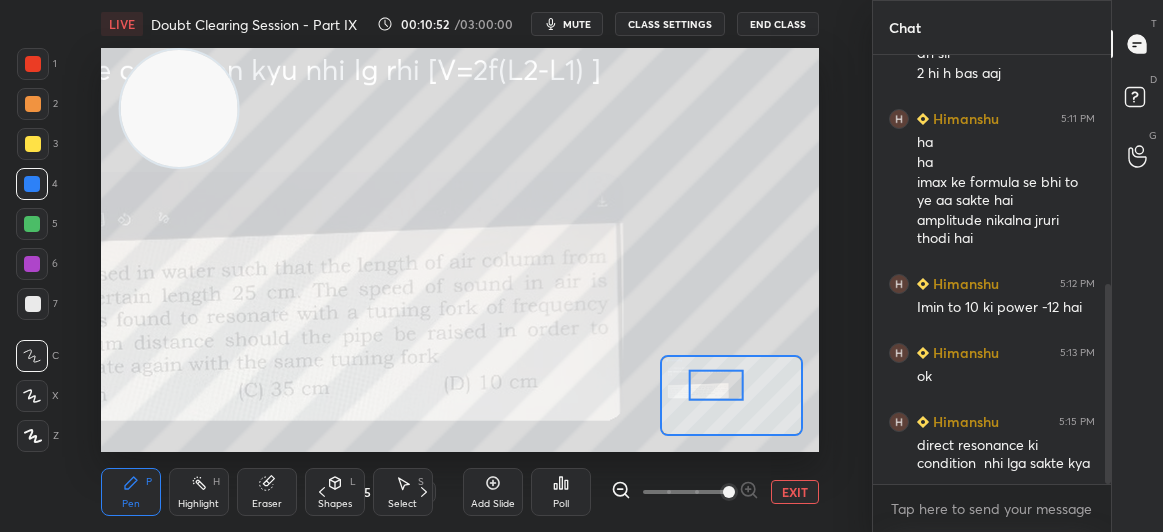 click on "EXIT" at bounding box center [795, 492] 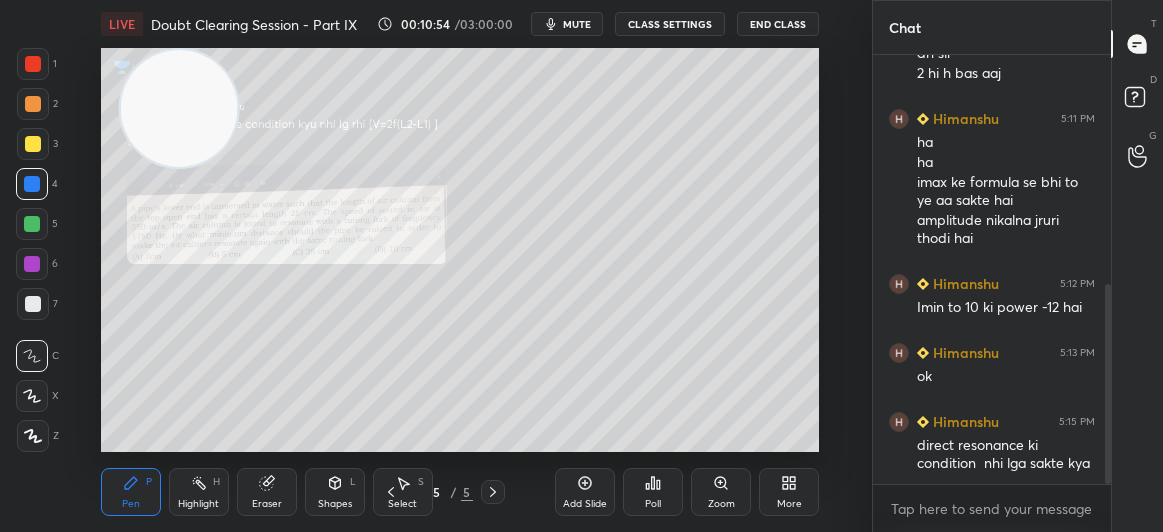 click at bounding box center [33, 144] 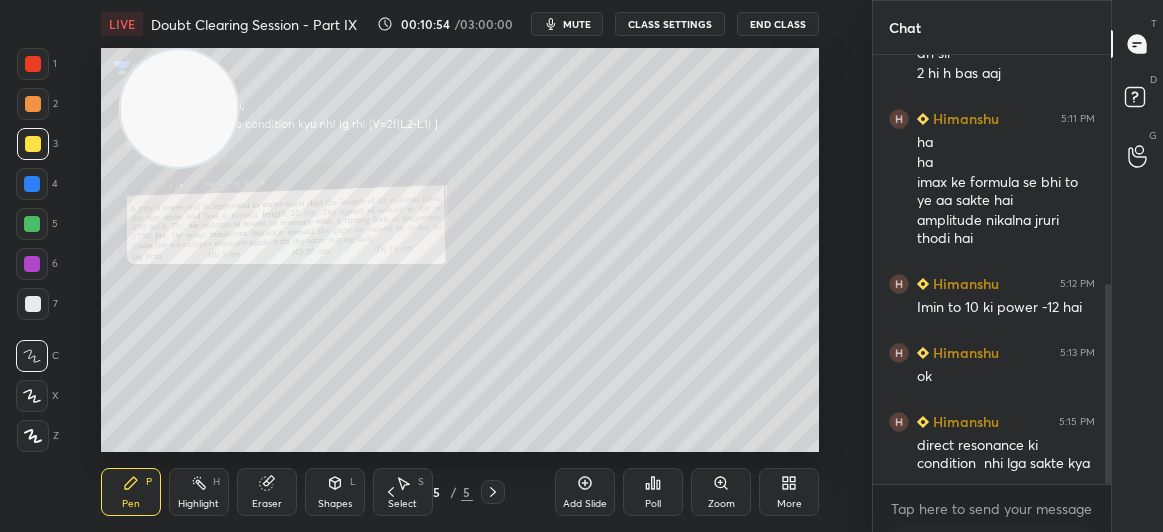 click at bounding box center (33, 144) 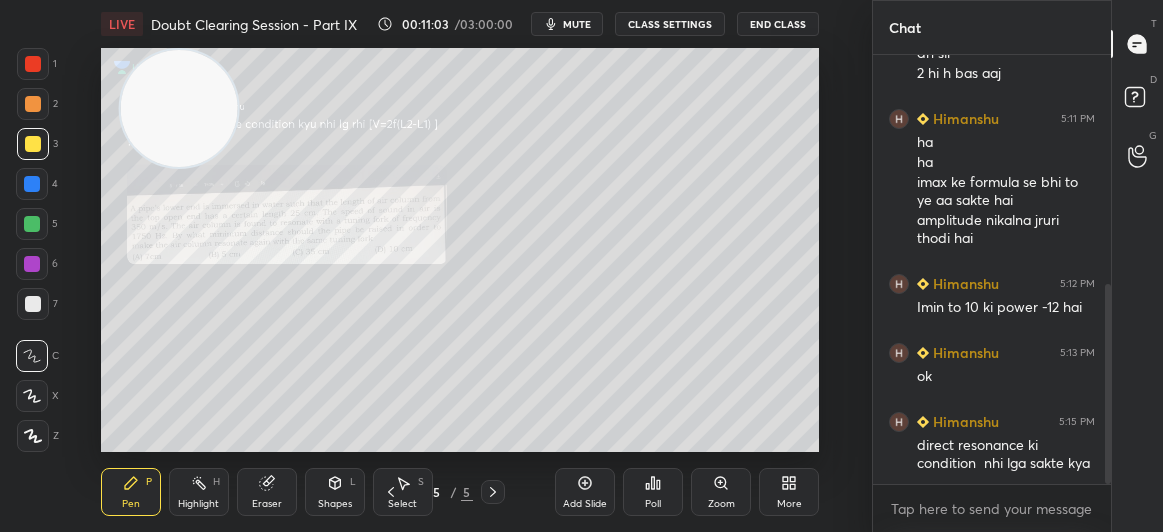 click on "4" at bounding box center (37, 184) 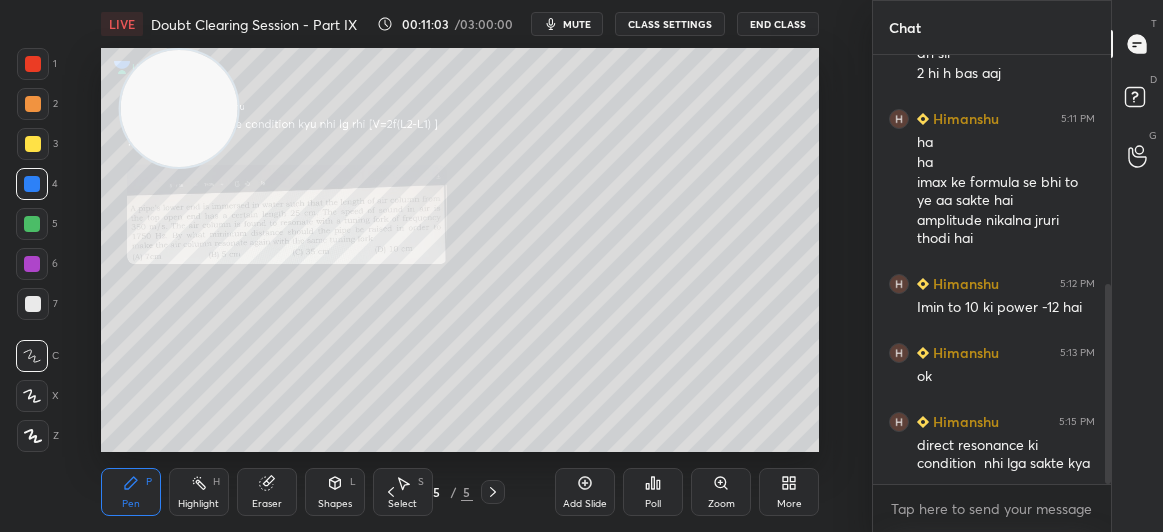 click on "4" at bounding box center [37, 184] 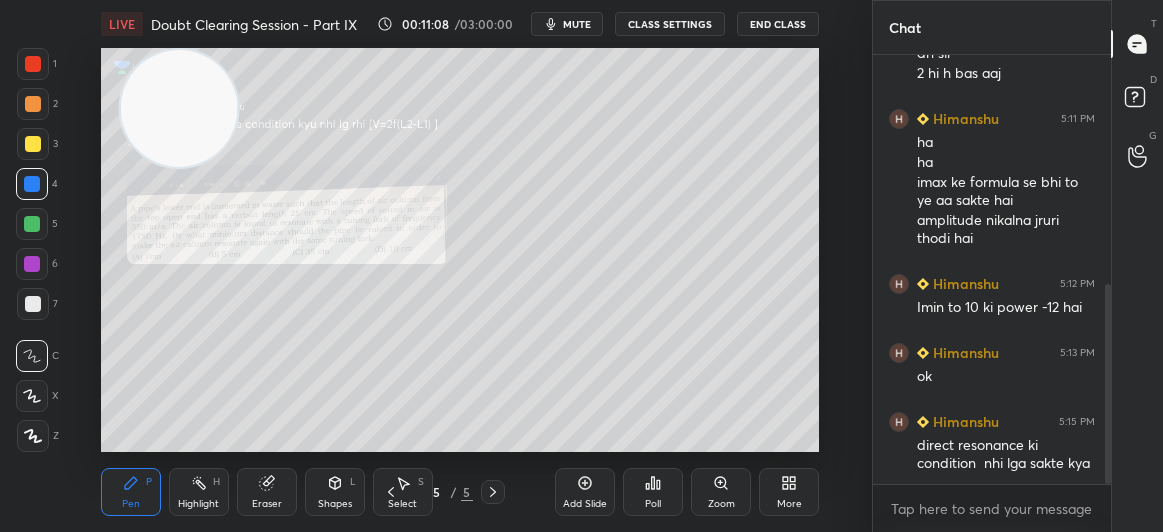 click at bounding box center (33, 144) 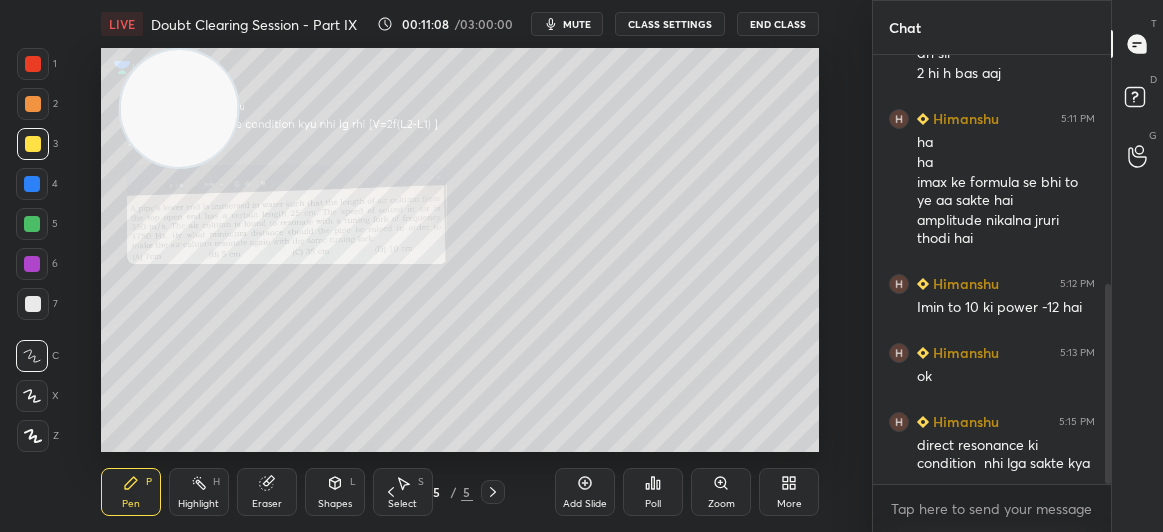 click at bounding box center (33, 144) 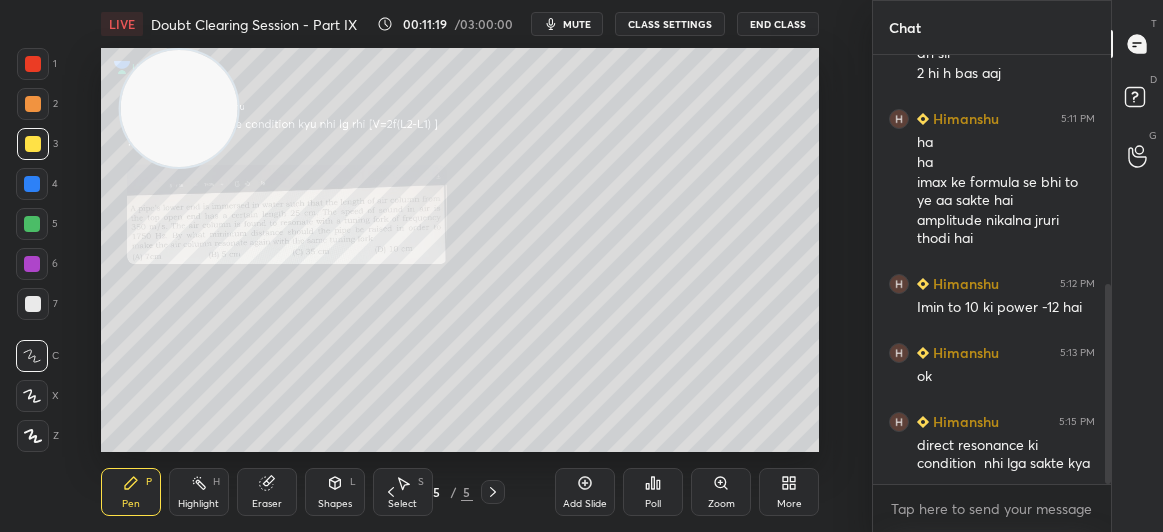 scroll, scrollTop: 579, scrollLeft: 0, axis: vertical 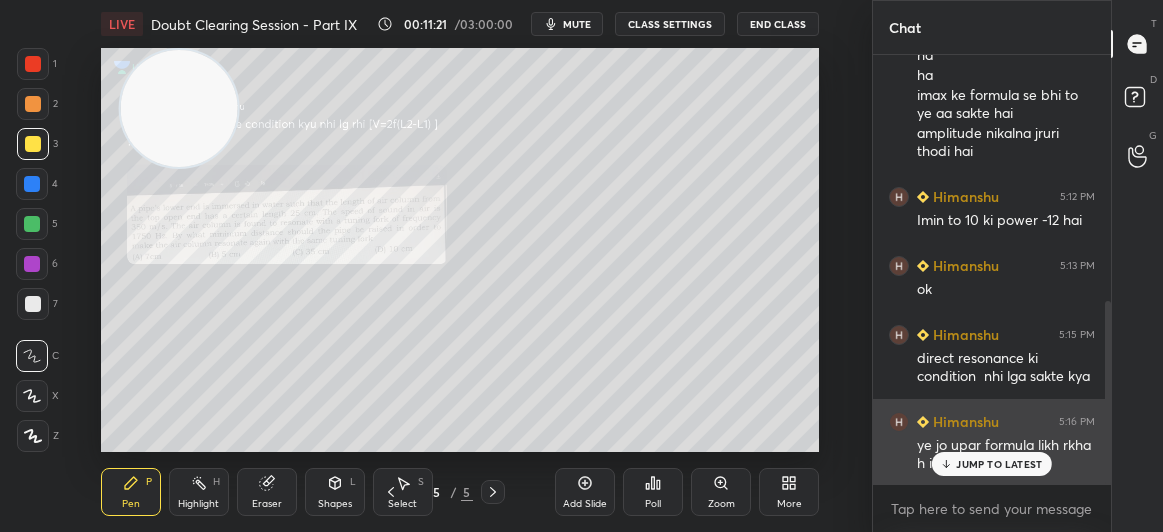 click on "JUMP TO LATEST" at bounding box center (999, 464) 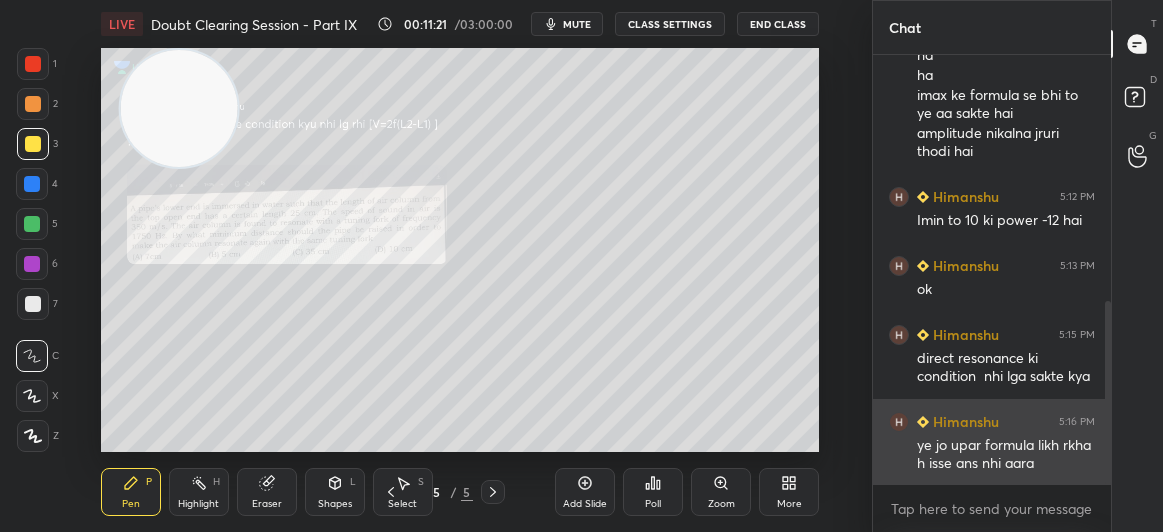 click on "ye jo upar formula likh rkha h isse ans nhi aara" at bounding box center [1006, 455] 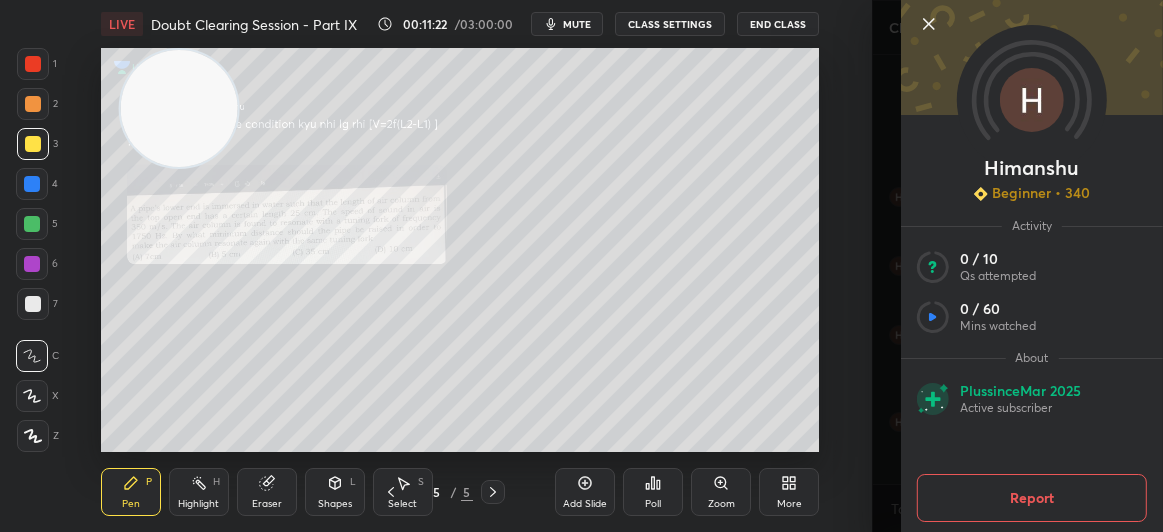 click 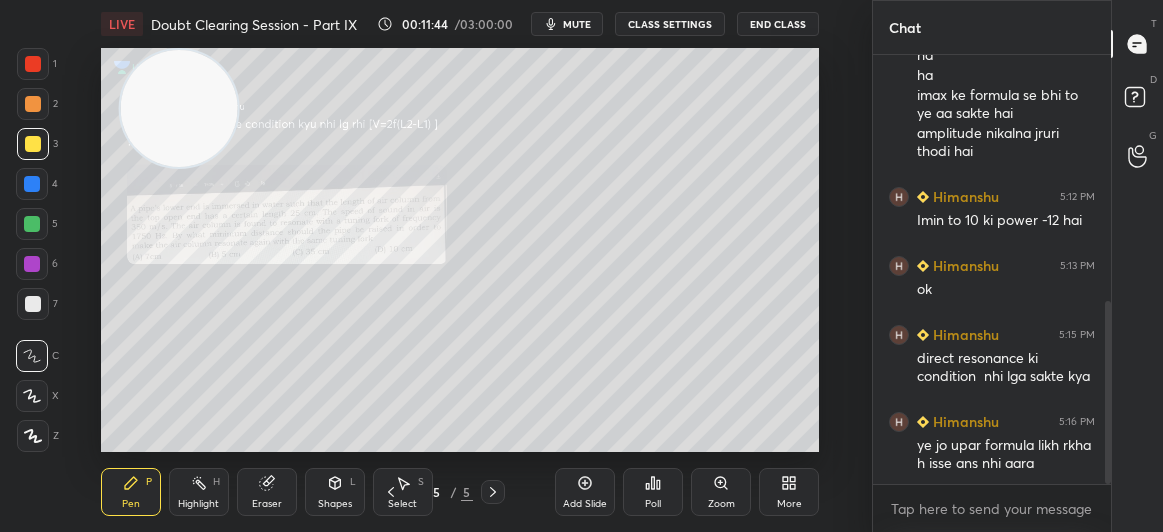 click at bounding box center [32, 224] 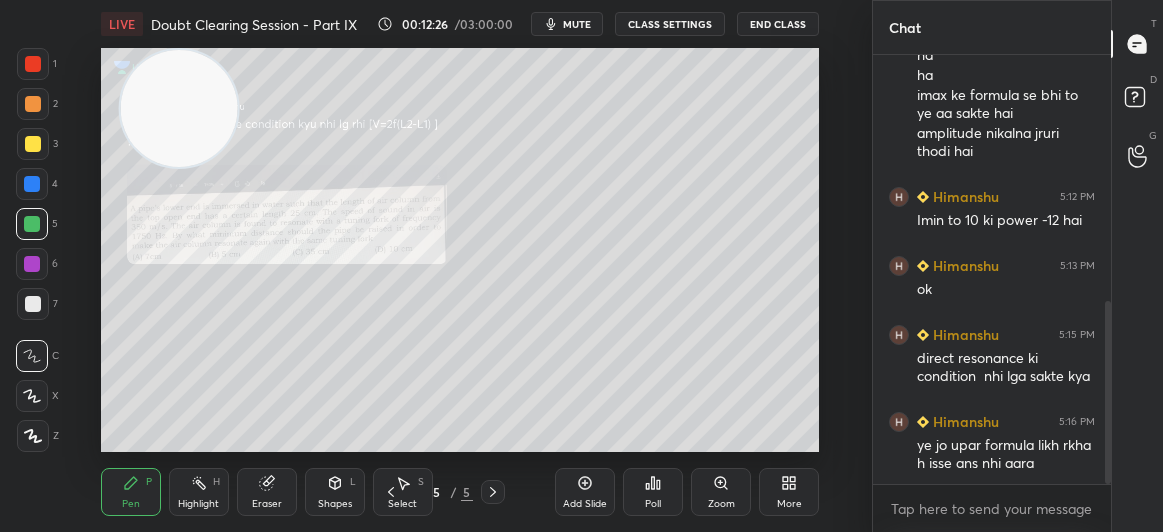 click at bounding box center (33, 144) 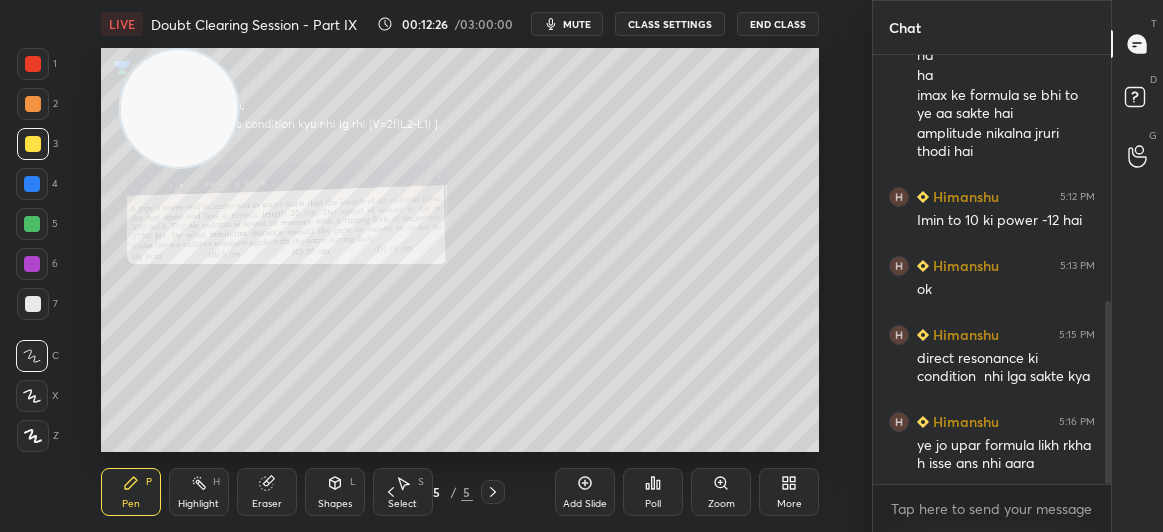 click on "2" at bounding box center (37, 108) 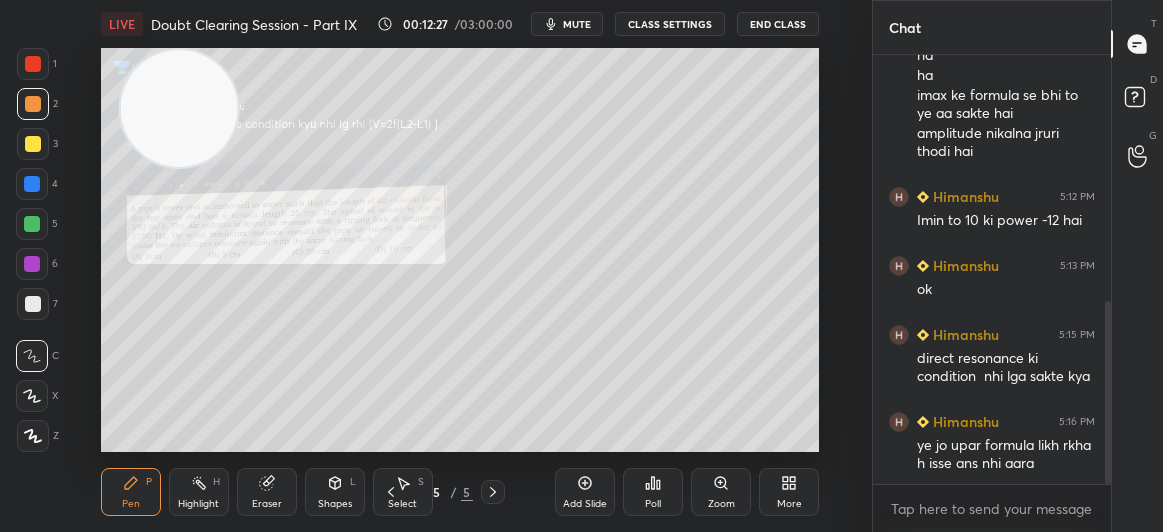 click at bounding box center [33, 144] 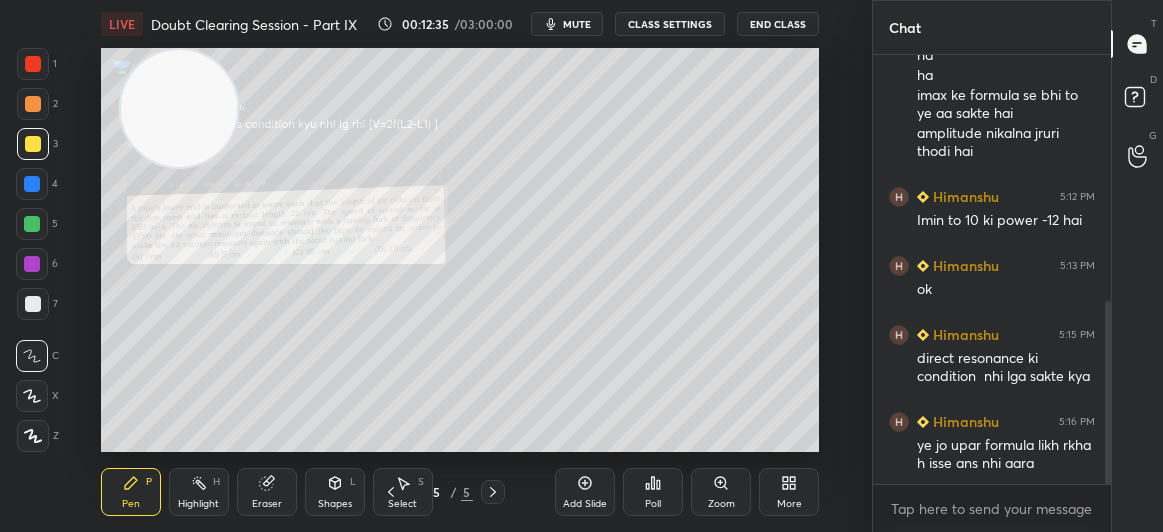 scroll, scrollTop: 648, scrollLeft: 0, axis: vertical 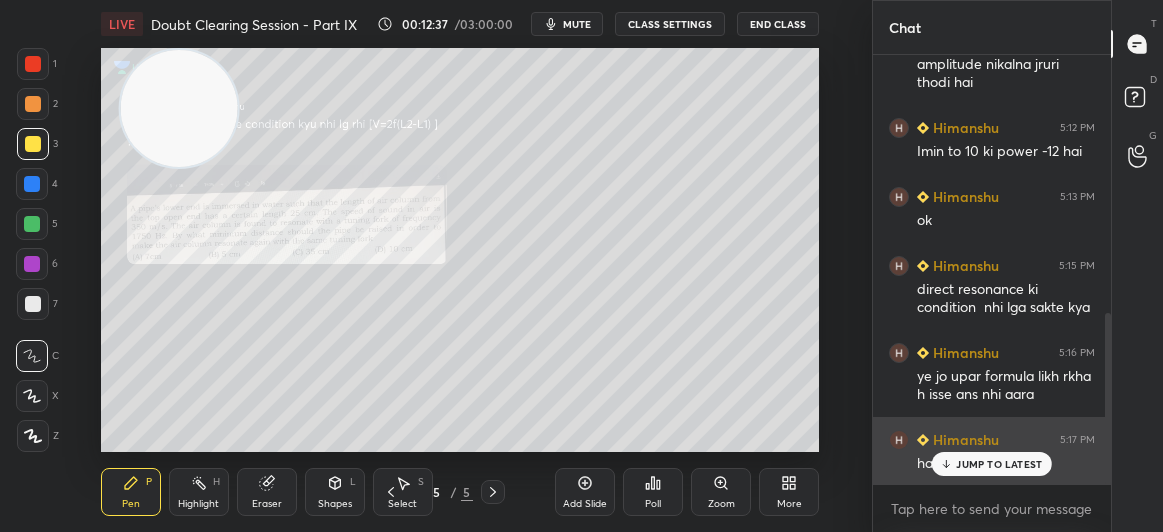 click on "JUMP TO LATEST" at bounding box center [999, 464] 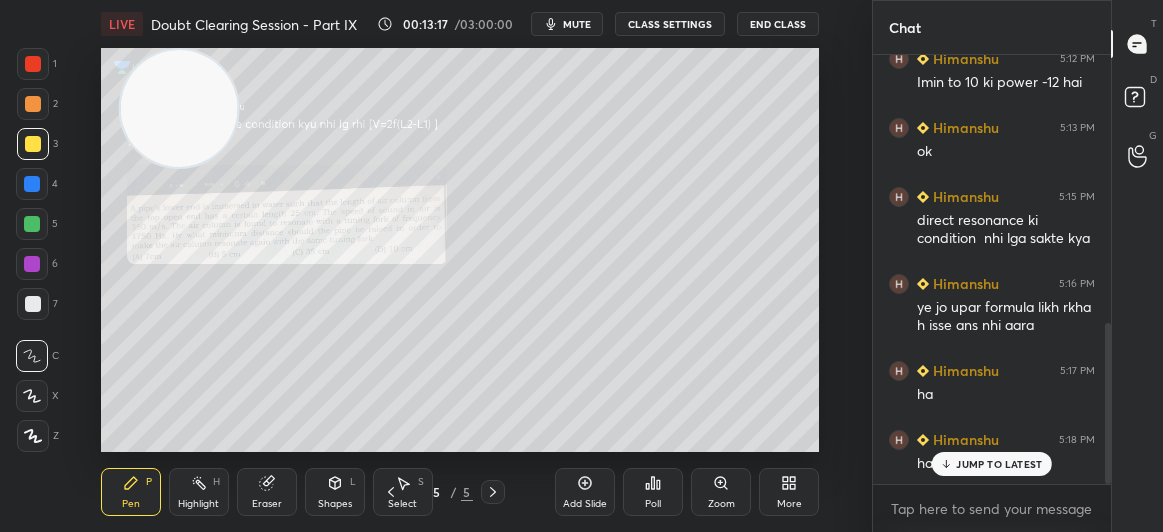 scroll, scrollTop: 737, scrollLeft: 0, axis: vertical 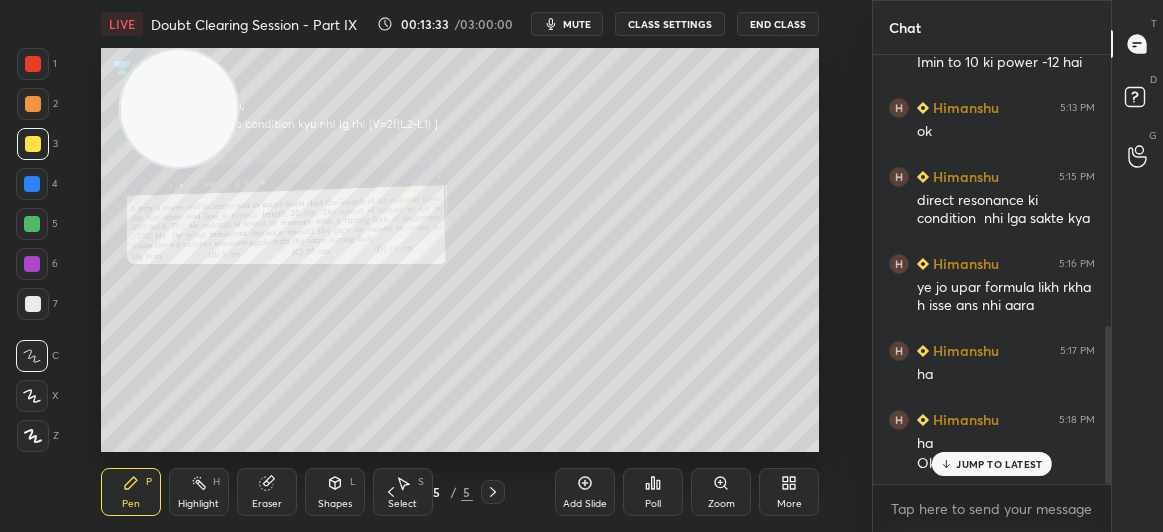 click on "JUMP TO LATEST" at bounding box center (999, 464) 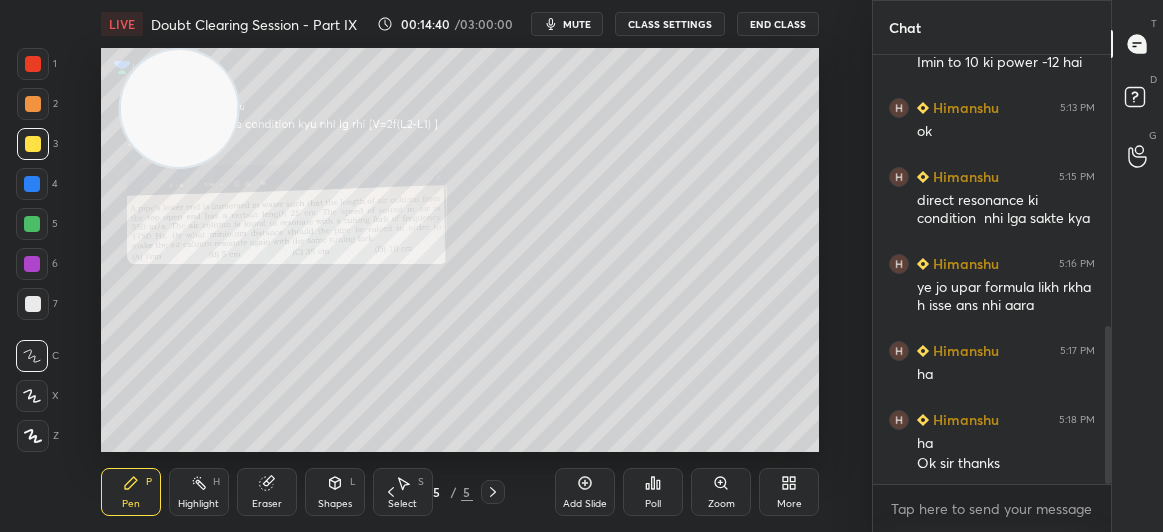 click on "mute" at bounding box center (577, 24) 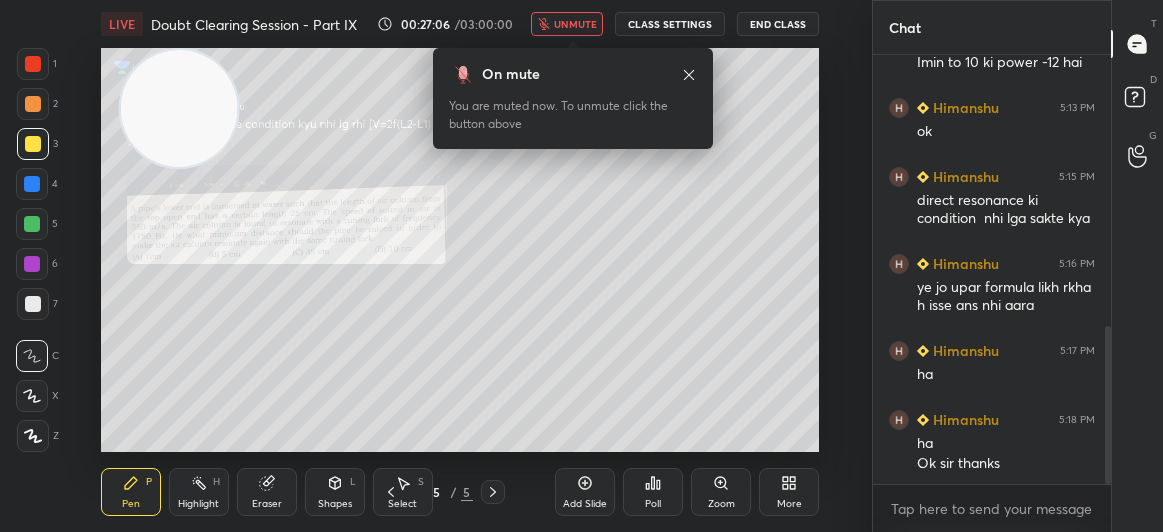 scroll, scrollTop: 785, scrollLeft: 0, axis: vertical 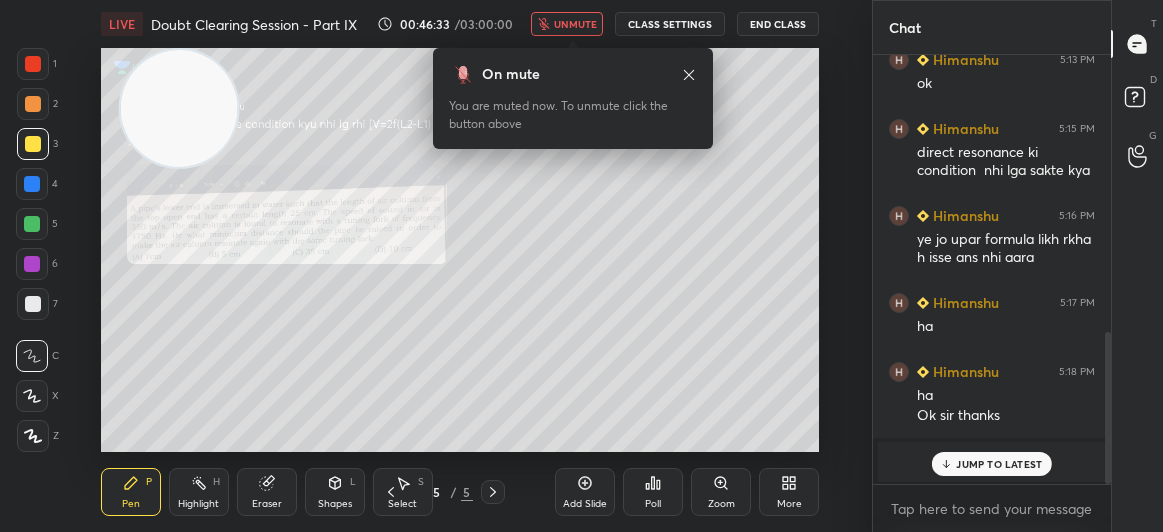 click on "End Class" at bounding box center [778, 24] 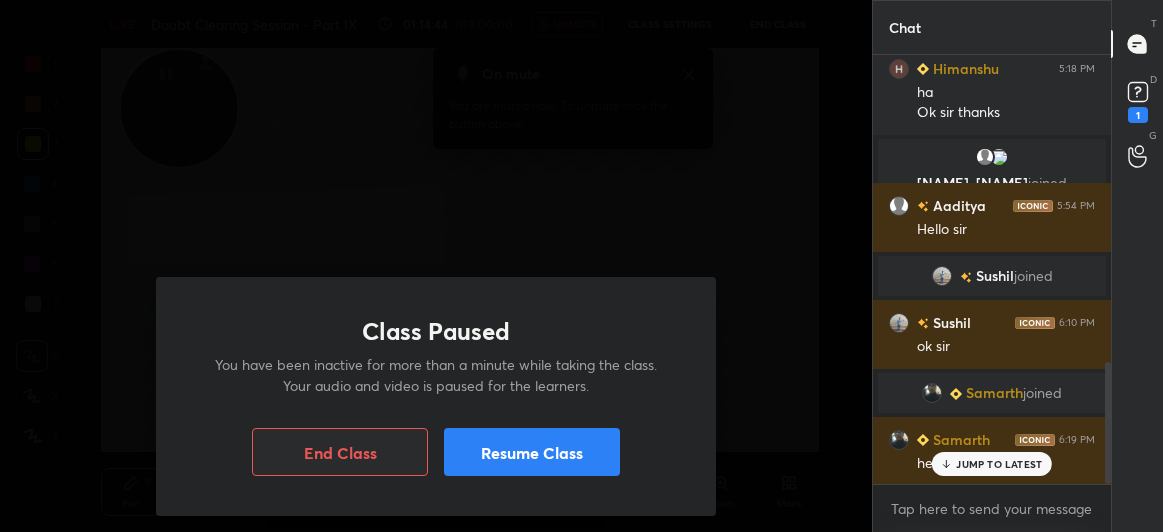 scroll, scrollTop: 1136, scrollLeft: 0, axis: vertical 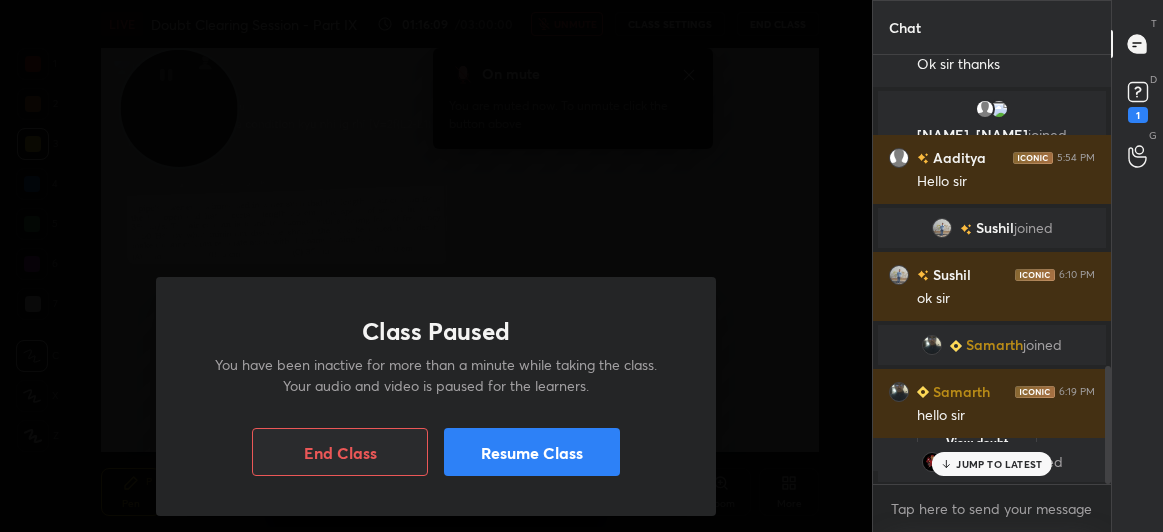 drag, startPoint x: 518, startPoint y: 445, endPoint x: 470, endPoint y: 440, distance: 48.259712 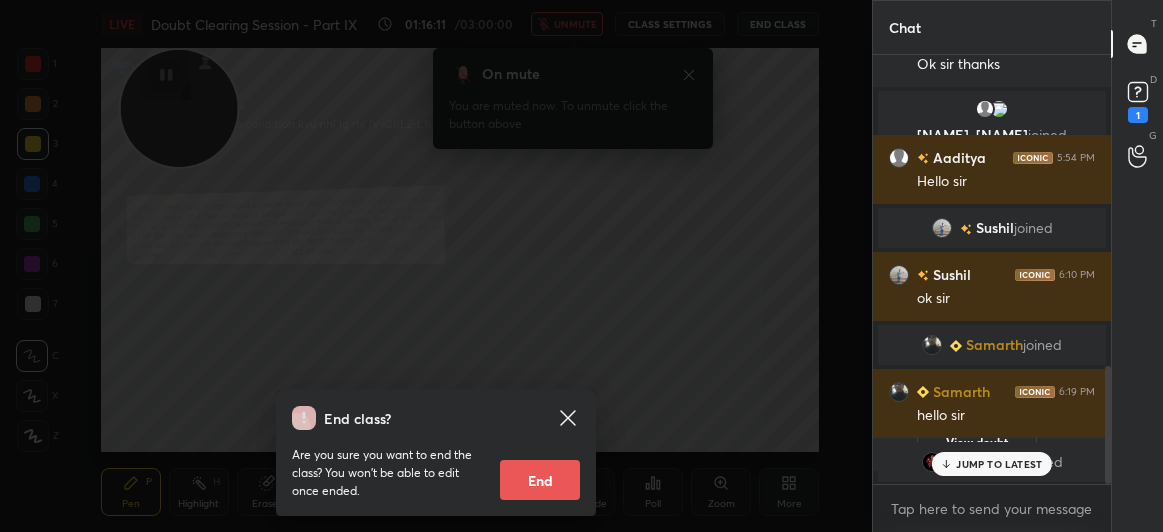 click 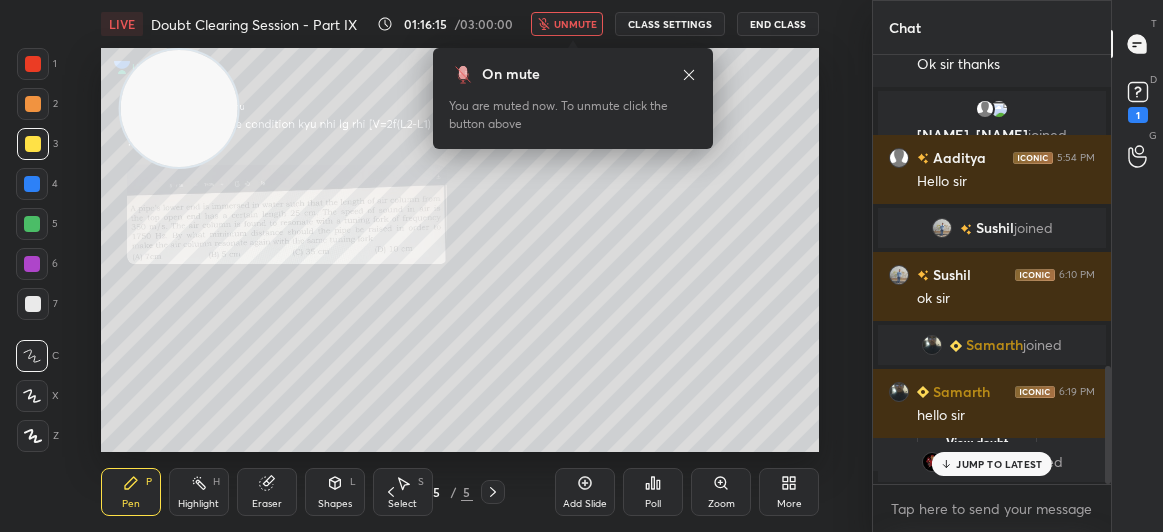 click on "unmute" at bounding box center [575, 24] 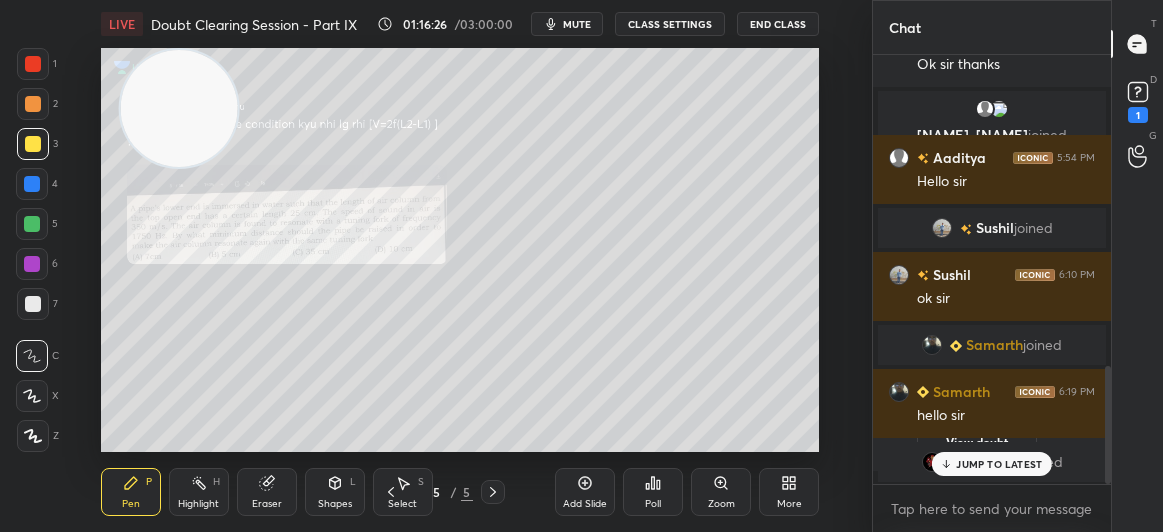 click on "JUMP TO LATEST" at bounding box center (999, 464) 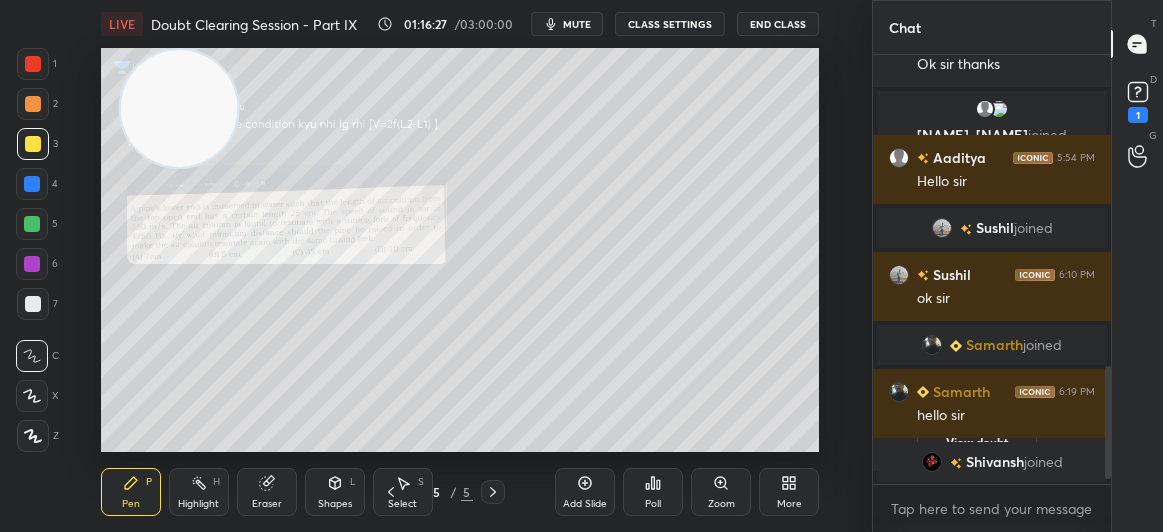 scroll, scrollTop: 1205, scrollLeft: 0, axis: vertical 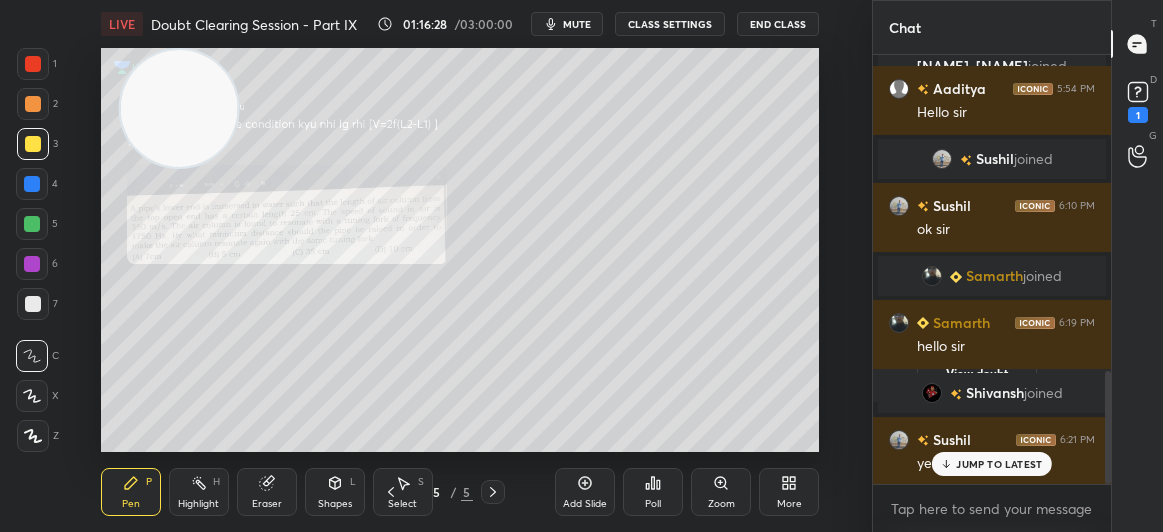 click on "JUMP TO LATEST" at bounding box center [999, 464] 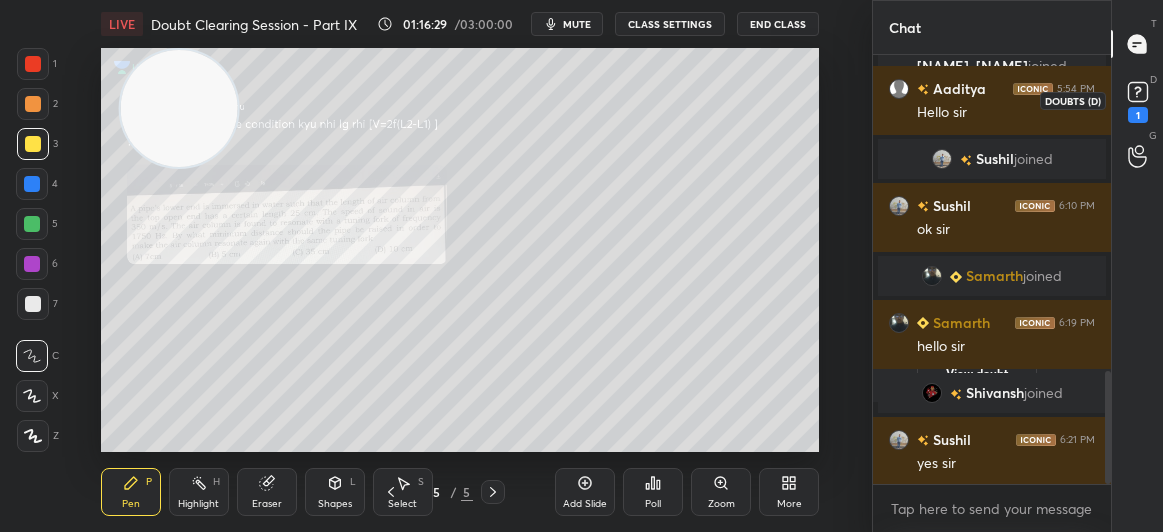 click 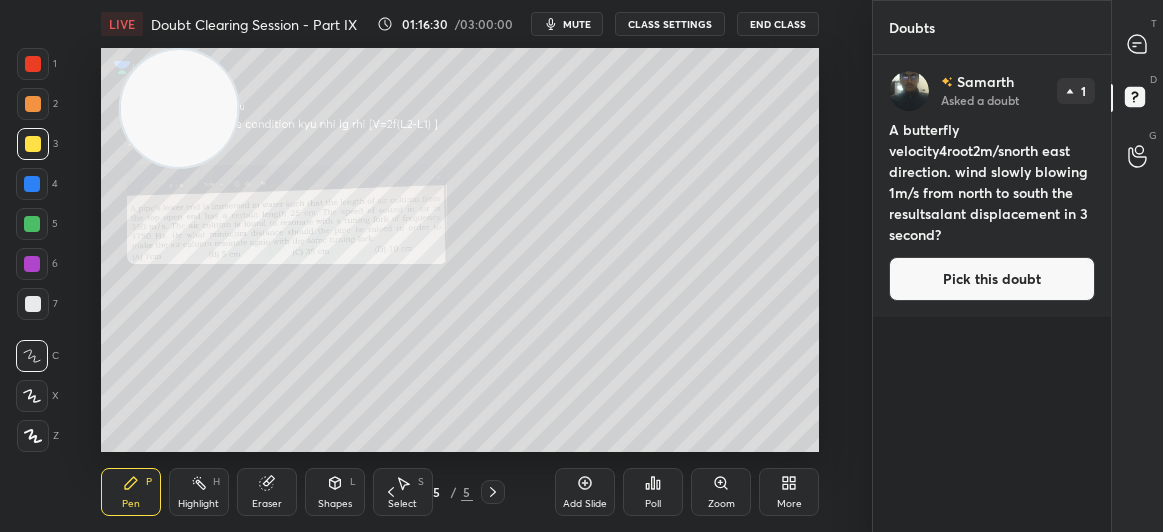 click on "Pick this doubt" at bounding box center (992, 279) 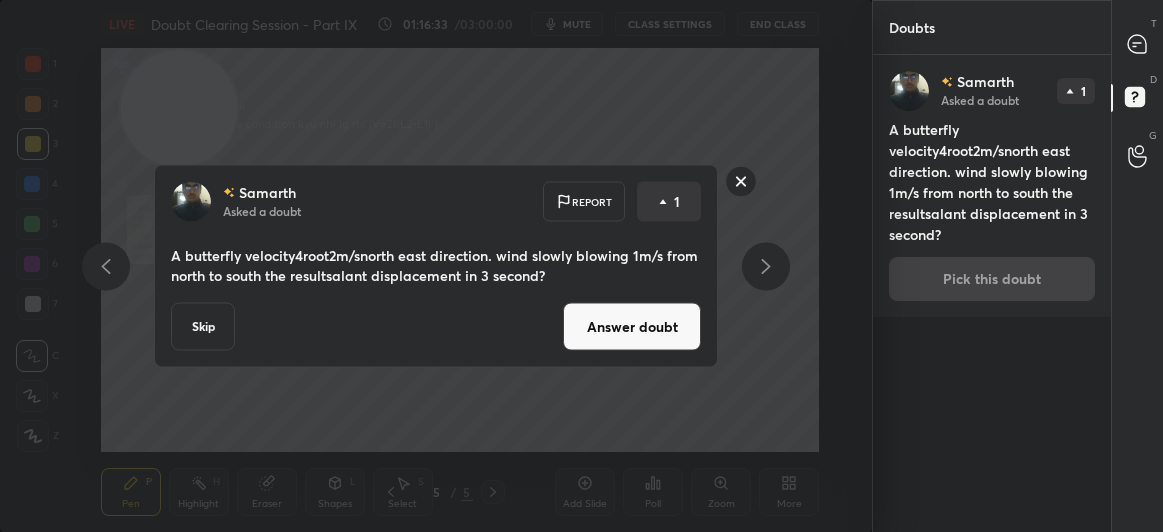 click on "A butterfly velocity4root2m/snorth east direction. wind slowly blowing 1m/s from north to south the resultsalant displacement in 3 second? Skip Answer doubt" at bounding box center (436, 266) 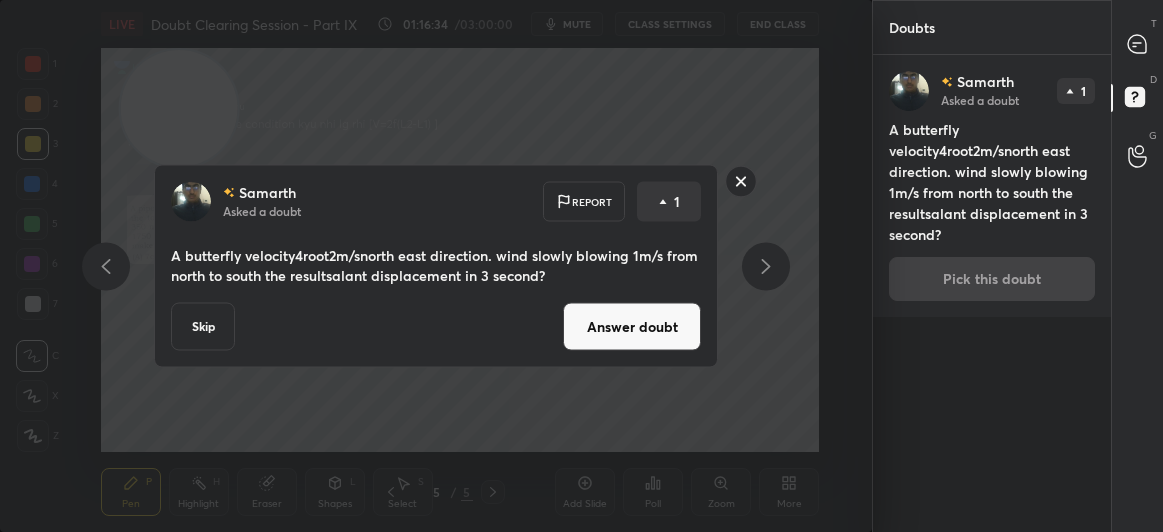 click on "Answer doubt" at bounding box center (632, 327) 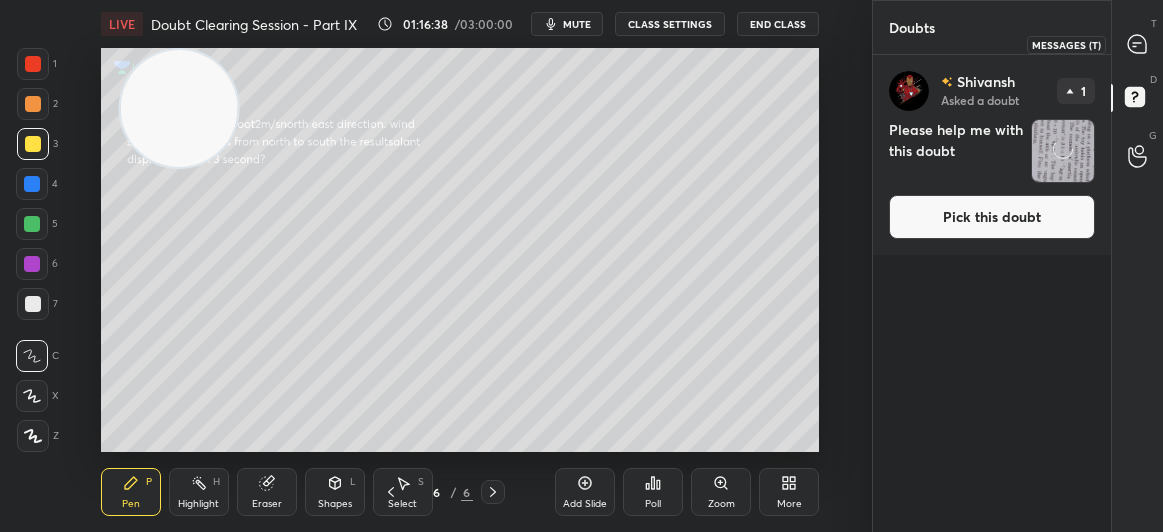click 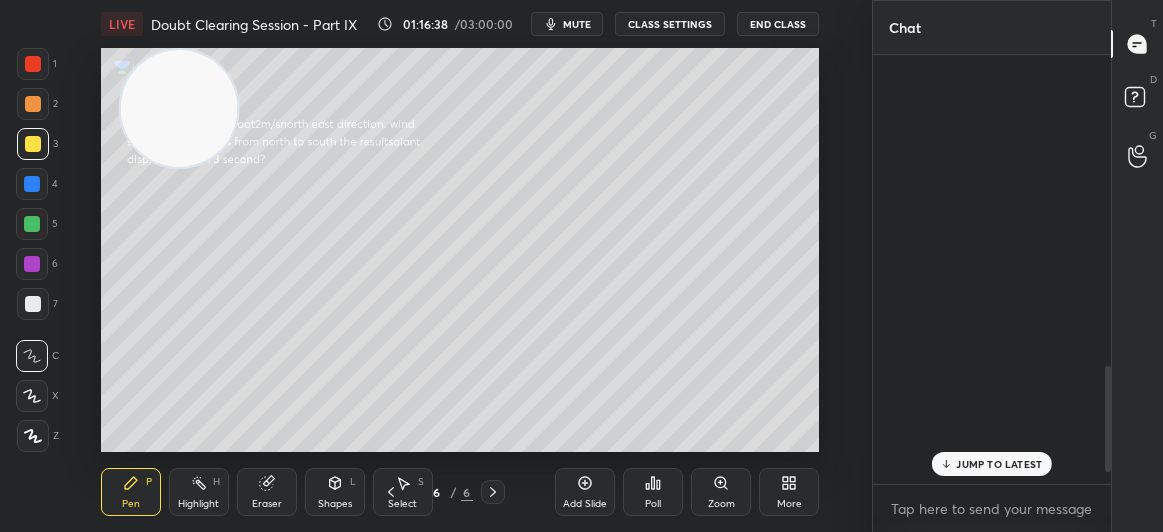 scroll, scrollTop: 1258, scrollLeft: 0, axis: vertical 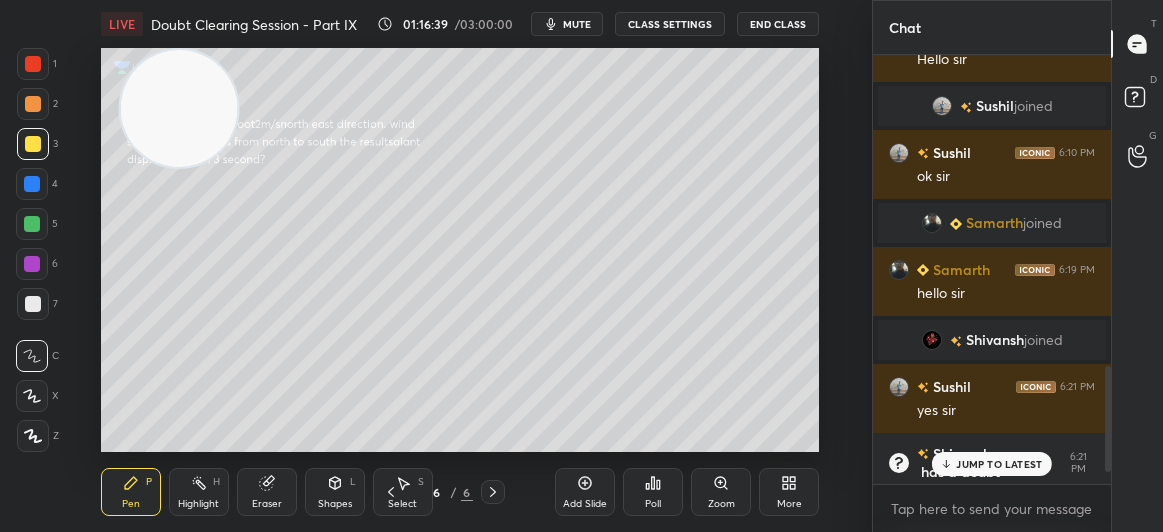 click on "JUMP TO LATEST" at bounding box center [999, 464] 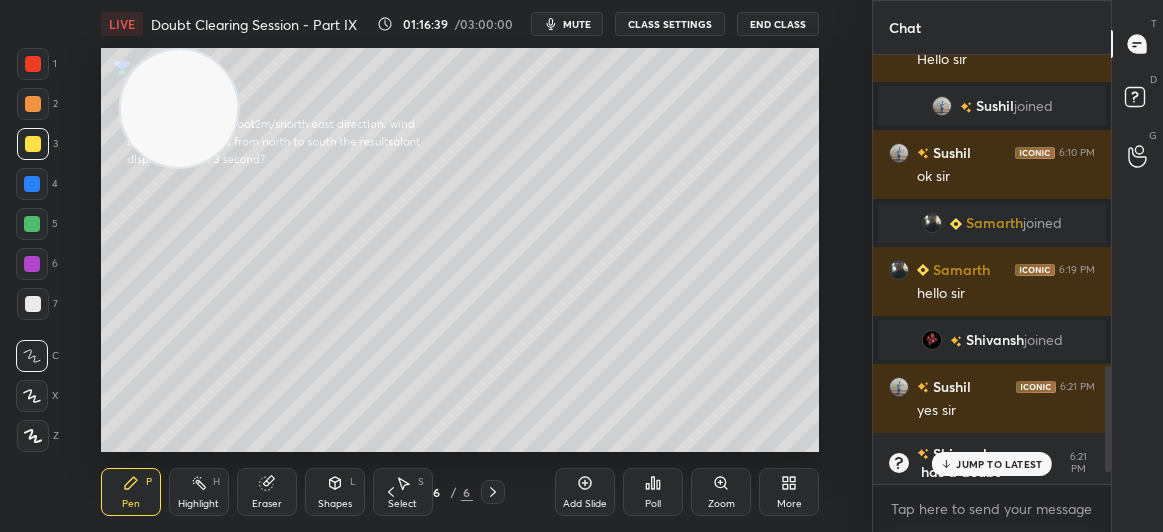 scroll, scrollTop: 1307, scrollLeft: 0, axis: vertical 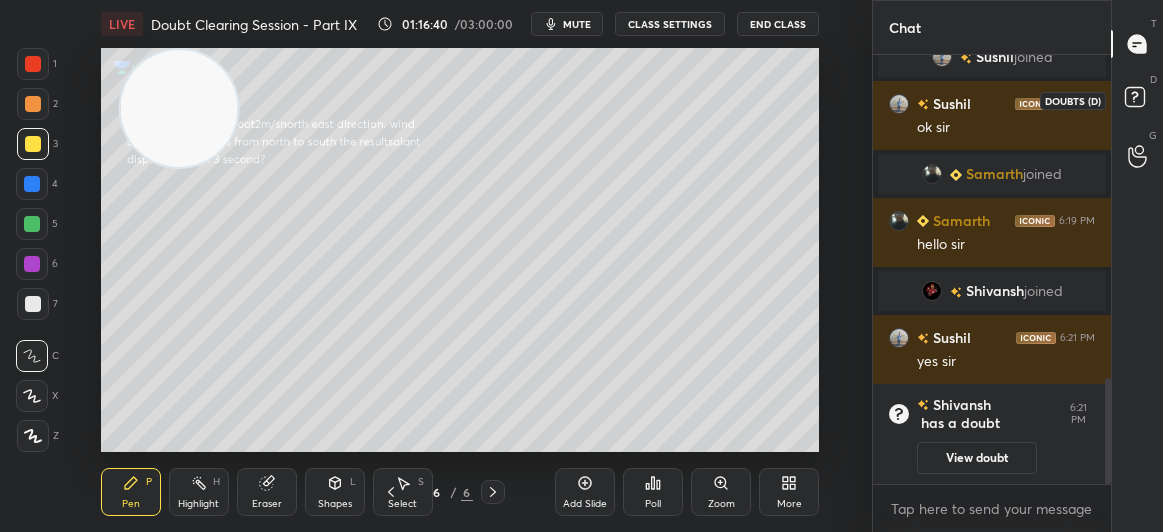 click 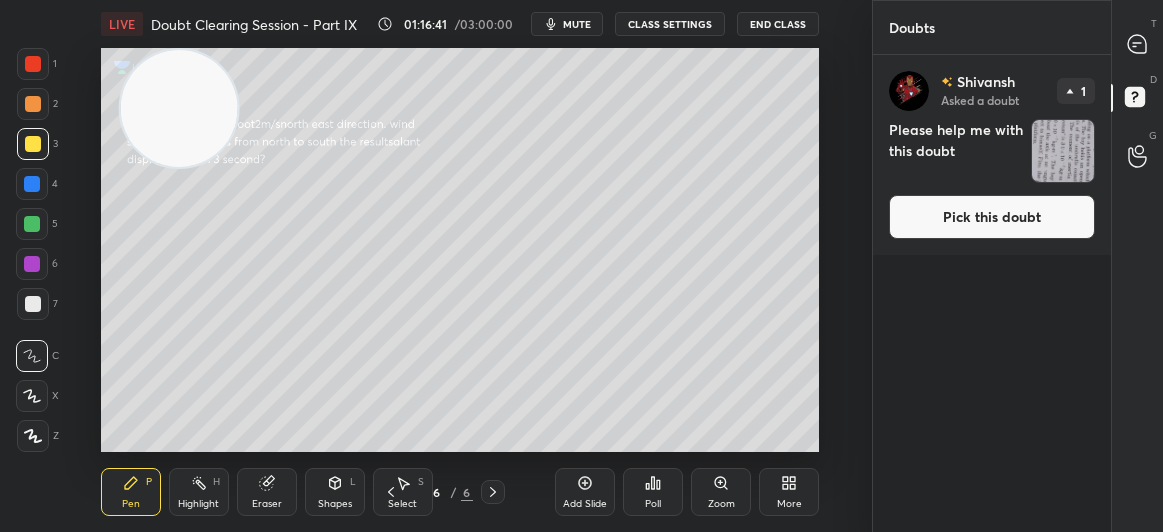 click on "Pick this doubt" at bounding box center [992, 217] 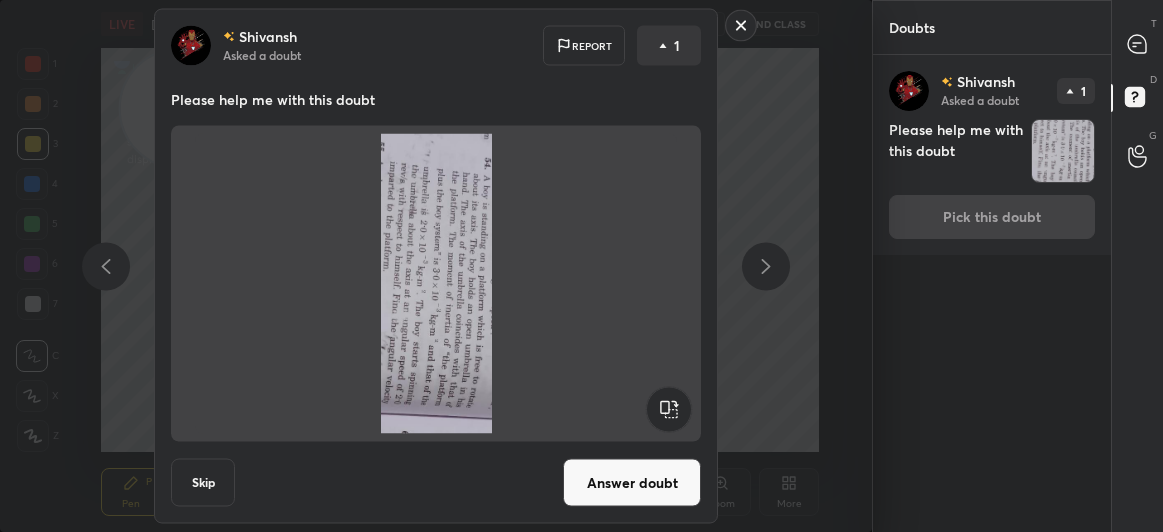 click 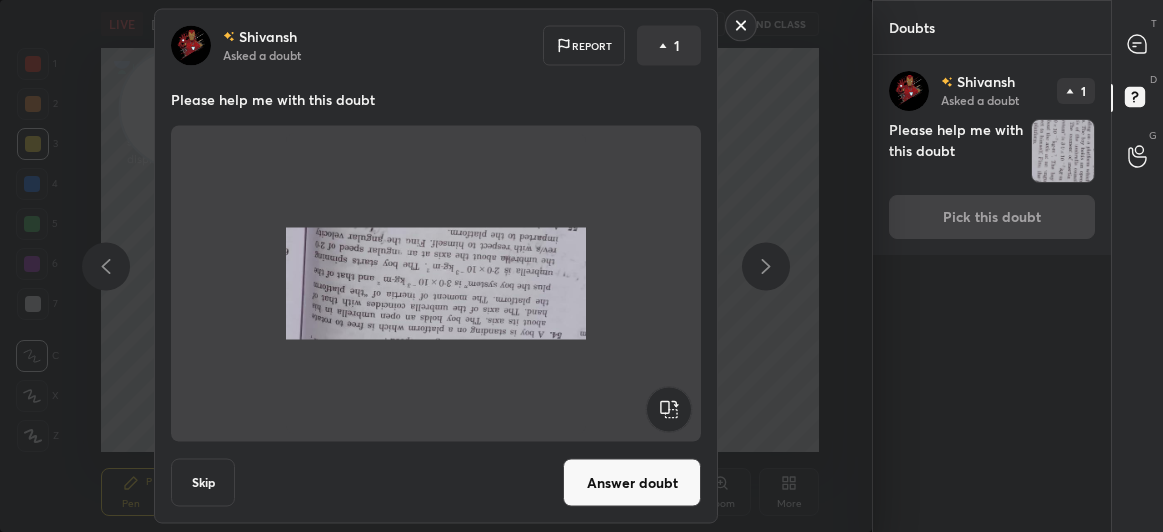 click 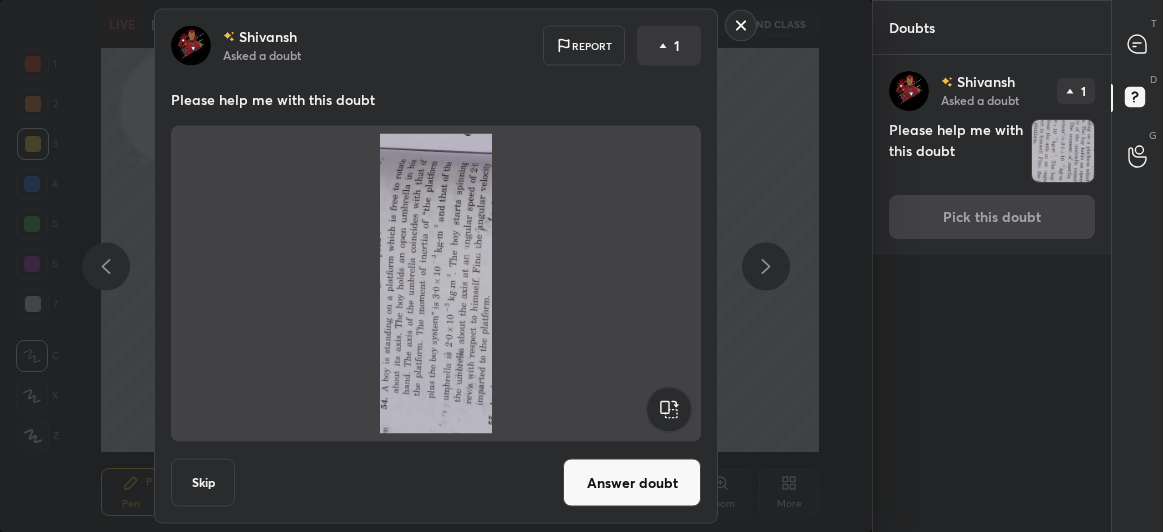 click 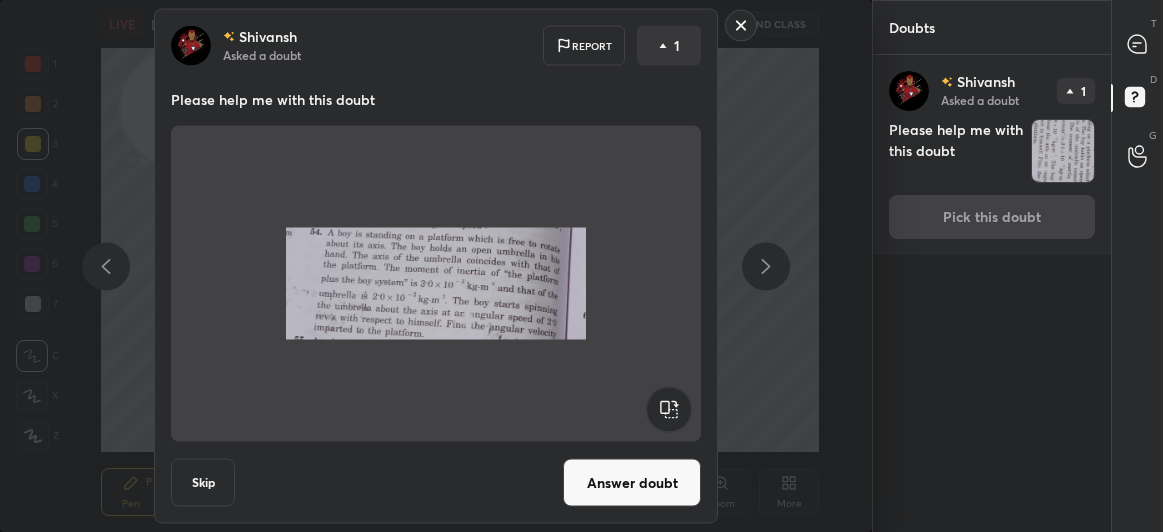 click on "Answer doubt" at bounding box center [632, 483] 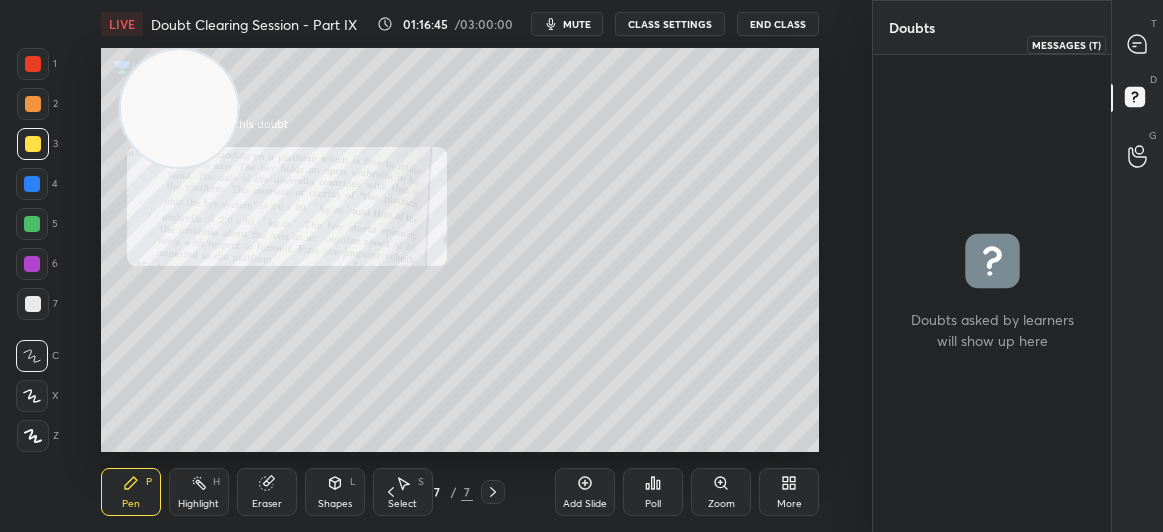 click 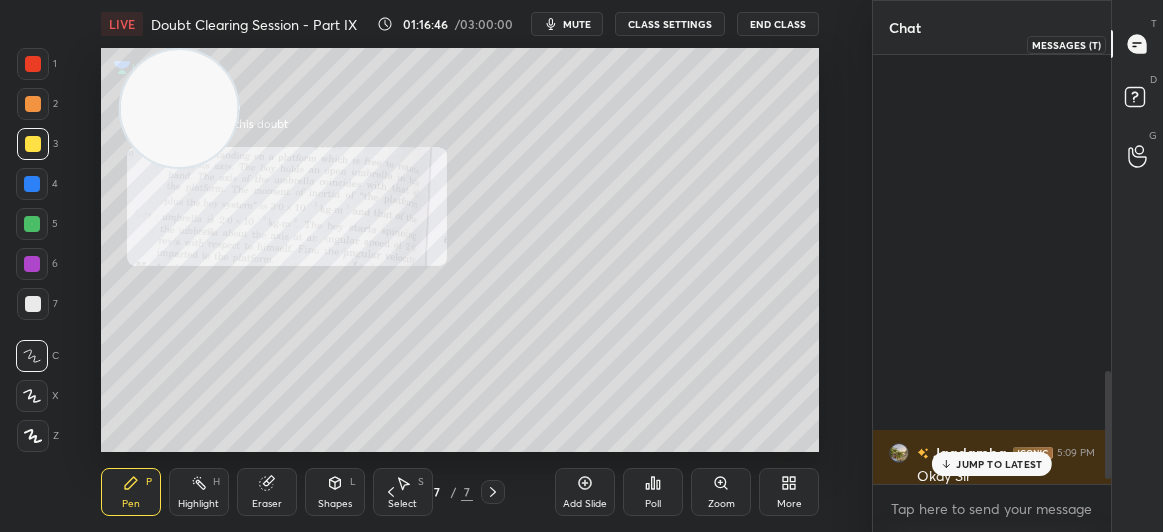 scroll, scrollTop: 1255, scrollLeft: 0, axis: vertical 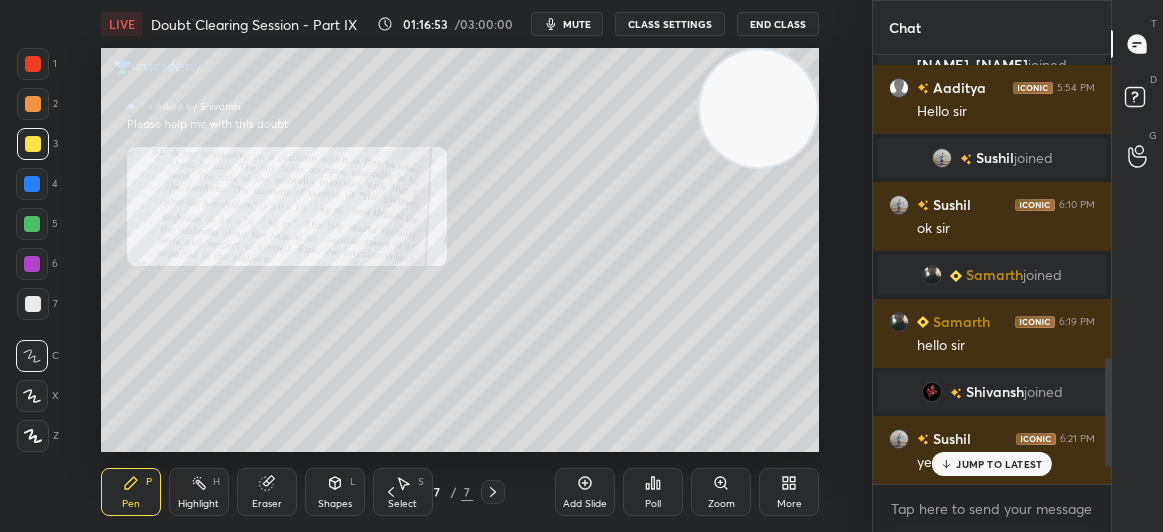 click on "Select S" at bounding box center (403, 492) 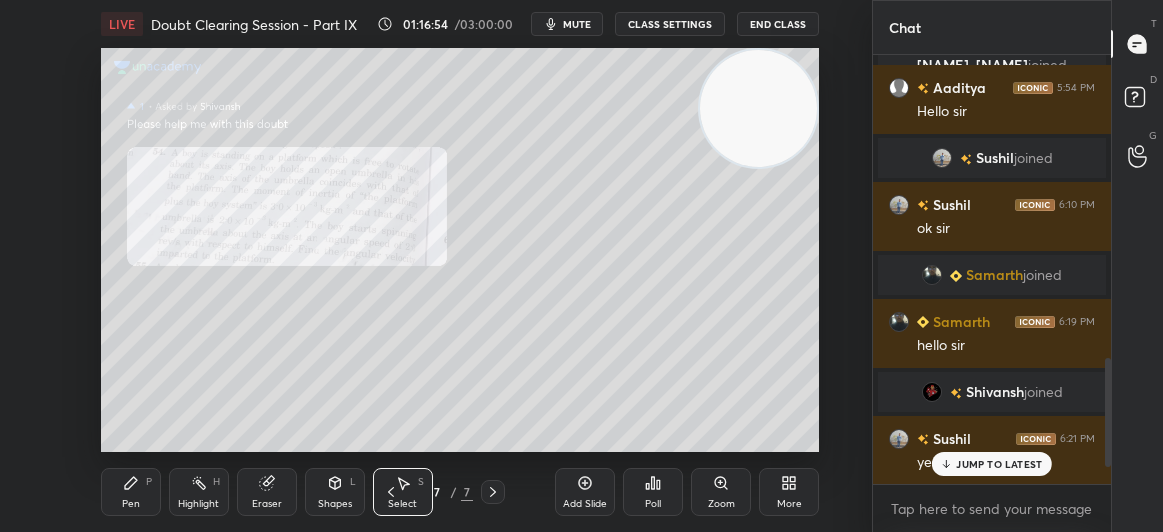 click 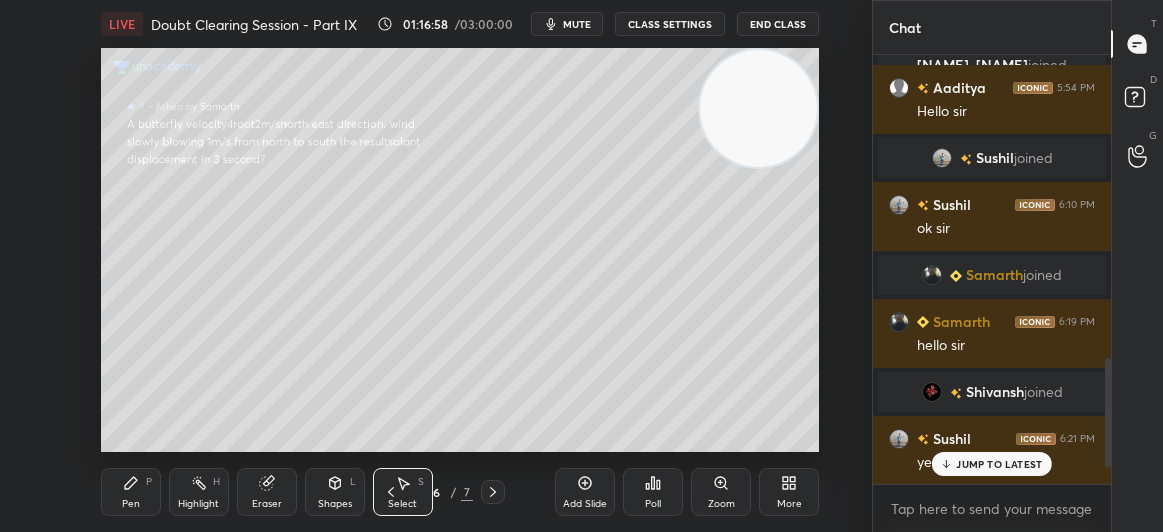 click 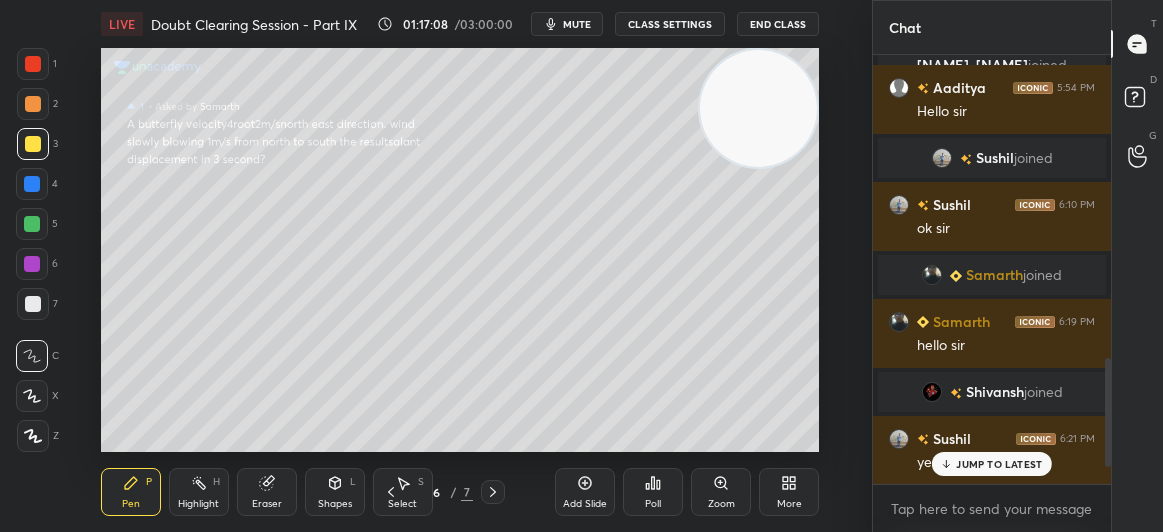 click at bounding box center (33, 64) 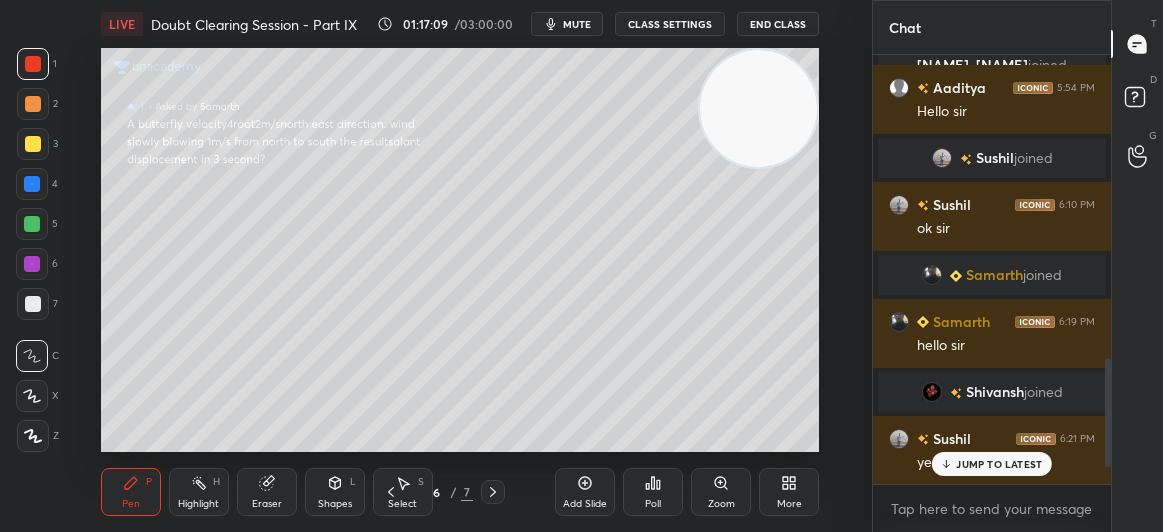 click on "Pen P" at bounding box center [131, 492] 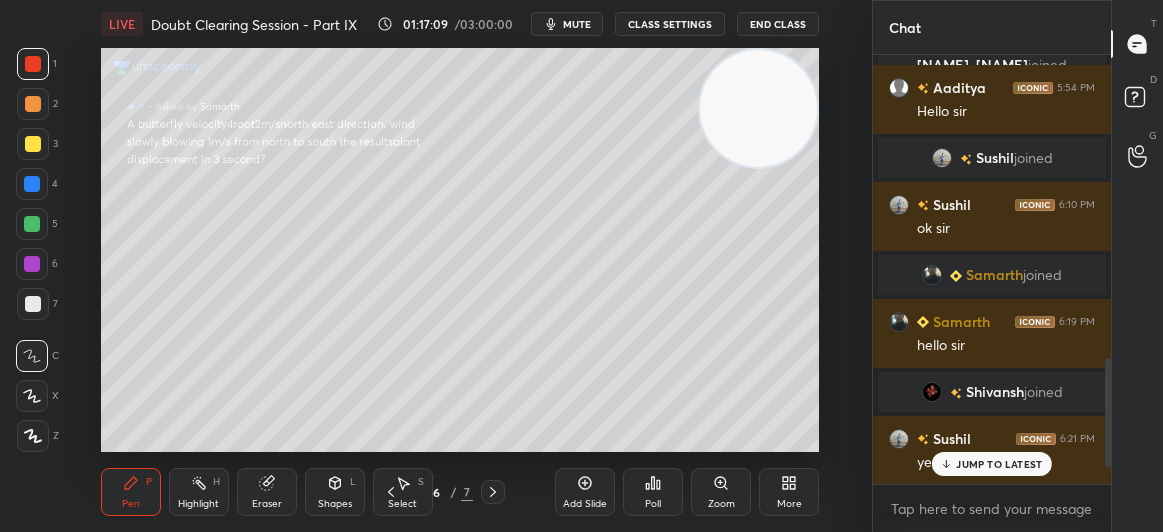 click on "Pen P" at bounding box center (131, 492) 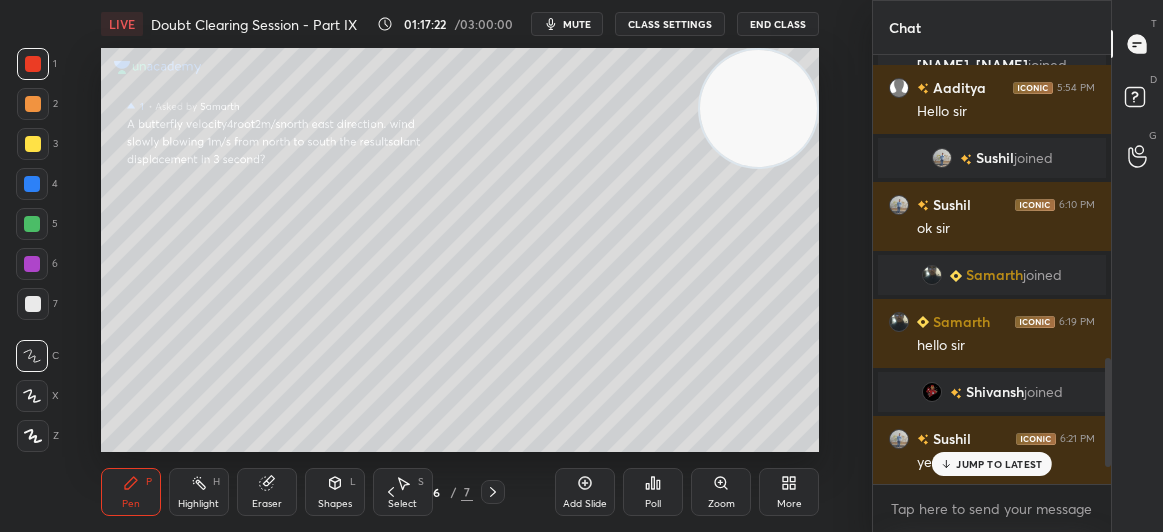 click at bounding box center (33, 144) 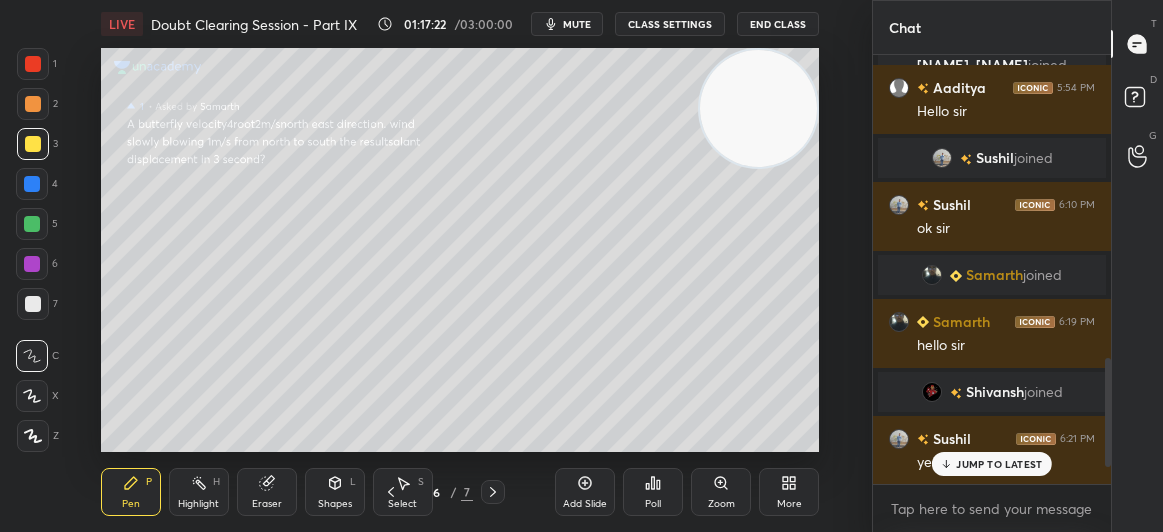 click at bounding box center [33, 144] 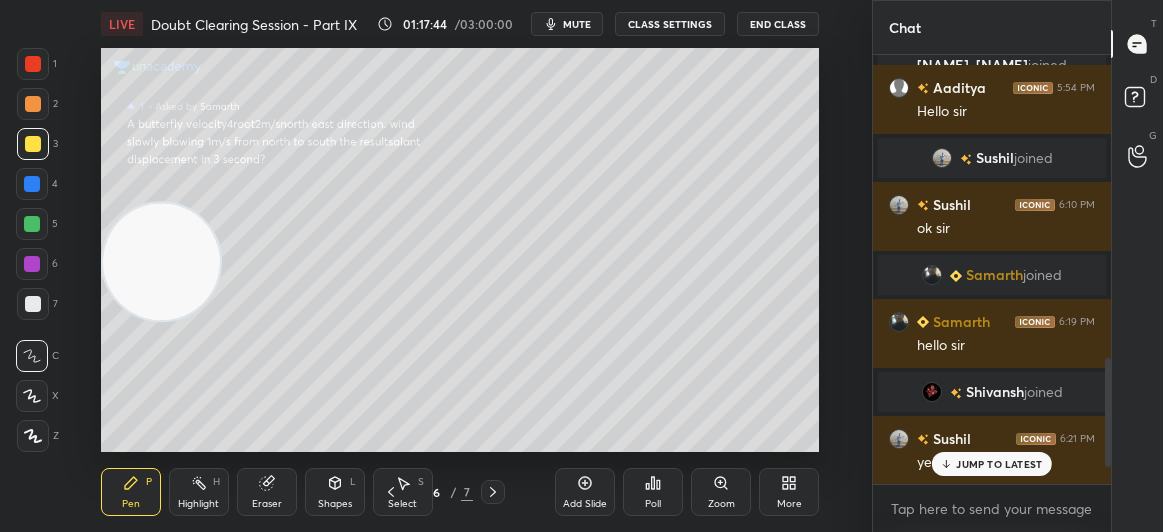 click on "JUMP TO LATEST" at bounding box center (999, 464) 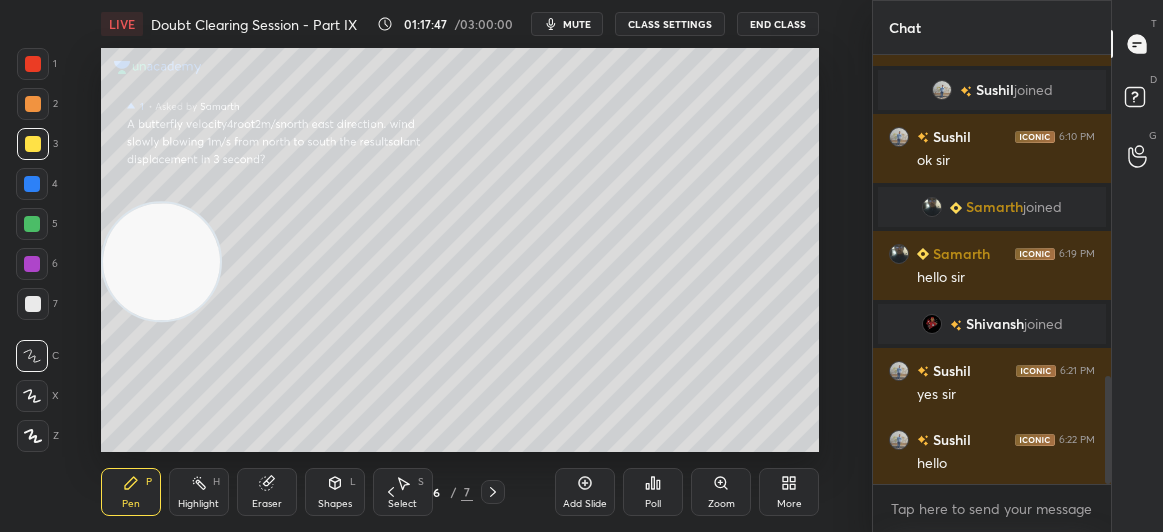 click at bounding box center (33, 64) 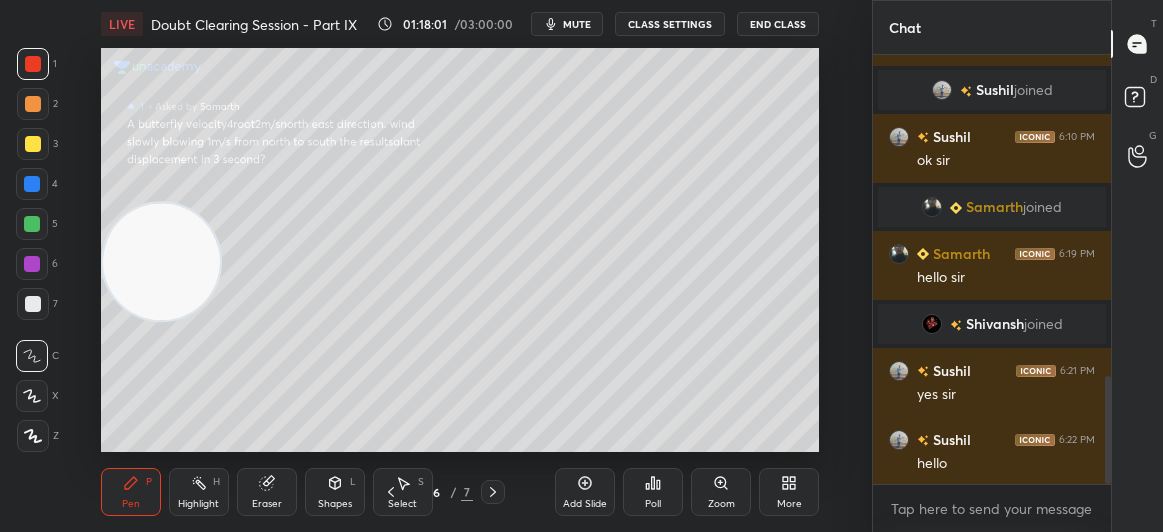 click on "3" at bounding box center (37, 144) 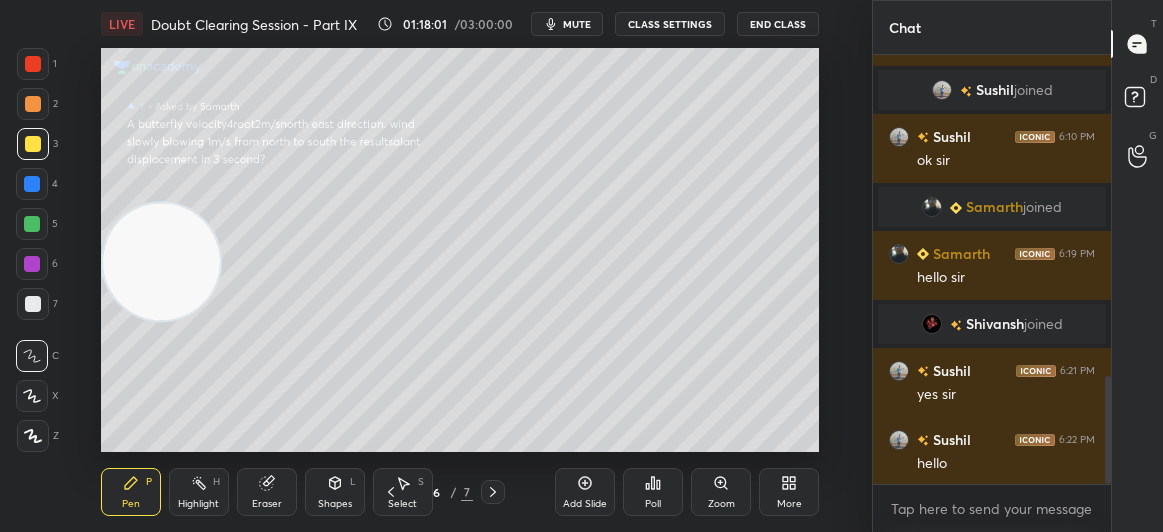 click at bounding box center (33, 144) 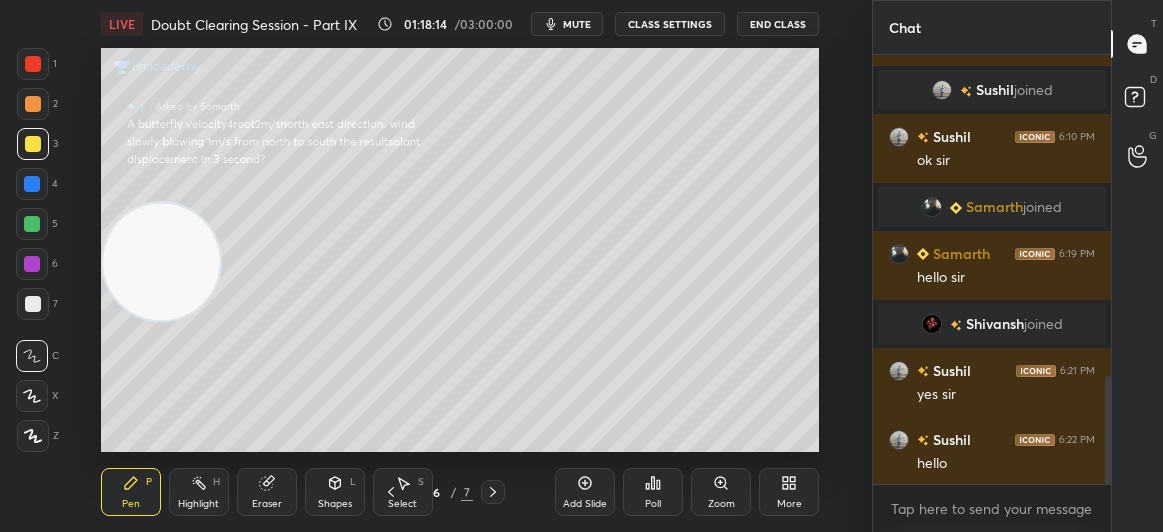 click at bounding box center (33, 64) 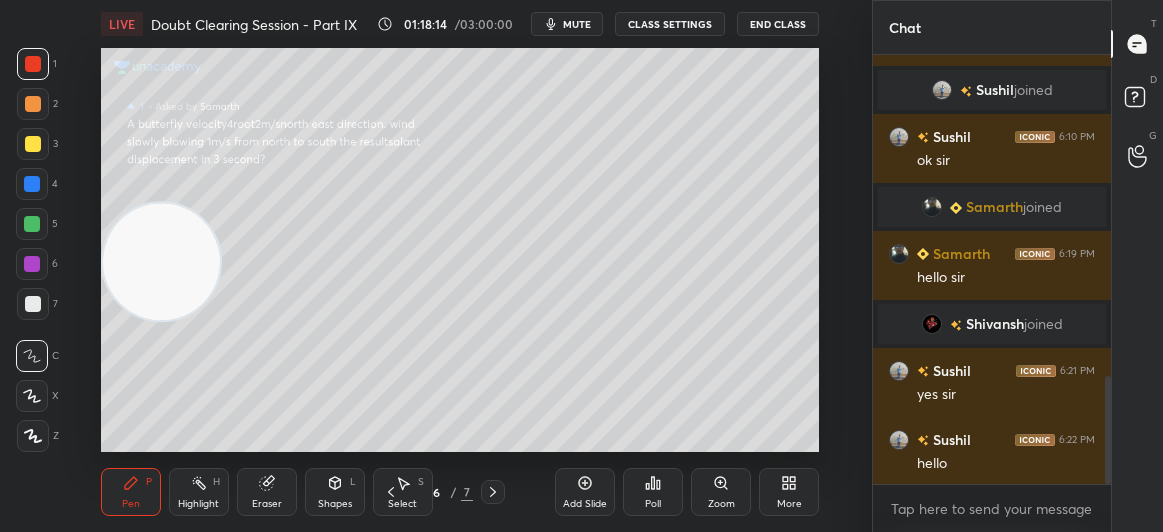 click at bounding box center [33, 64] 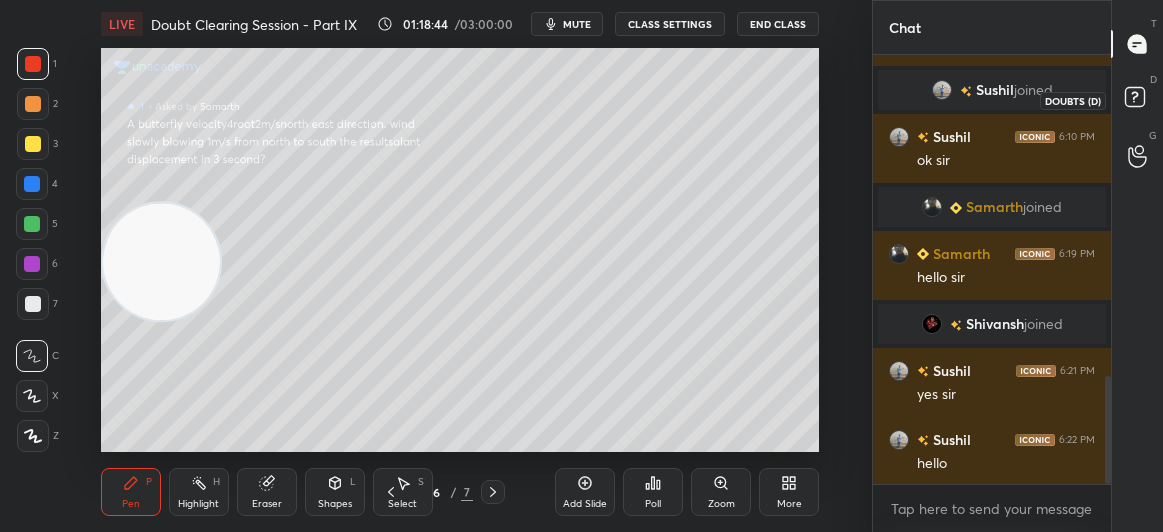 click on "D Doubts (D)" at bounding box center (1137, 100) 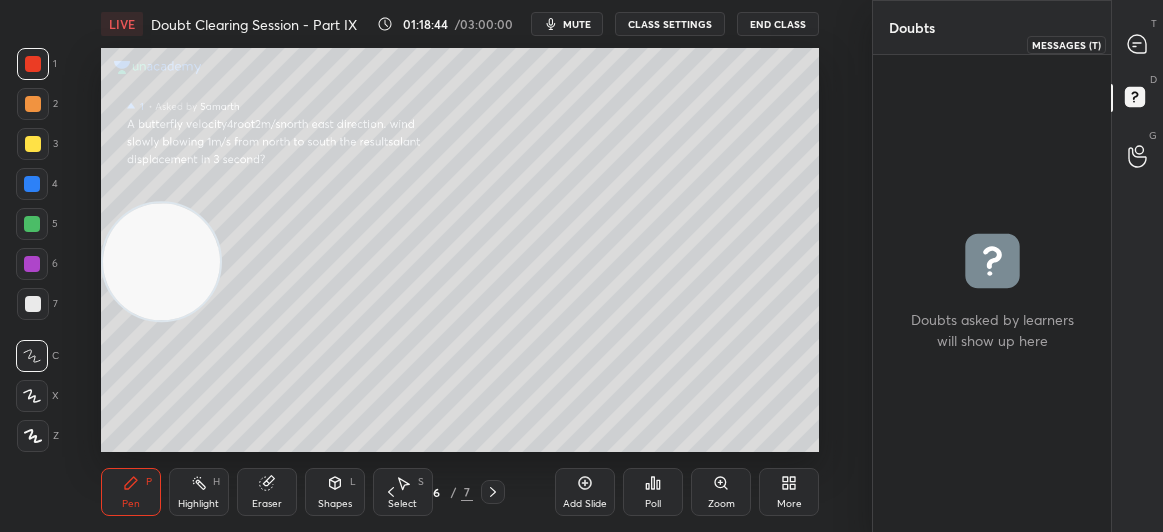 click at bounding box center [1138, 44] 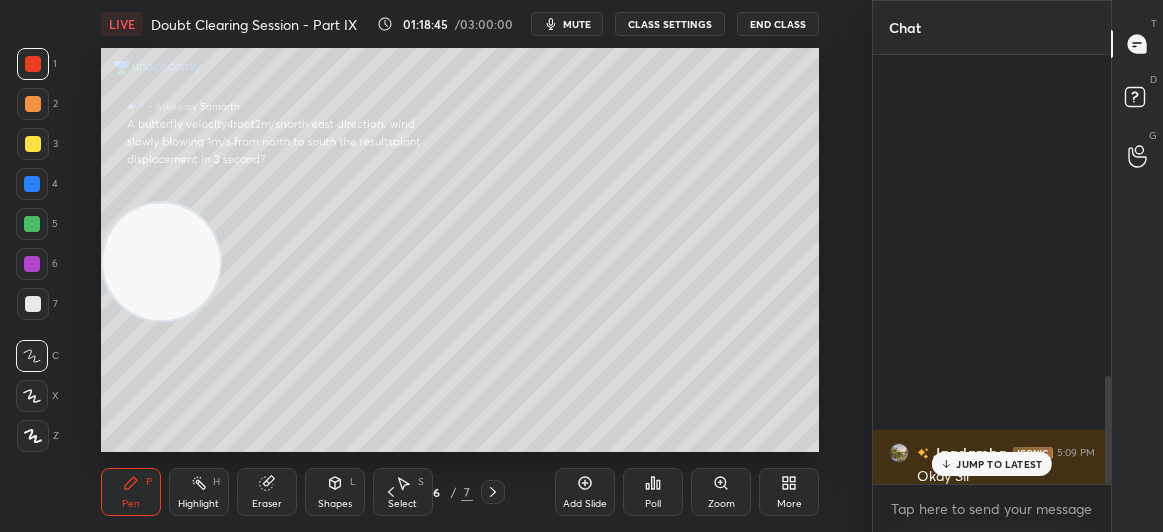scroll, scrollTop: 1274, scrollLeft: 0, axis: vertical 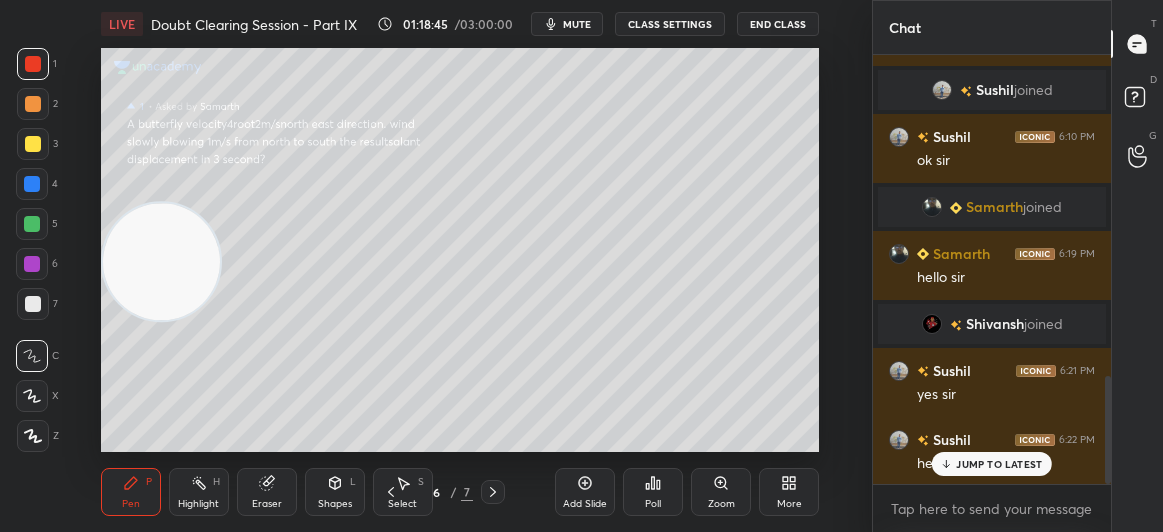 click 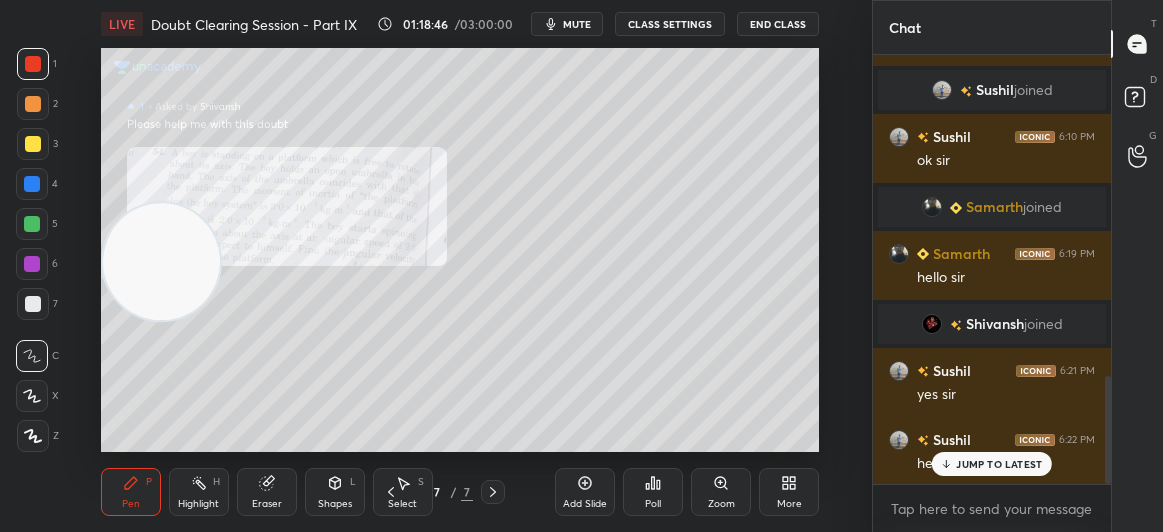 click on "JUMP TO LATEST" at bounding box center (999, 464) 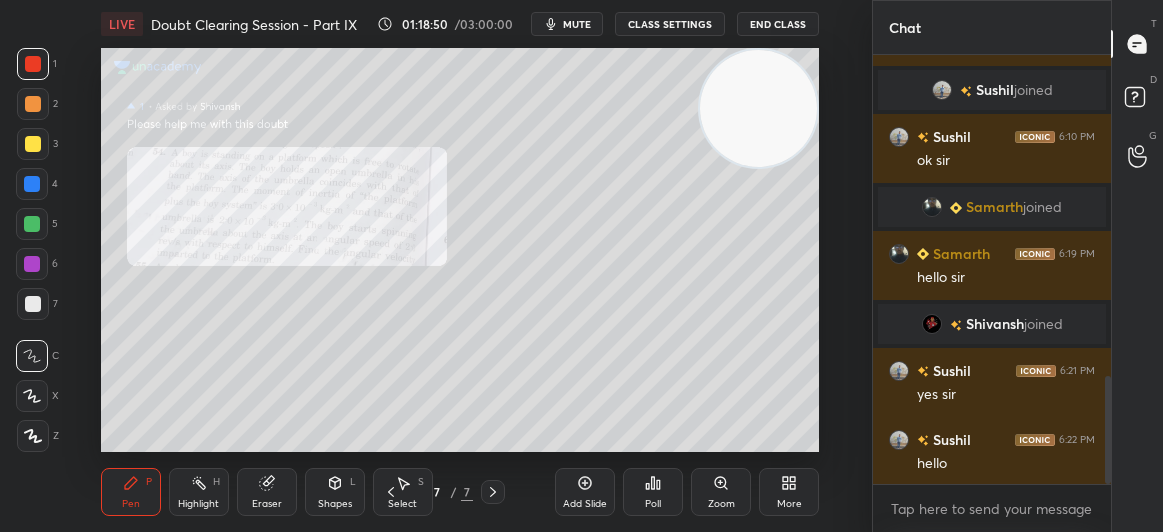 click 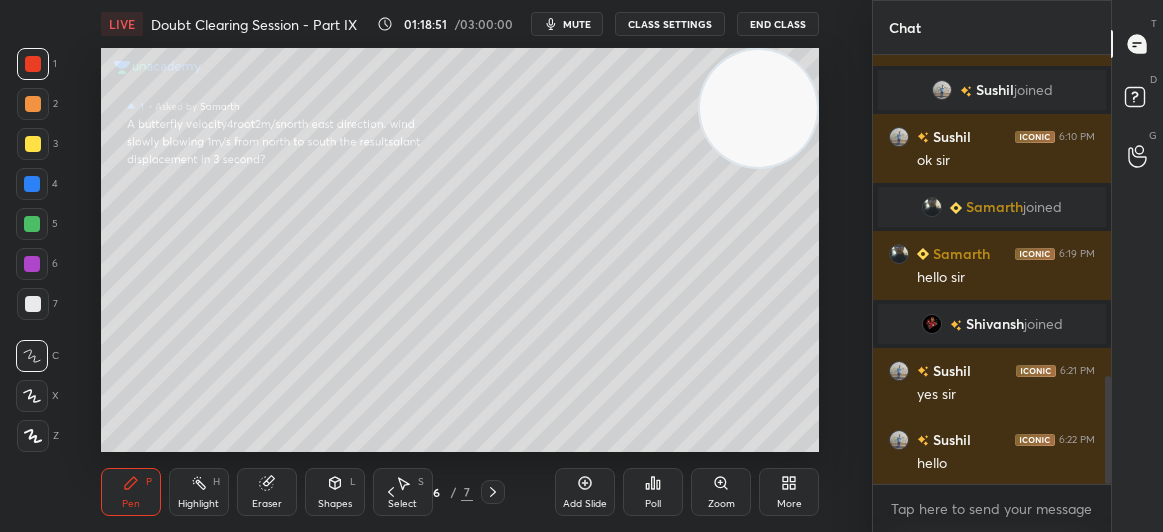 click 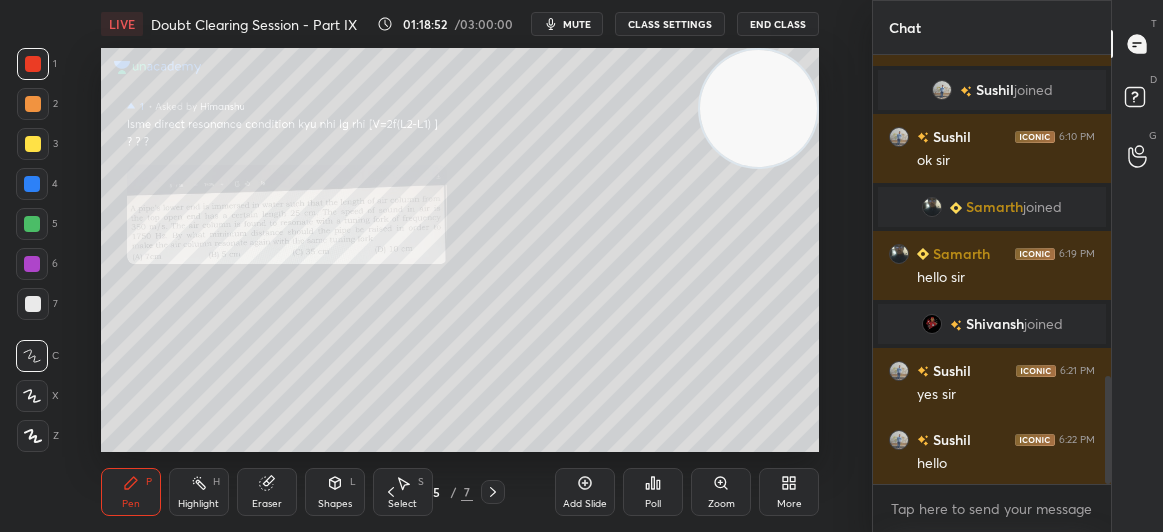 click 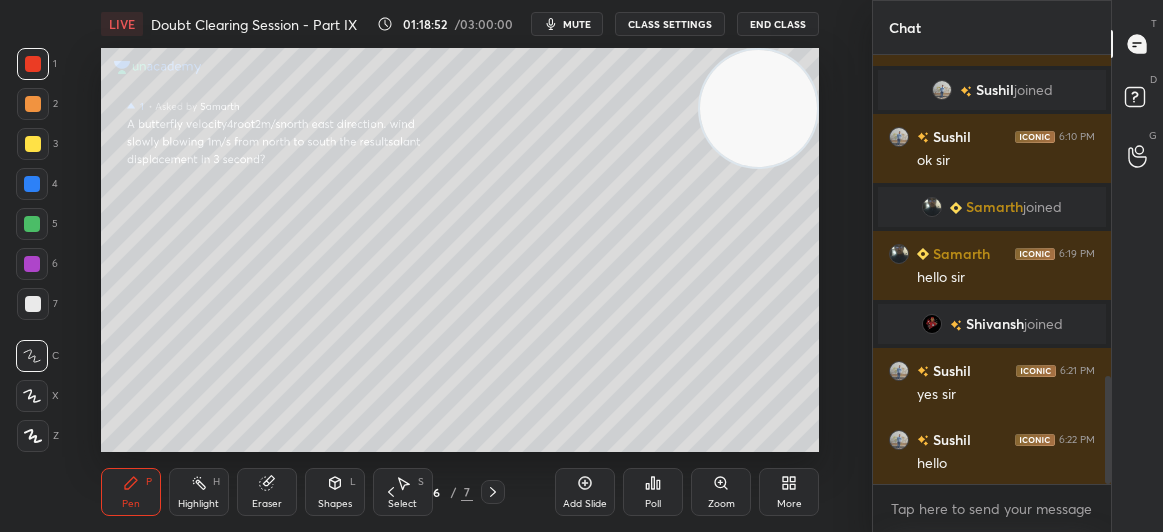 click 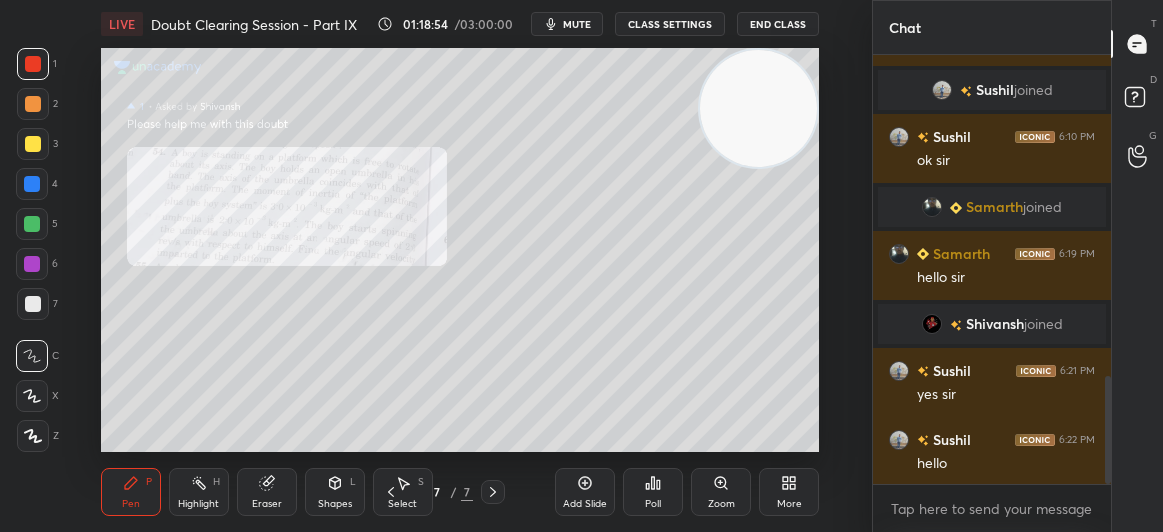 click on "Zoom" at bounding box center [721, 492] 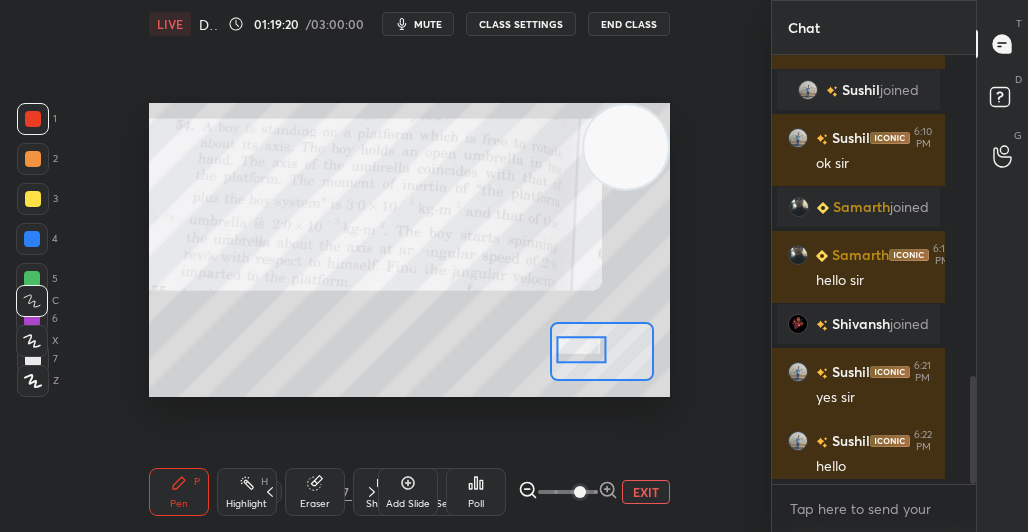 scroll, scrollTop: 404, scrollLeft: 534, axis: both 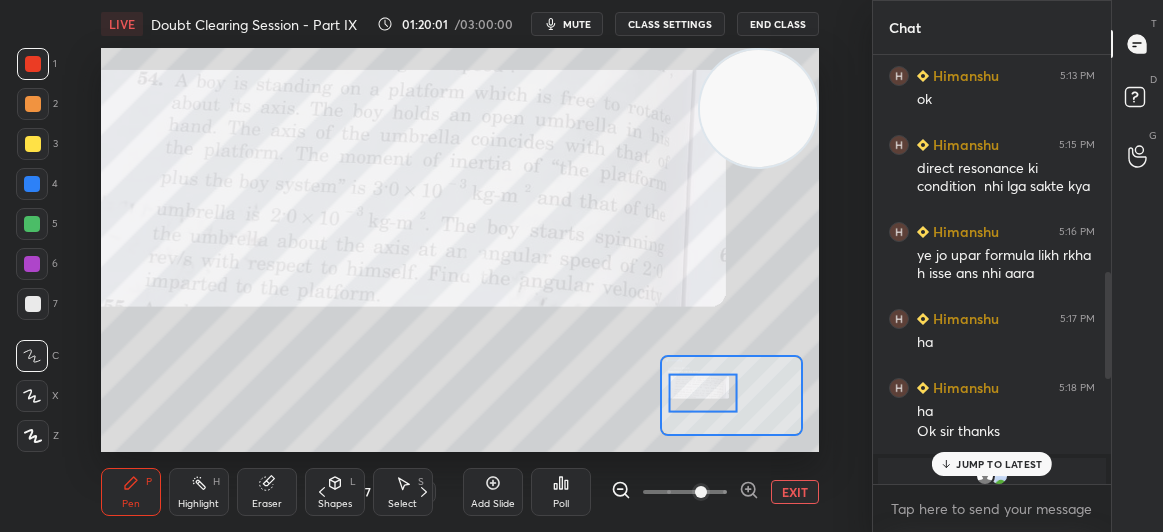 click on "JUMP TO LATEST" at bounding box center [999, 464] 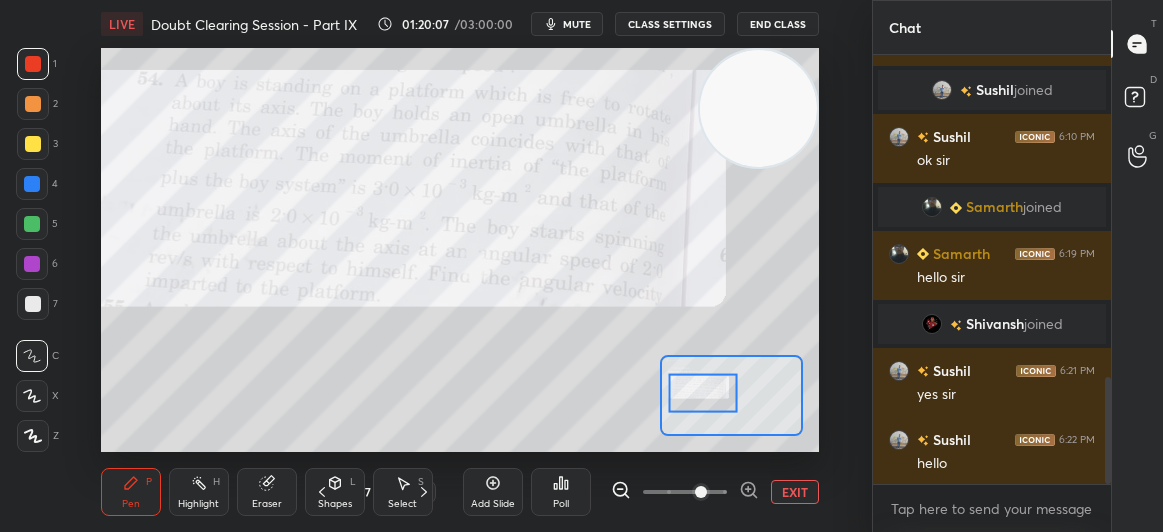 click at bounding box center (33, 144) 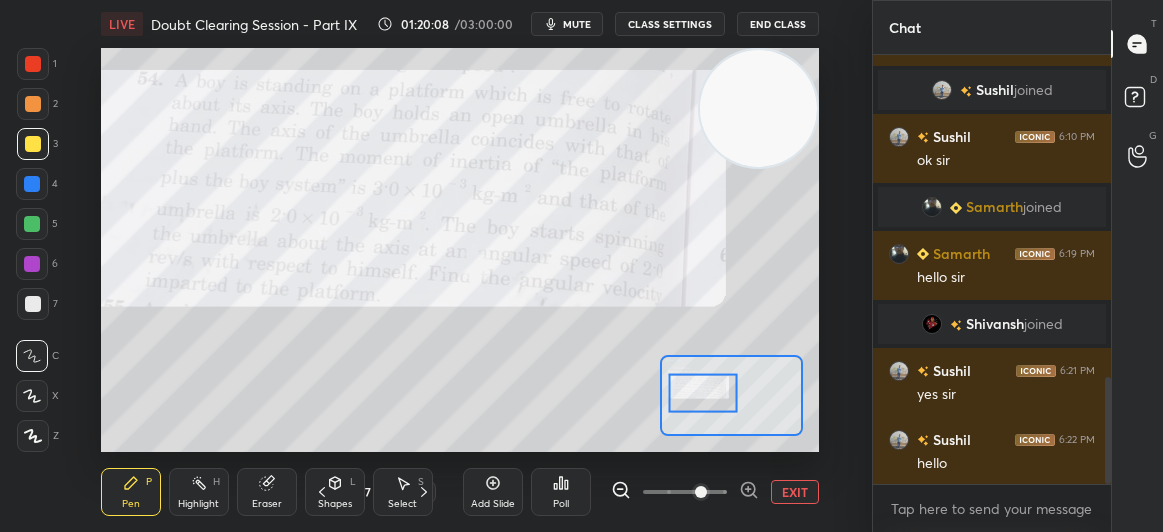 click at bounding box center (33, 144) 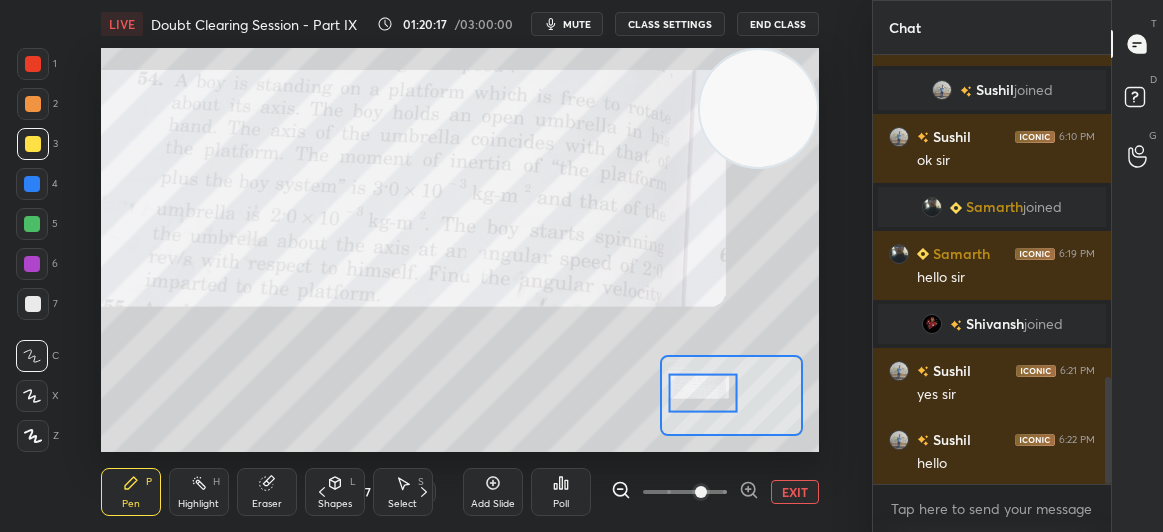 click at bounding box center [32, 224] 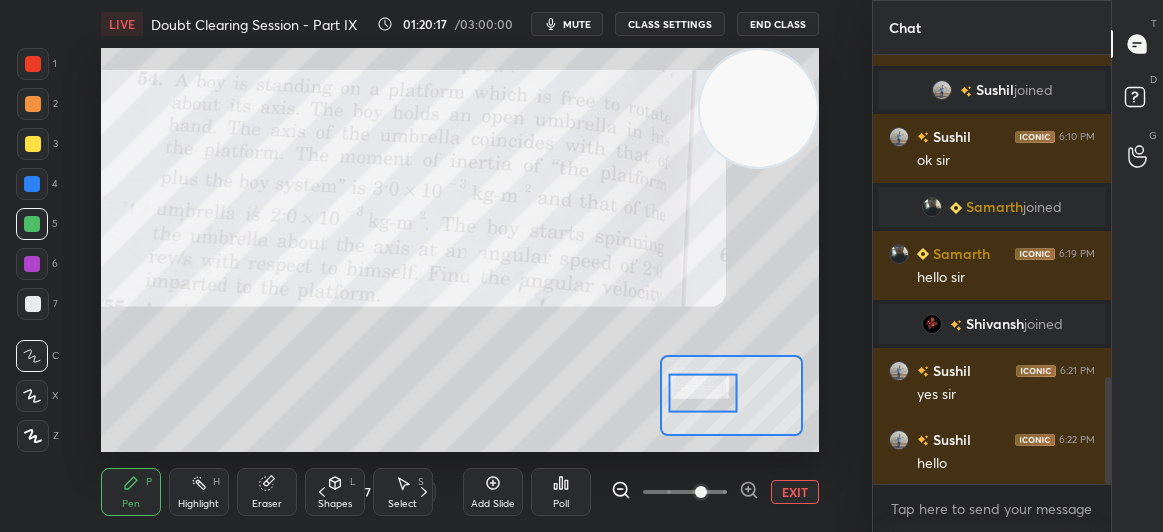 click at bounding box center [32, 224] 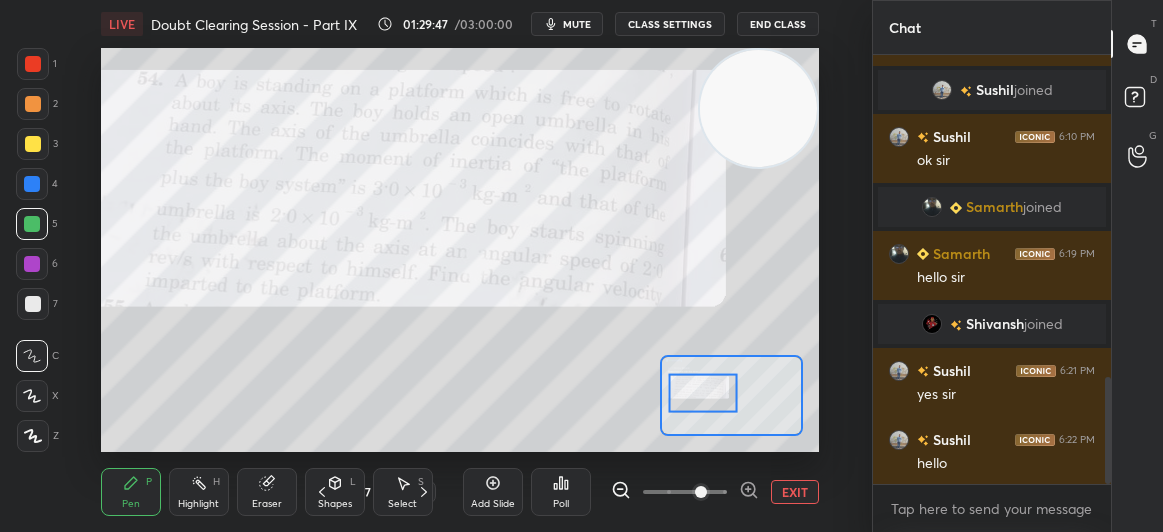 click on "mute" at bounding box center (567, 24) 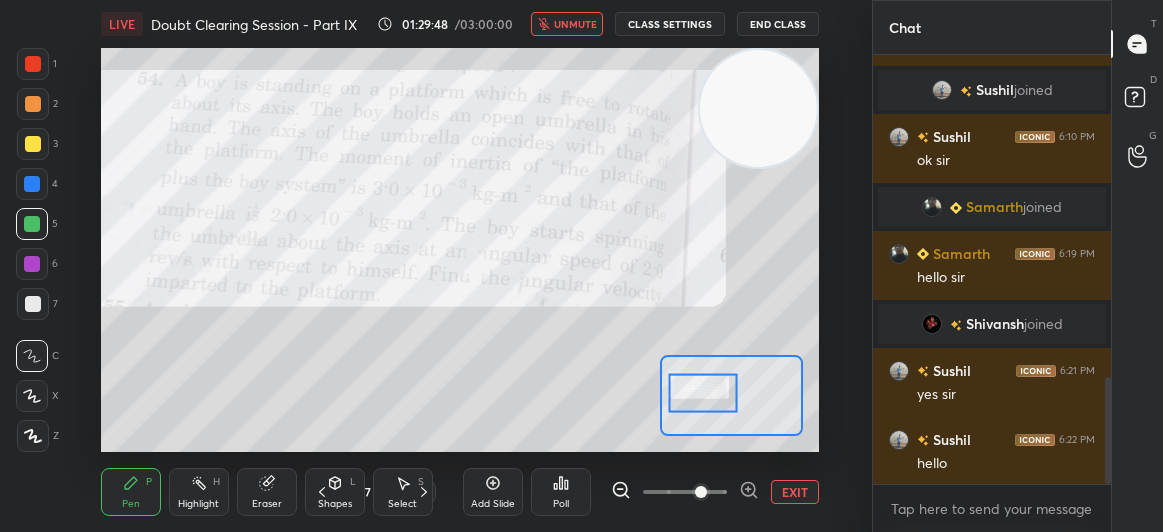 click on "End Class" at bounding box center [778, 24] 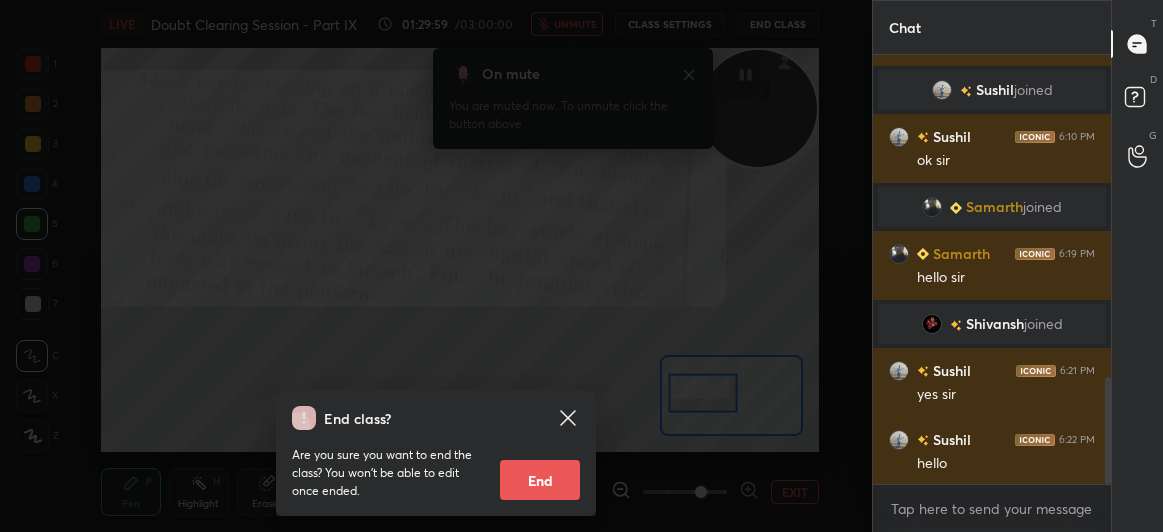 click 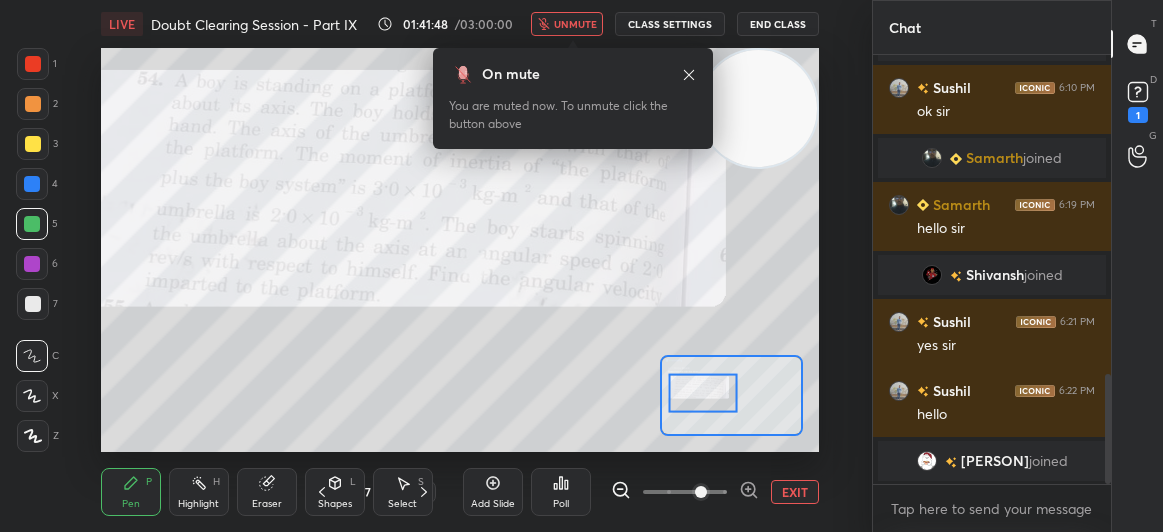 scroll, scrollTop: 1252, scrollLeft: 0, axis: vertical 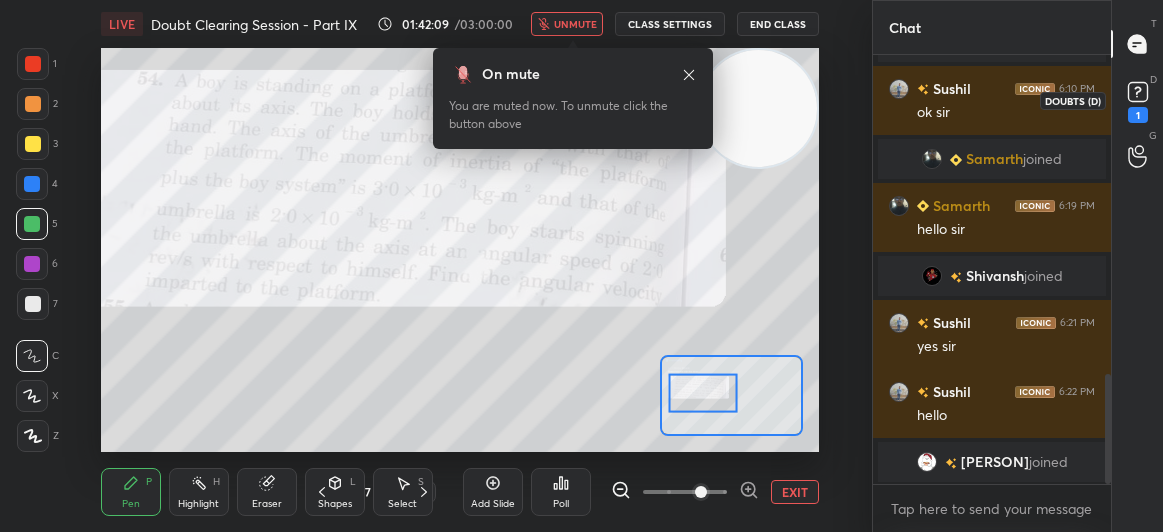 click on "1" at bounding box center [1138, 100] 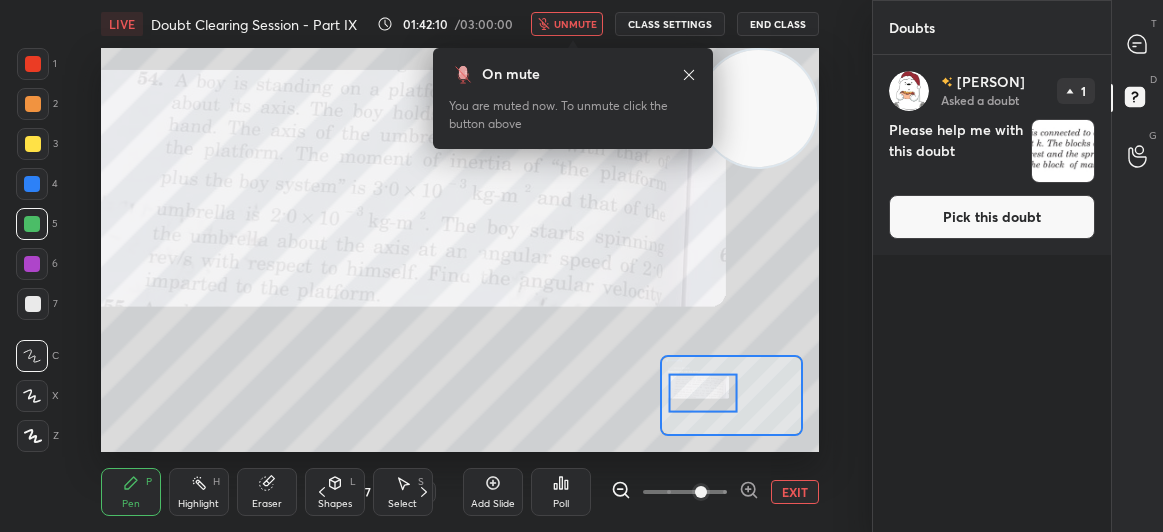 click on "Pick this doubt" at bounding box center [992, 217] 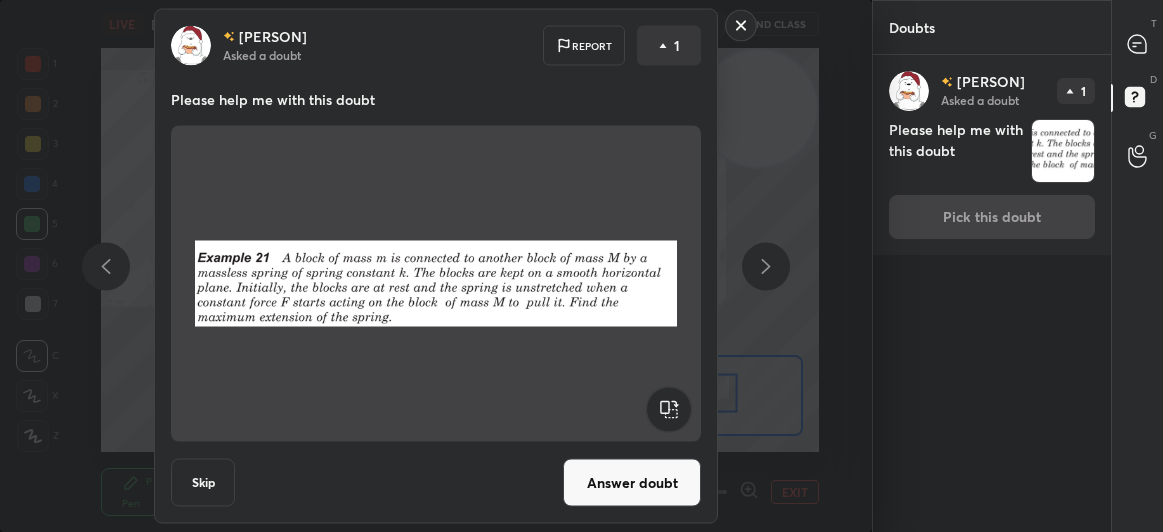 click on "Answer doubt" at bounding box center [632, 483] 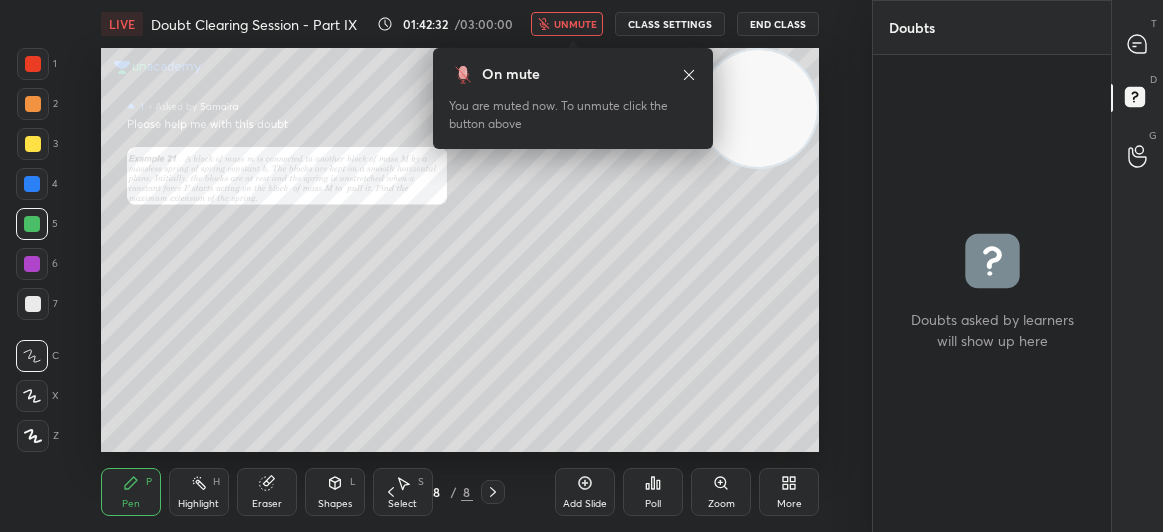 click on "unmute" at bounding box center (575, 24) 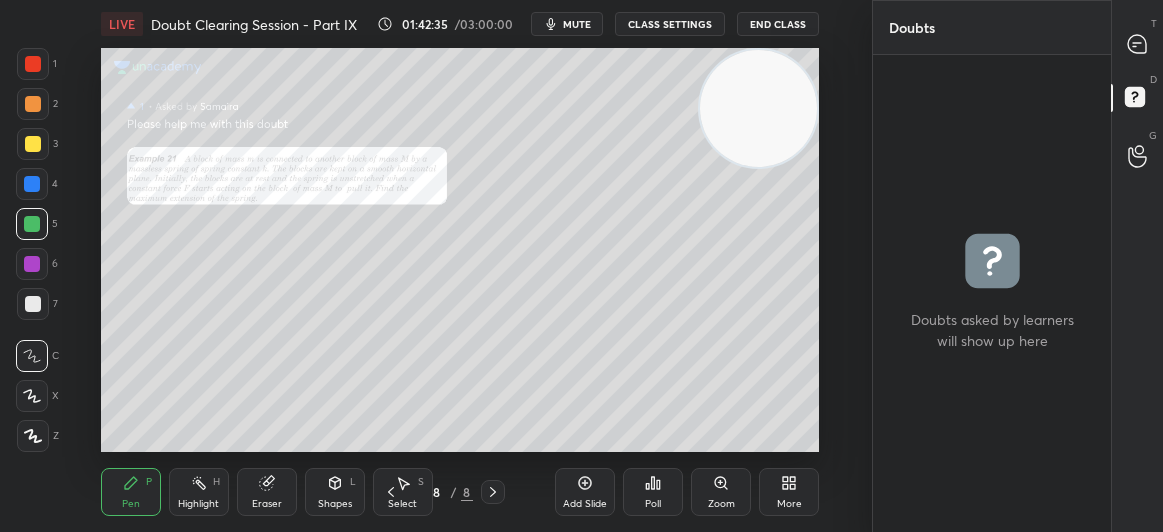 click at bounding box center [1138, 44] 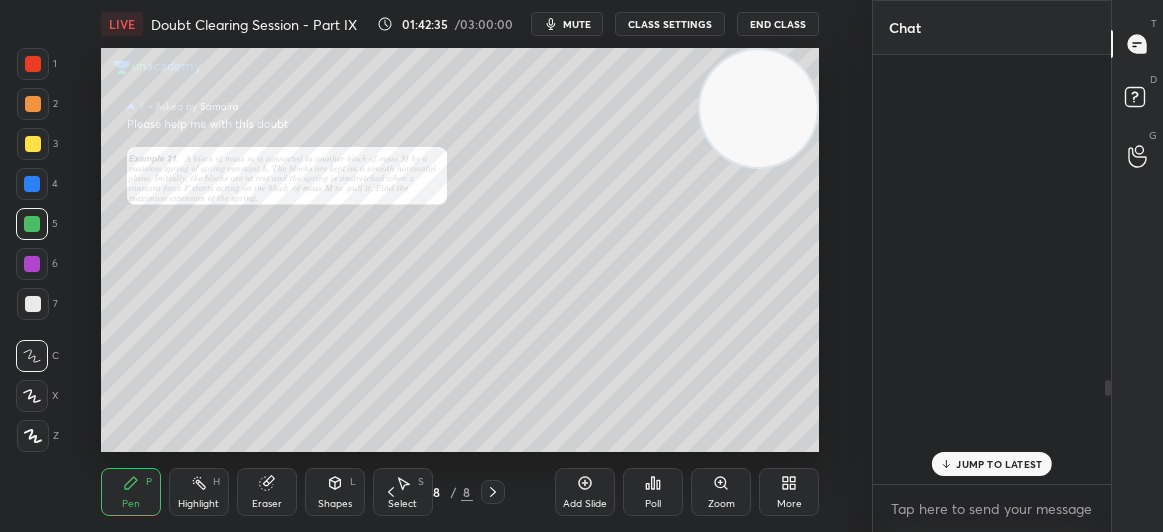 scroll, scrollTop: 1346, scrollLeft: 0, axis: vertical 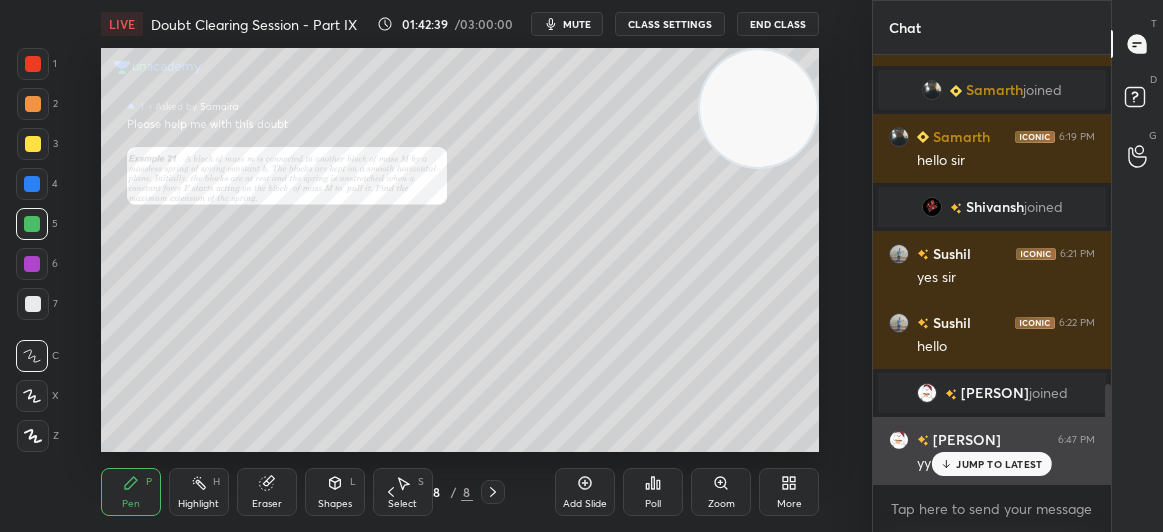 click on "JUMP TO LATEST" at bounding box center [999, 464] 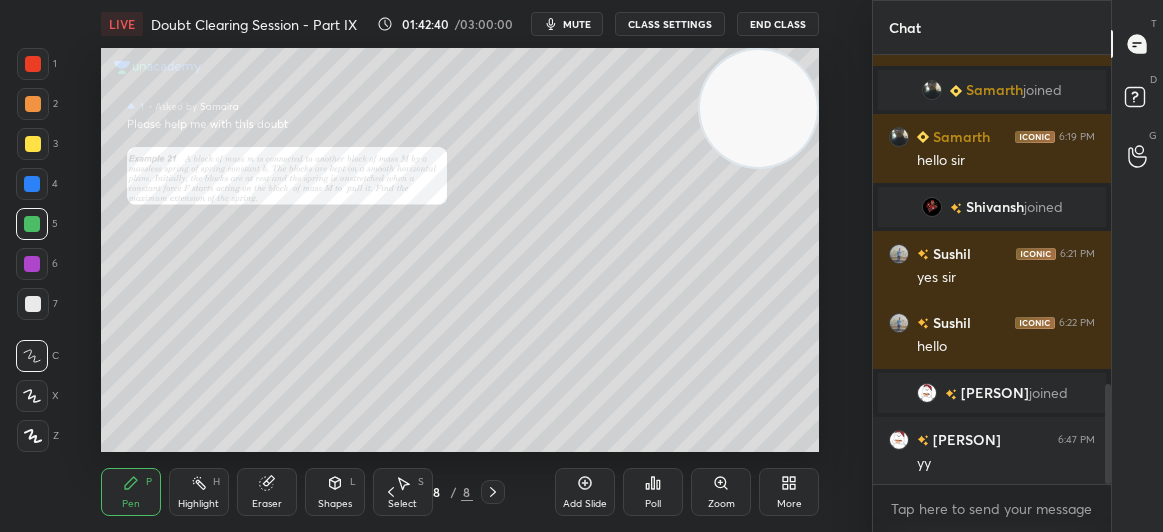 click on "[PERSON]" at bounding box center (995, 393) 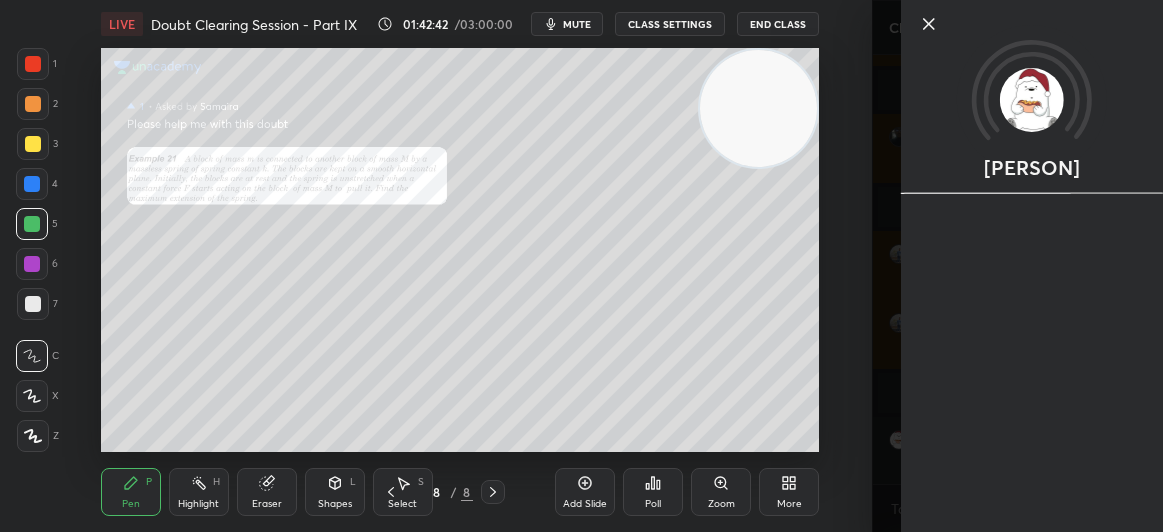 click 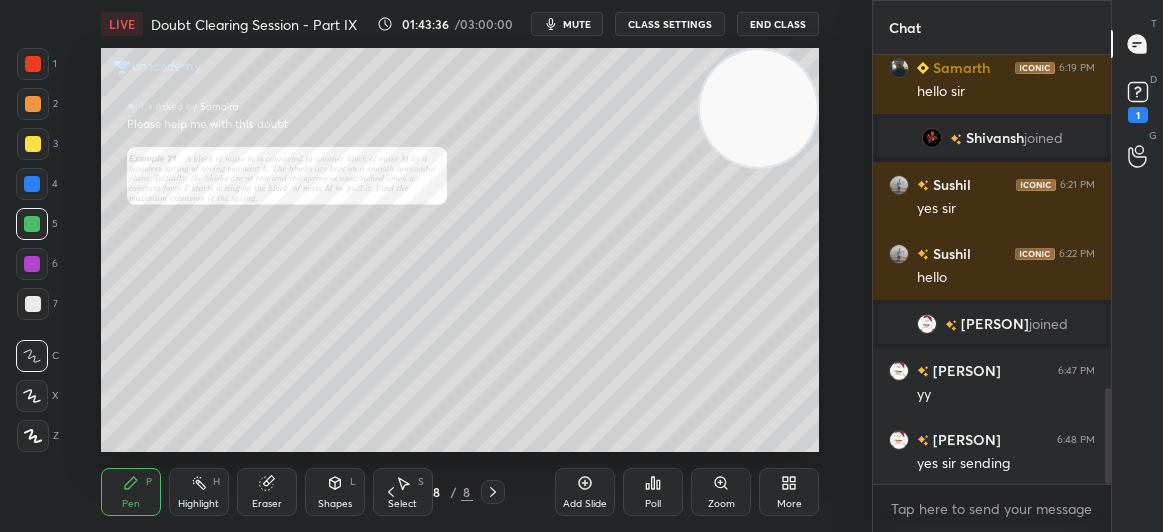 scroll, scrollTop: 1553, scrollLeft: 0, axis: vertical 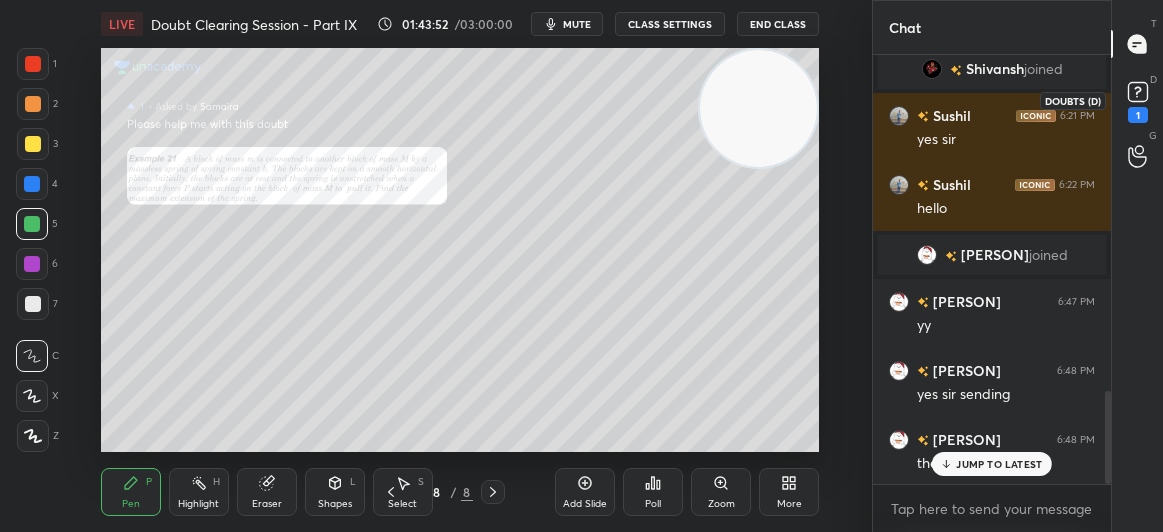 click 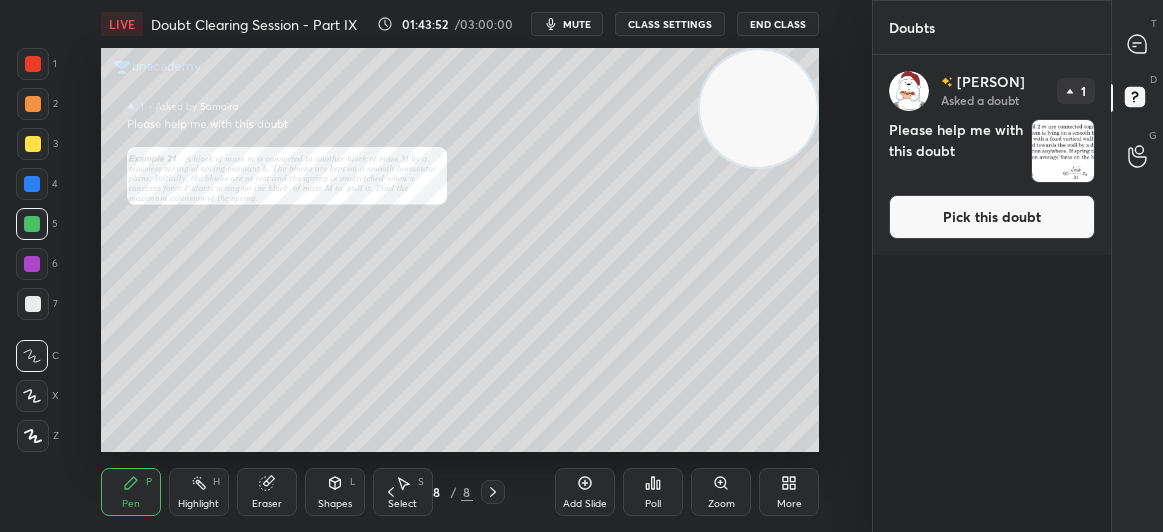 click on "Pick this doubt" at bounding box center (992, 217) 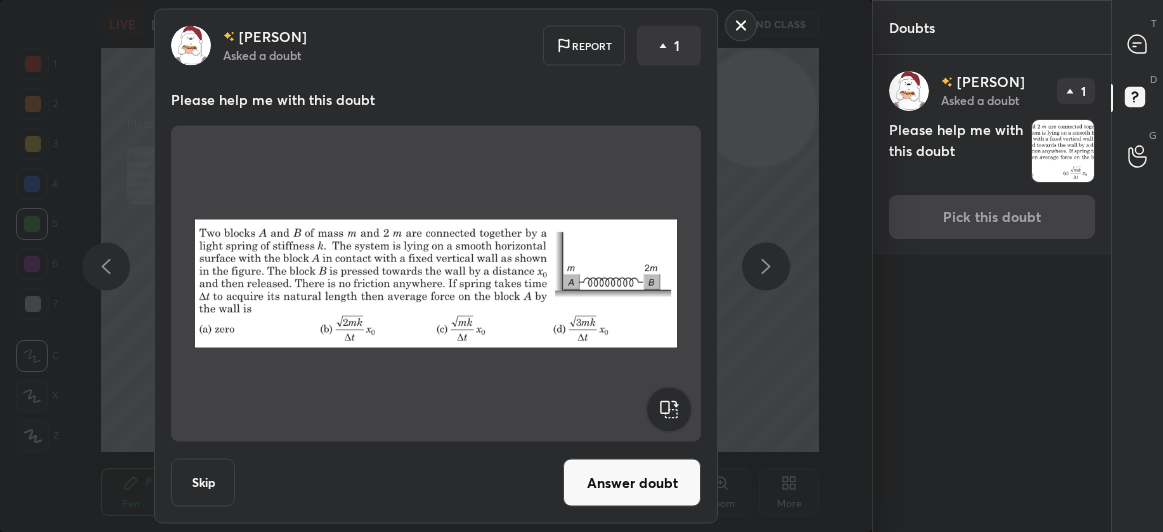 click on "Answer doubt" at bounding box center (632, 483) 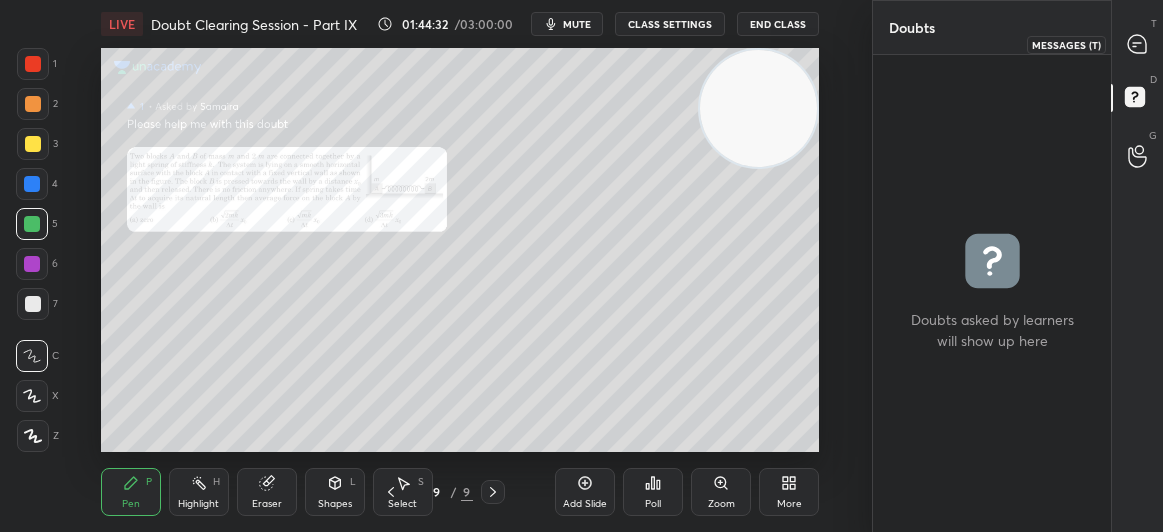 click 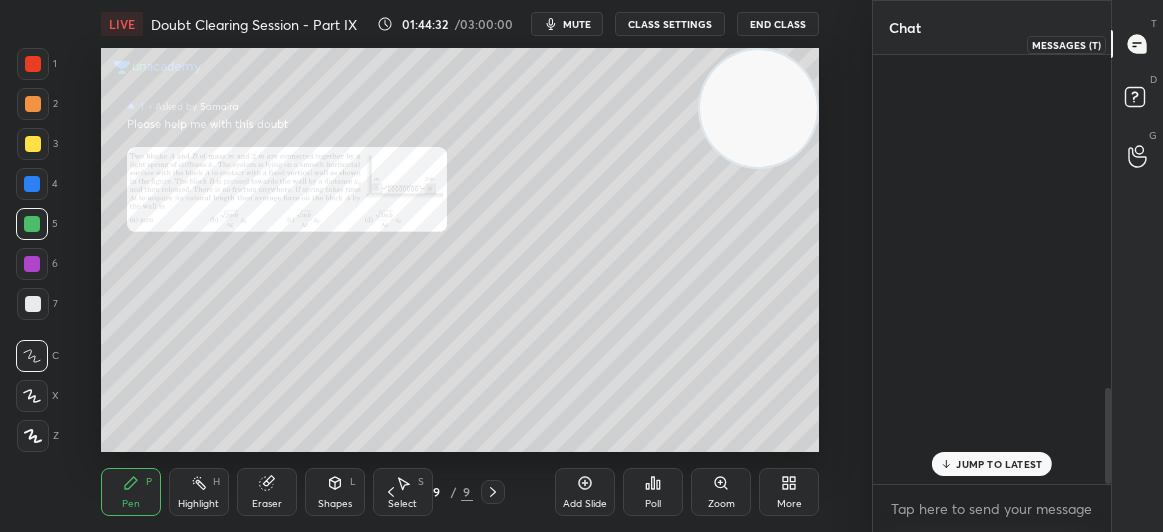 scroll, scrollTop: 1484, scrollLeft: 0, axis: vertical 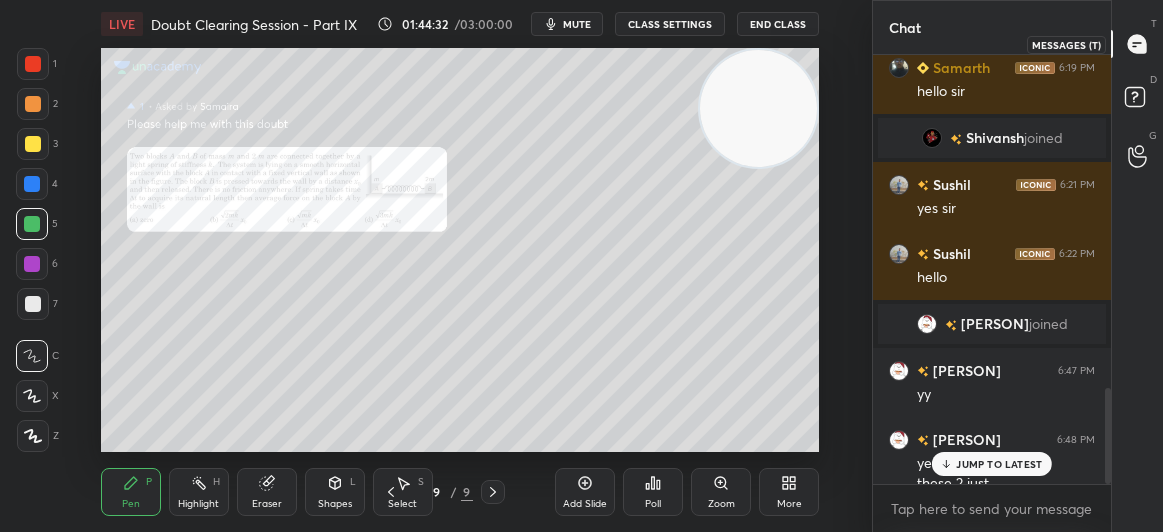 click at bounding box center (1138, 44) 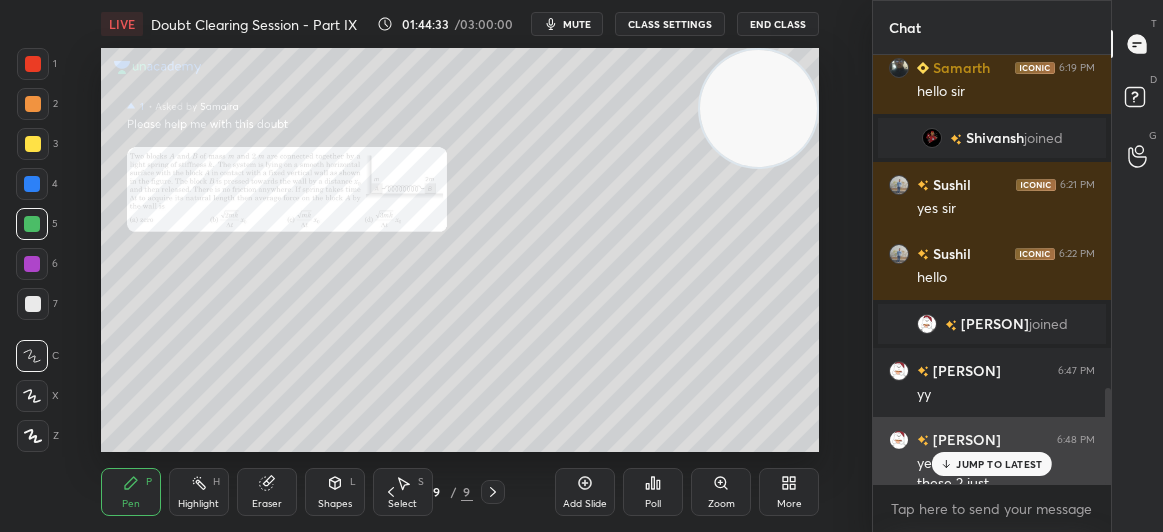 click on "JUMP TO LATEST" at bounding box center [992, 464] 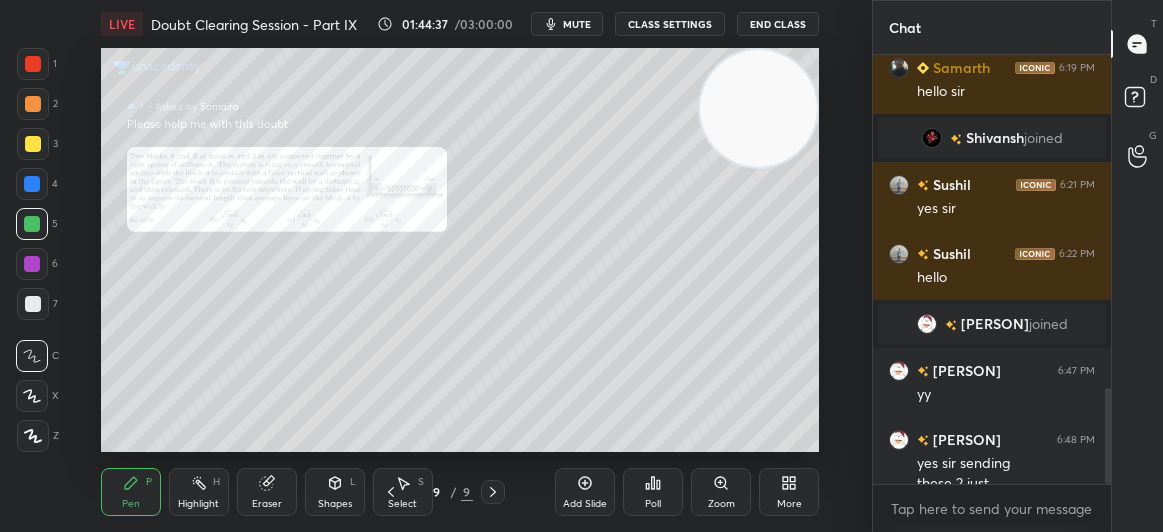 click on "Zoom" at bounding box center (721, 492) 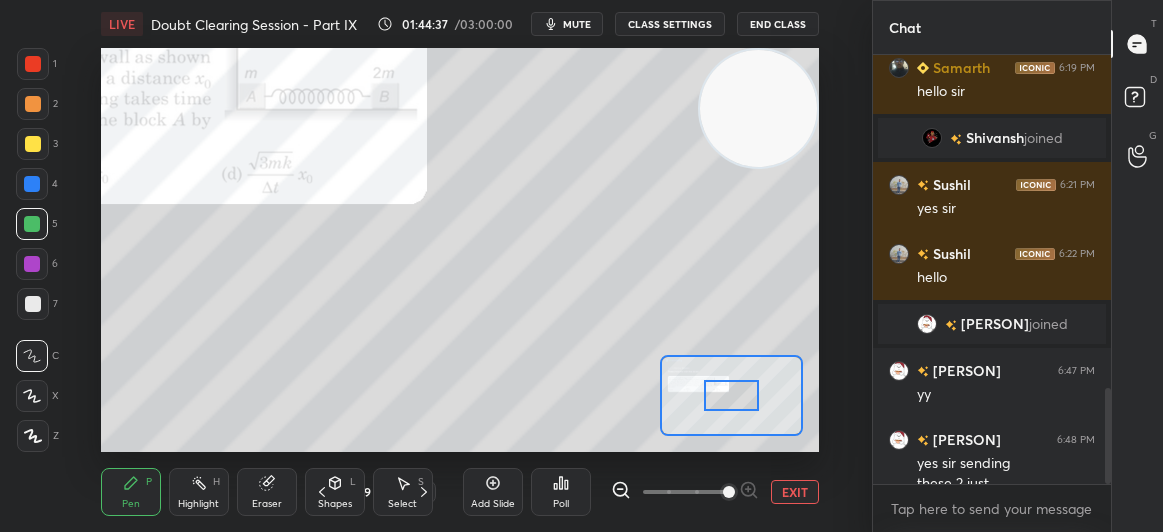 click at bounding box center [729, 492] 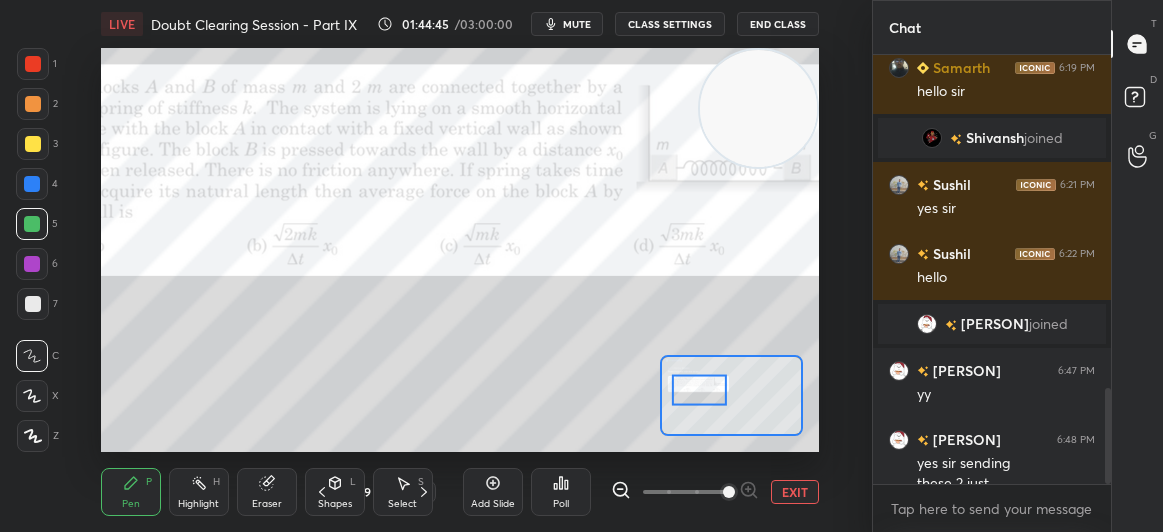 click at bounding box center [33, 64] 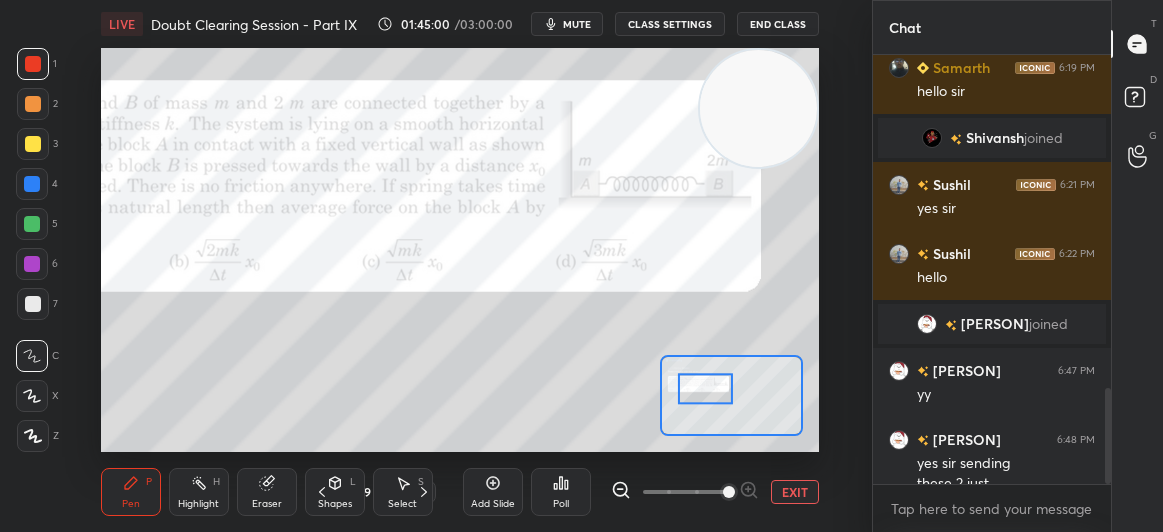 click at bounding box center (706, 389) 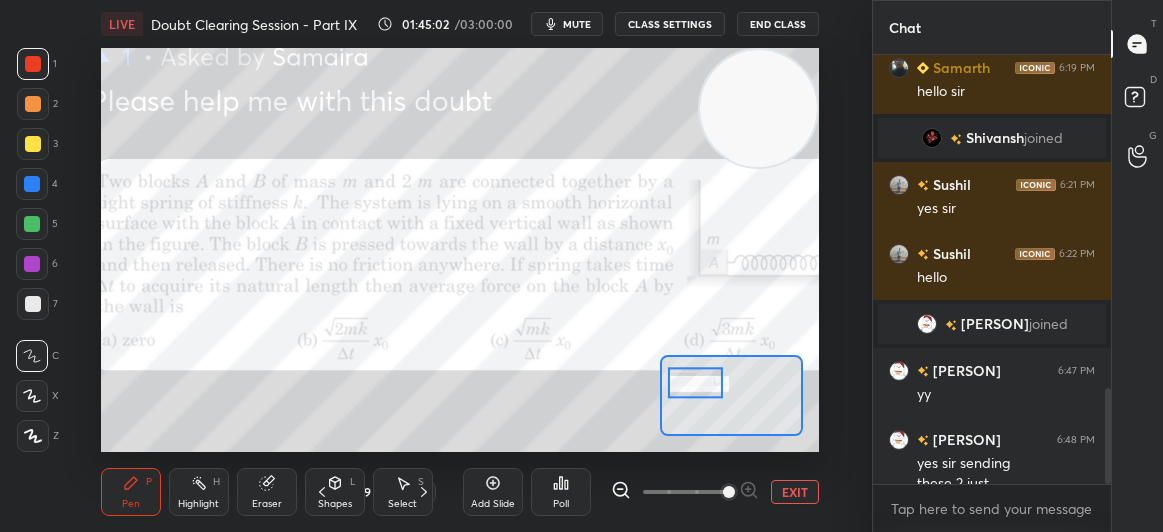 click at bounding box center [696, 383] 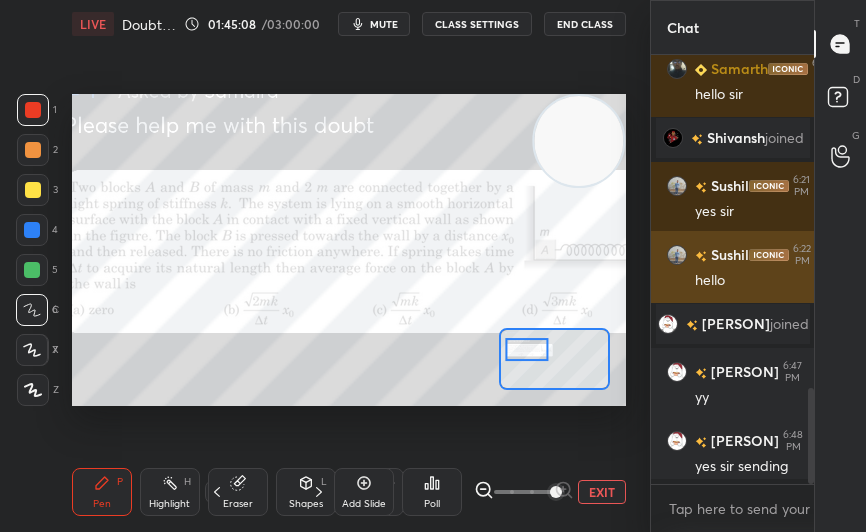 scroll, scrollTop: 404, scrollLeft: 534, axis: both 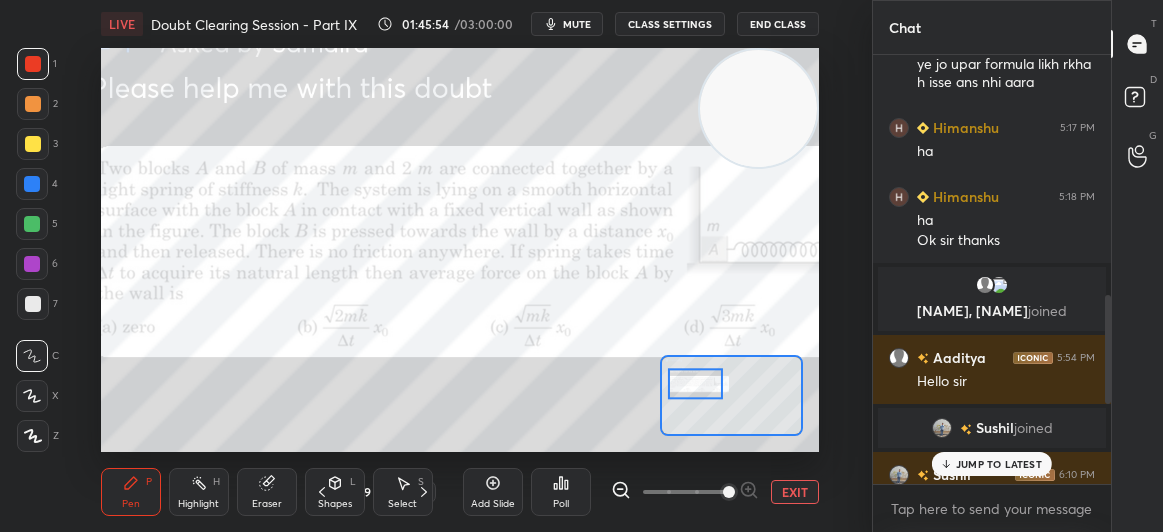 click on "JUMP TO LATEST" at bounding box center (999, 464) 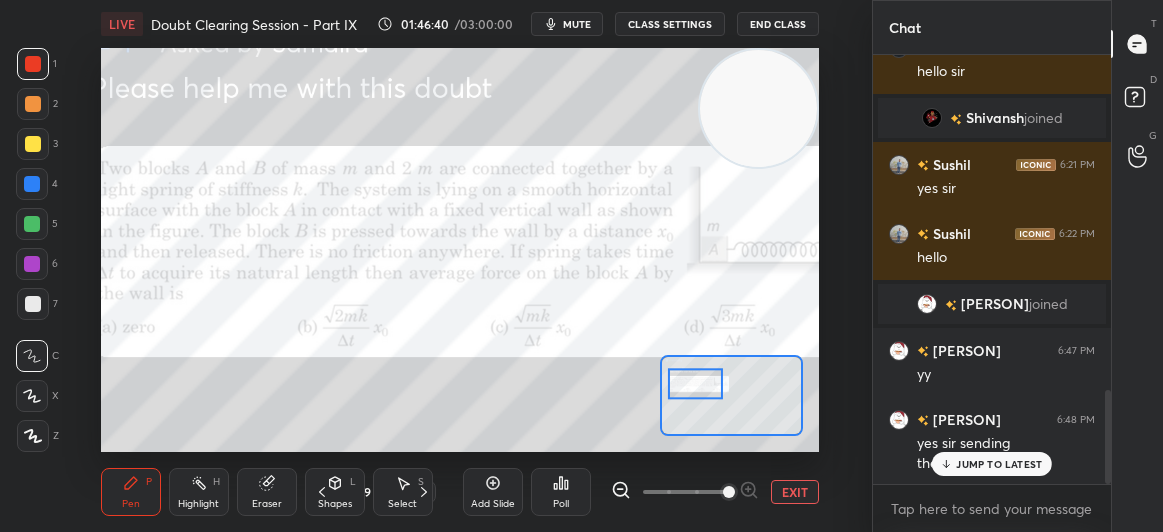 scroll, scrollTop: 1532, scrollLeft: 0, axis: vertical 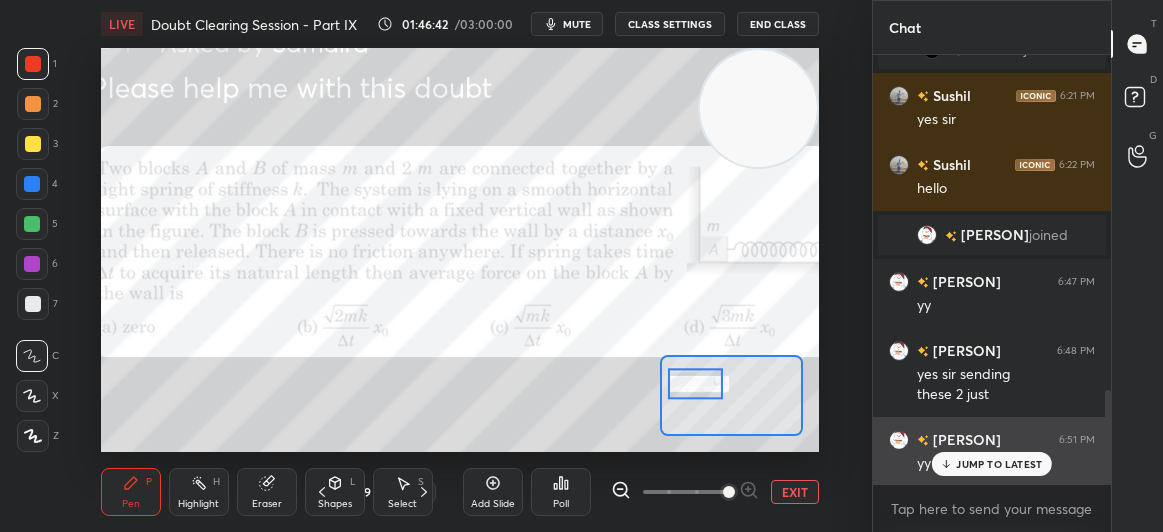 click 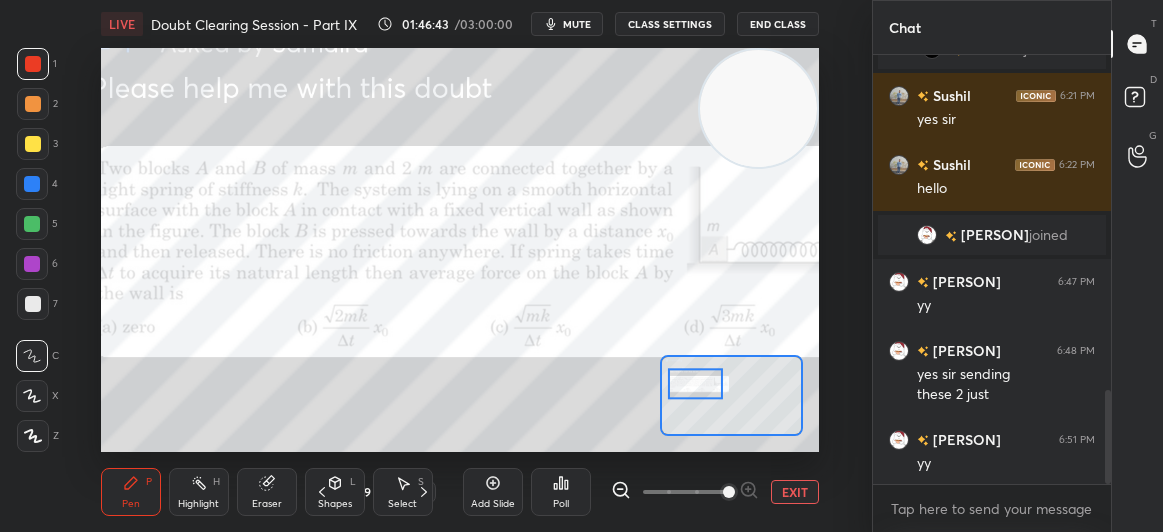 click on "EXIT" at bounding box center [795, 492] 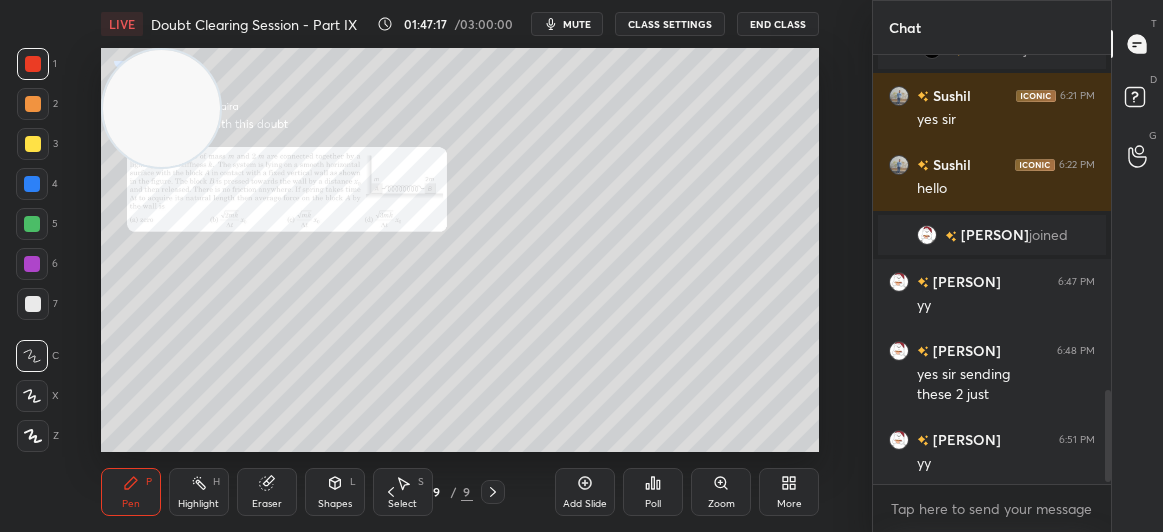 scroll, scrollTop: 1601, scrollLeft: 0, axis: vertical 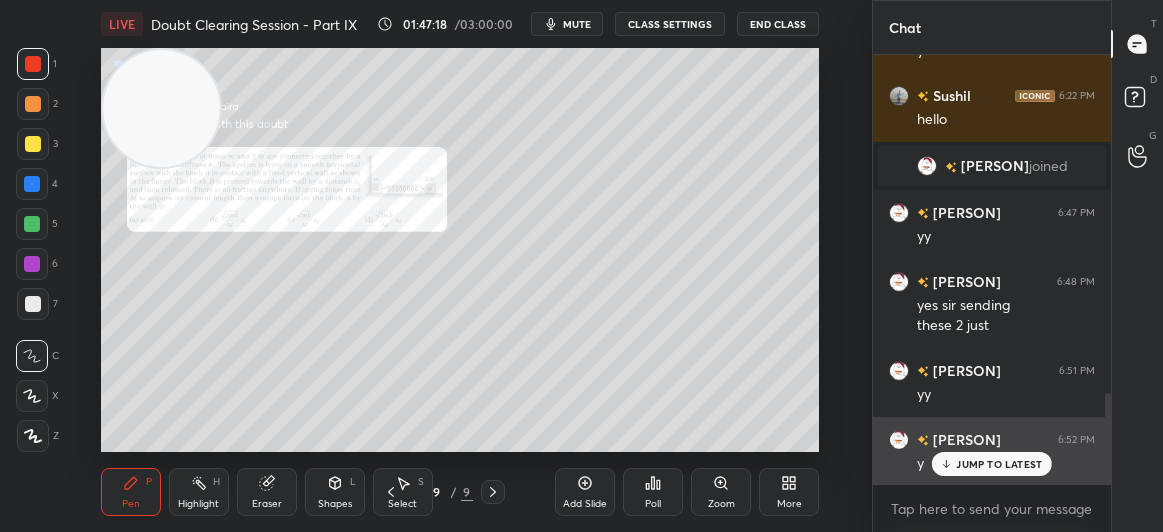 click on "JUMP TO LATEST" at bounding box center [999, 464] 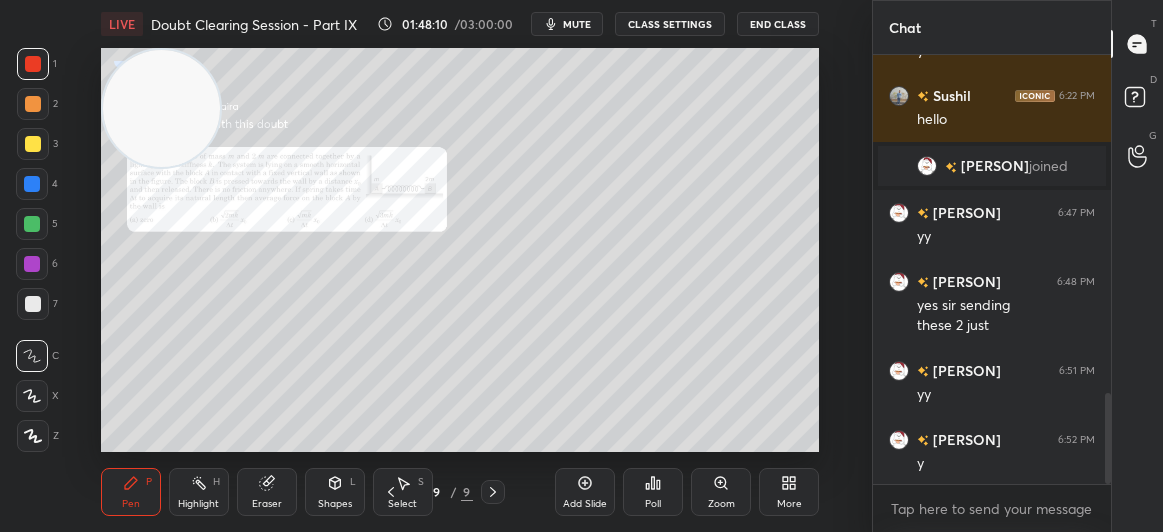 click 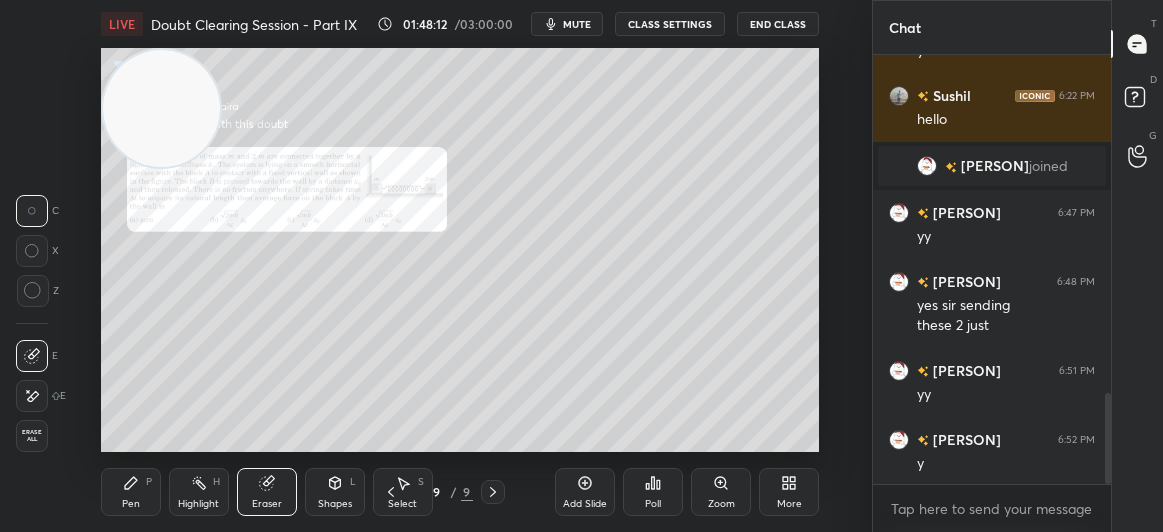 click on "Pen P" at bounding box center (131, 492) 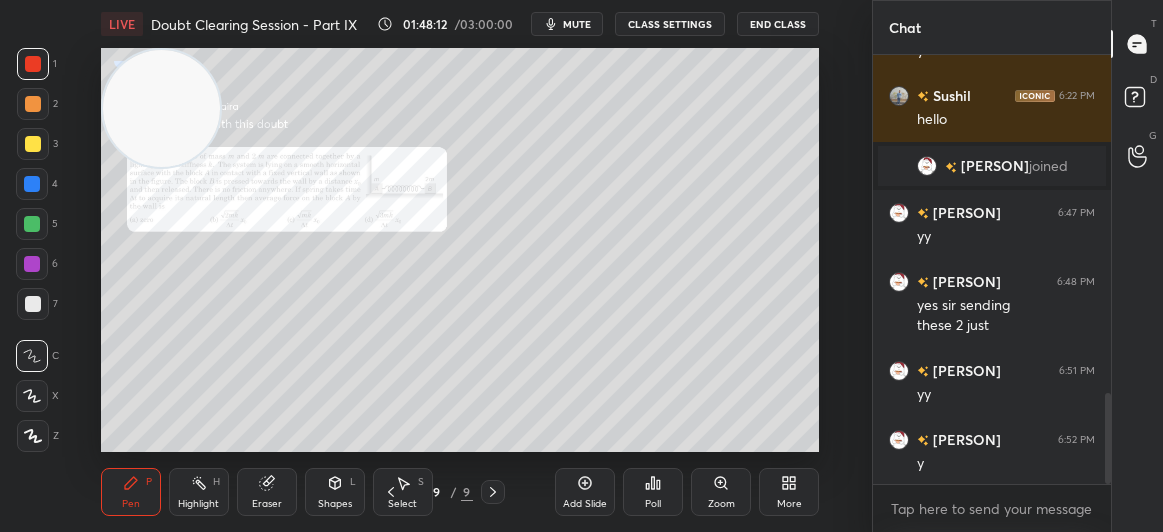click on "Pen P" at bounding box center (131, 492) 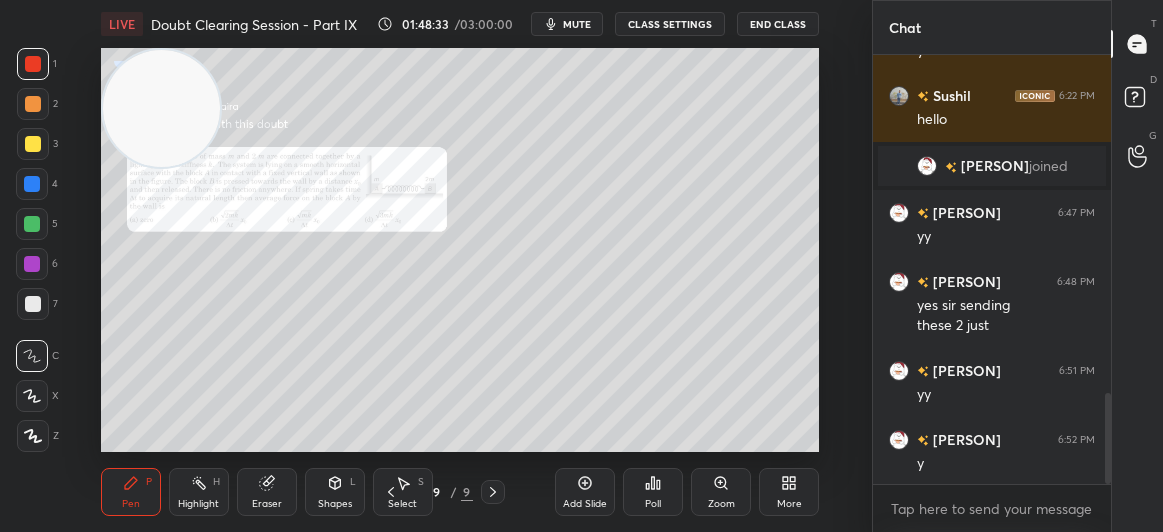 click on "1 2 3 4 5 6 7 C X Z C X Z E E Erase all   H H" at bounding box center (32, 250) 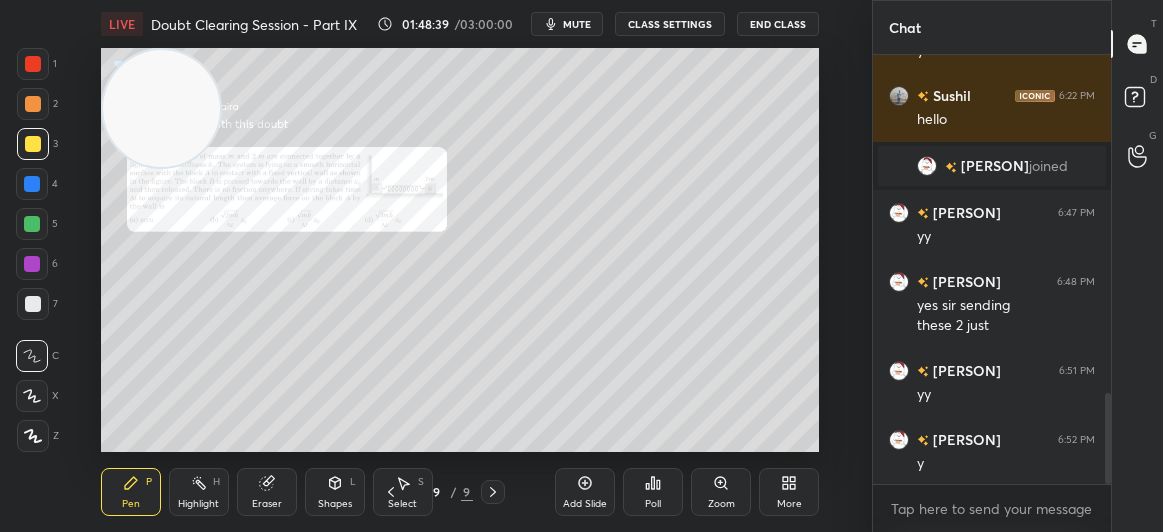 click on "Eraser" at bounding box center [267, 492] 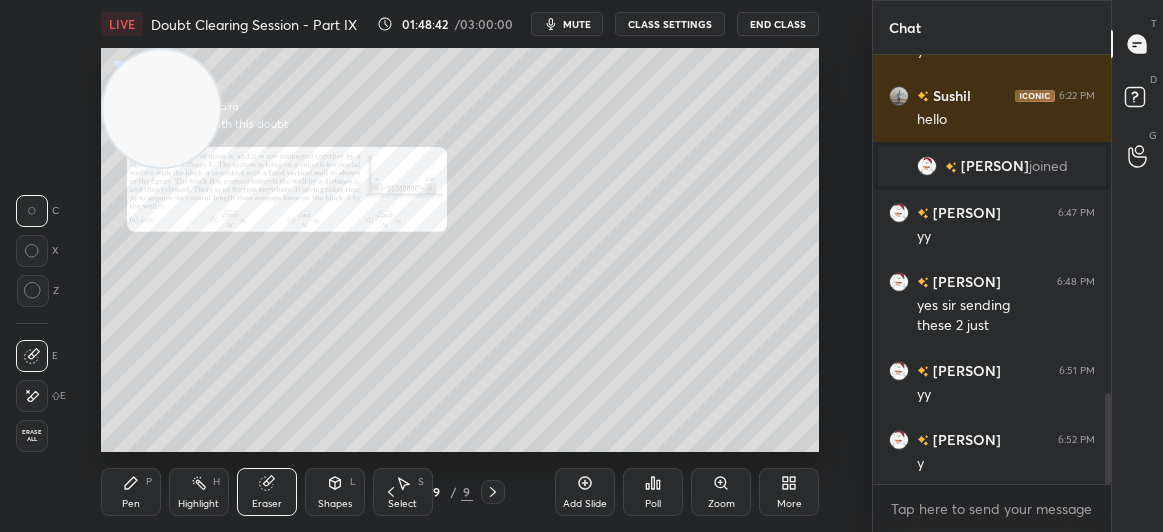 click 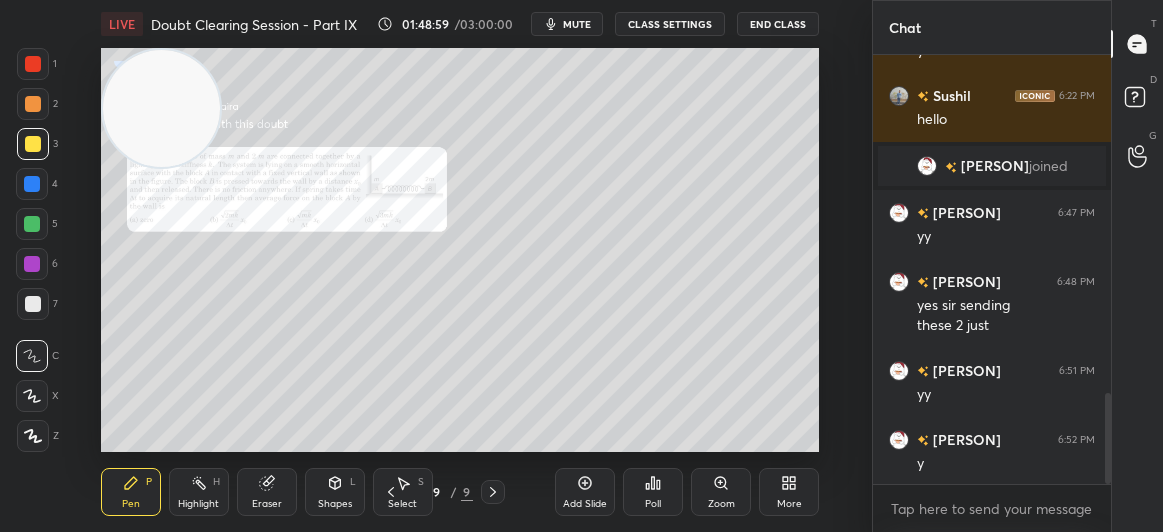 click 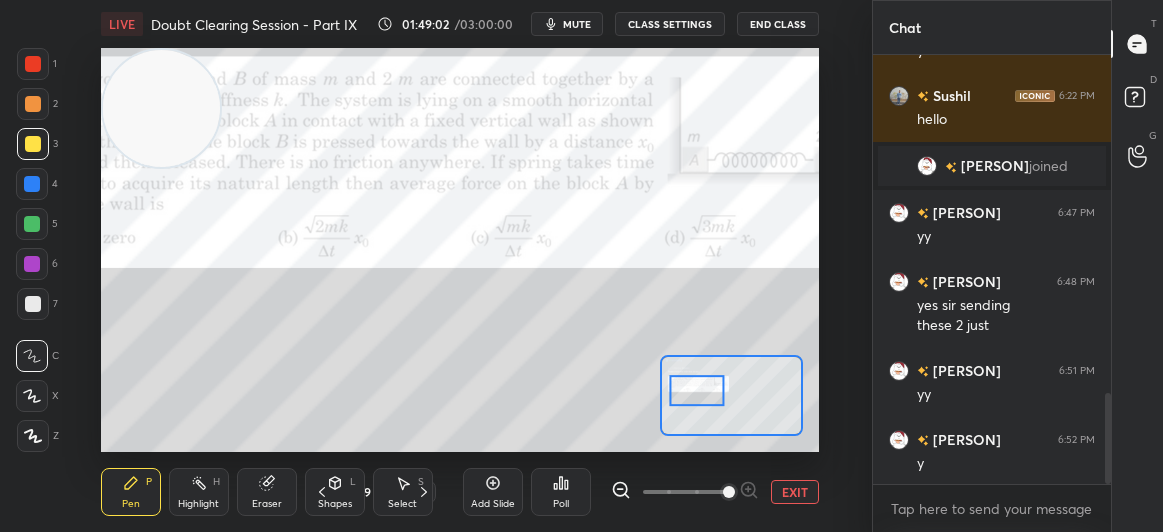click on "EXIT" at bounding box center [795, 492] 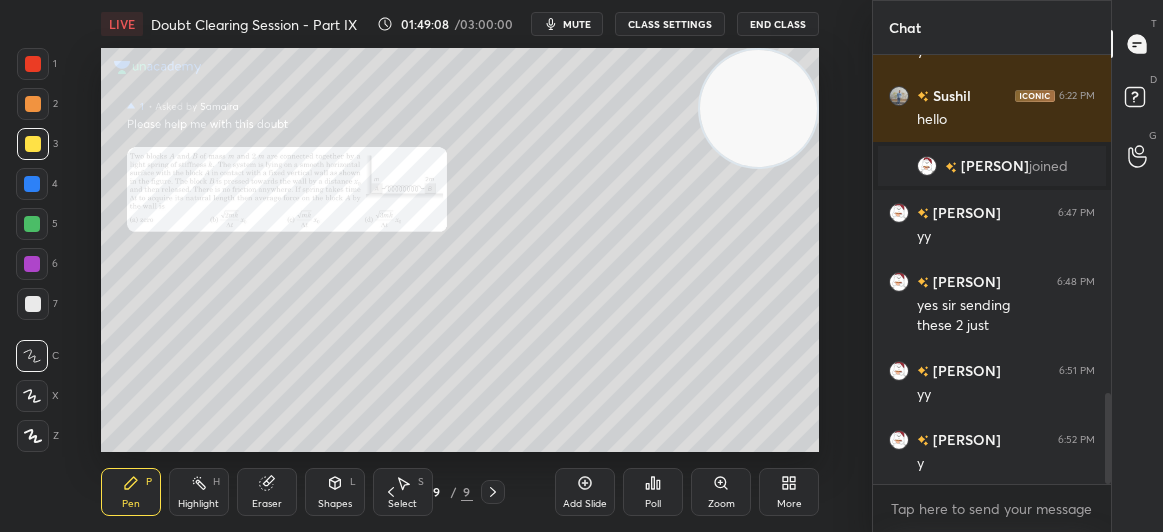 click at bounding box center (33, 64) 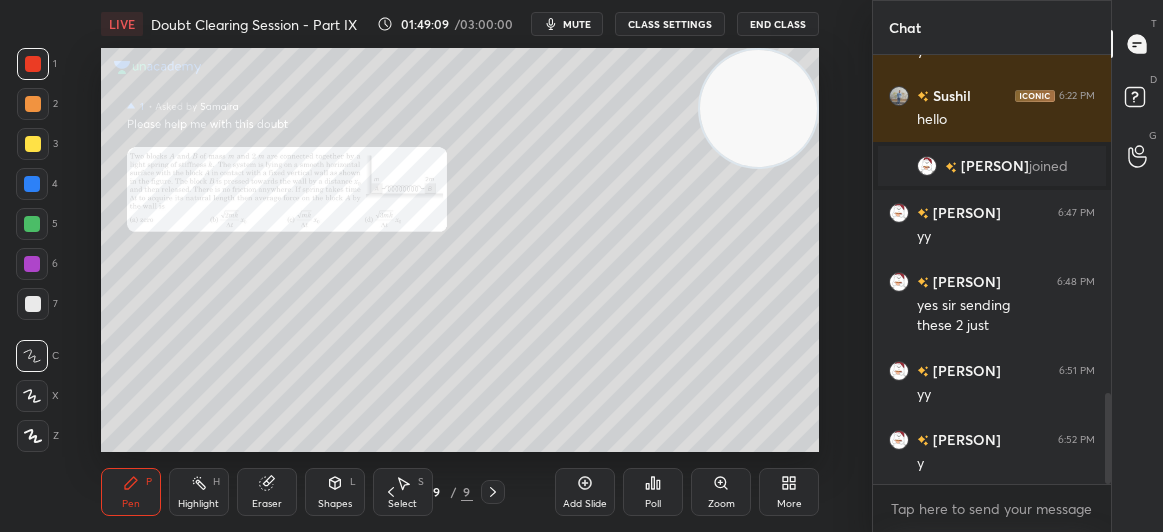 click on "1" at bounding box center [37, 68] 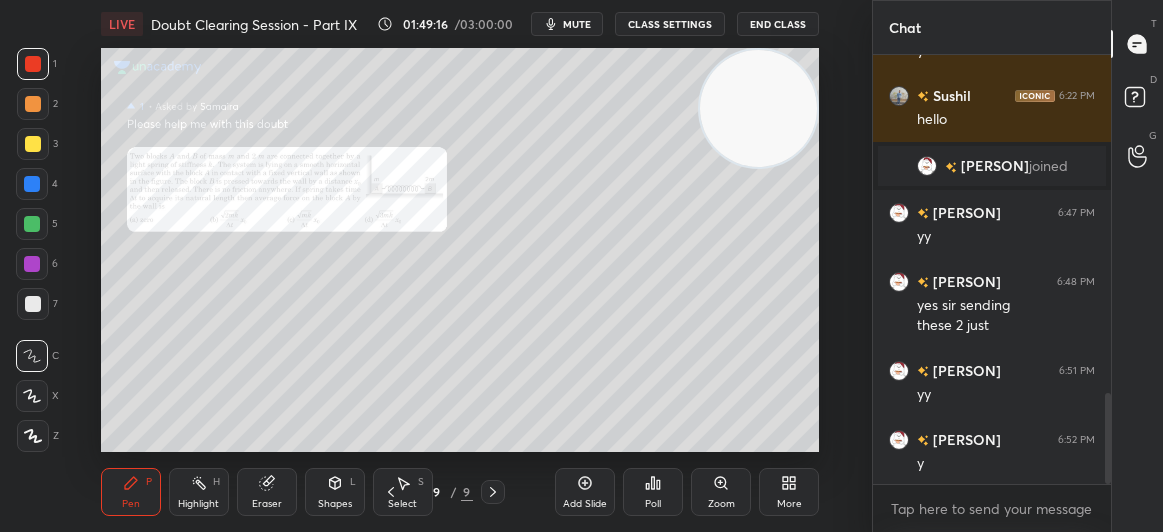 click 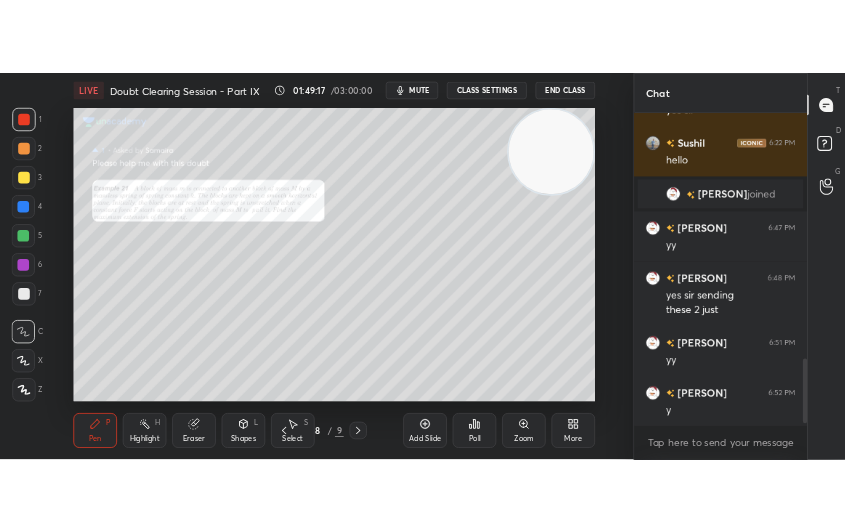 scroll, scrollTop: 1670, scrollLeft: 0, axis: vertical 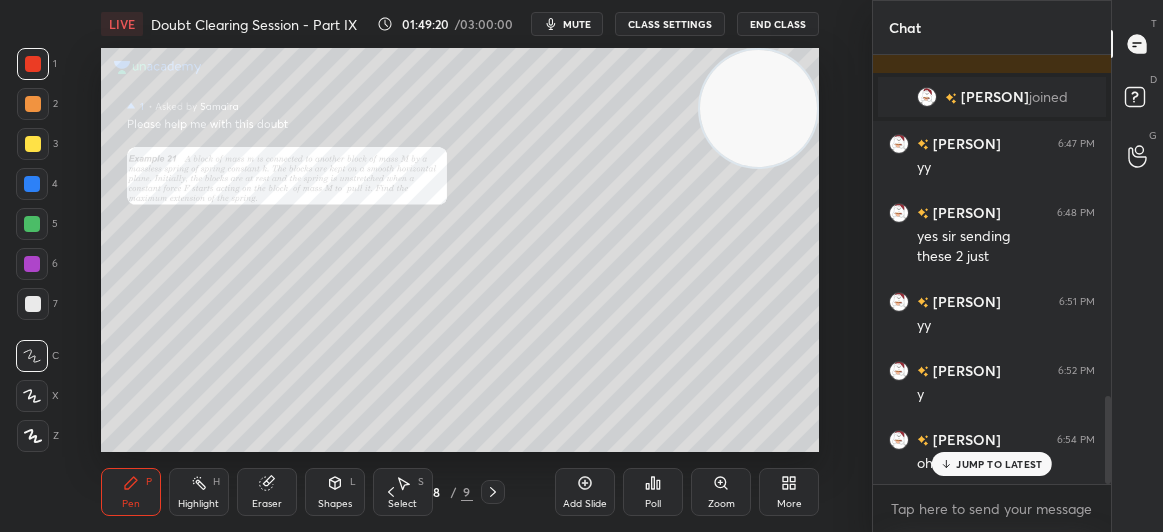 click on "JUMP TO LATEST" at bounding box center [999, 464] 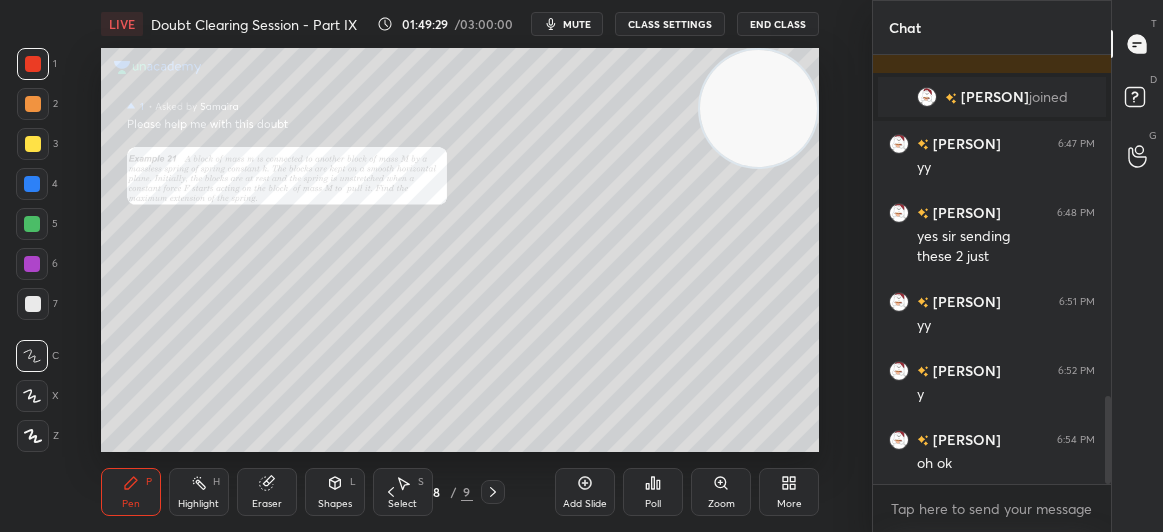 click on "Zoom" at bounding box center [721, 492] 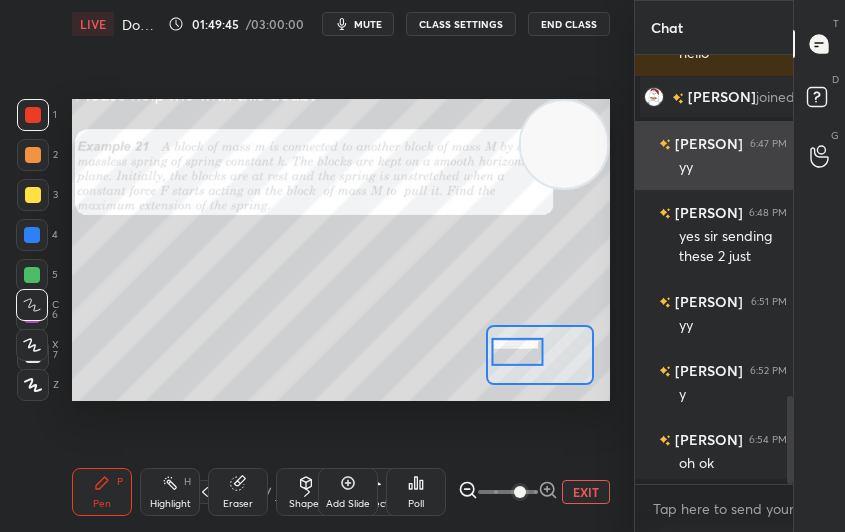 scroll, scrollTop: 404, scrollLeft: 534, axis: both 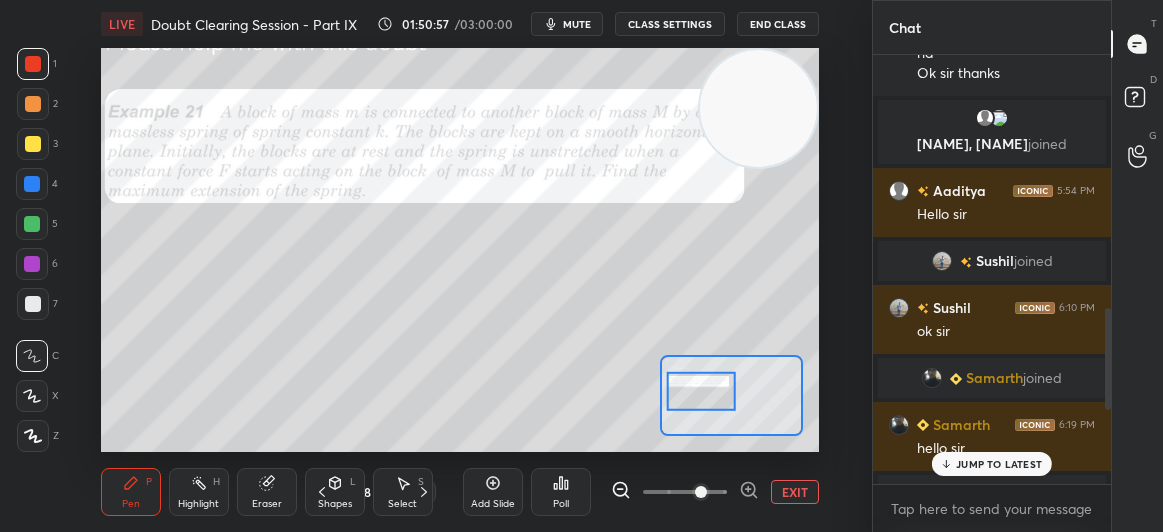 click at bounding box center (33, 144) 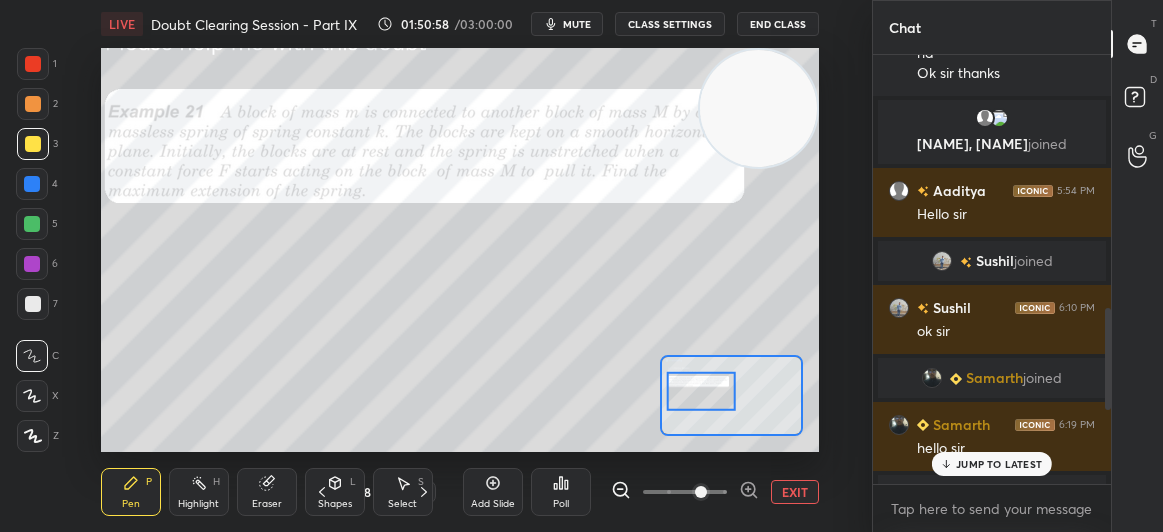 click at bounding box center (33, 144) 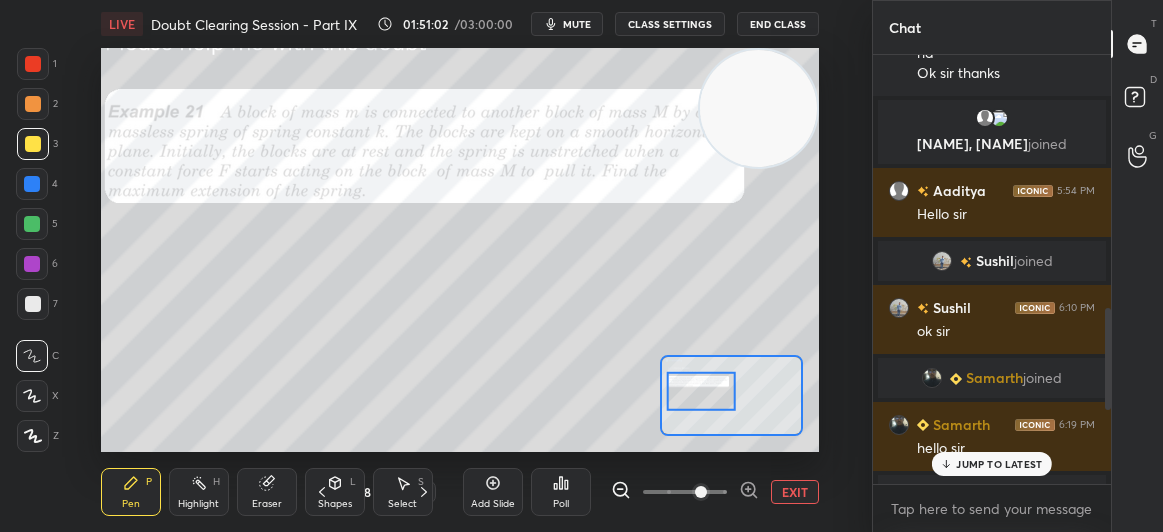 click 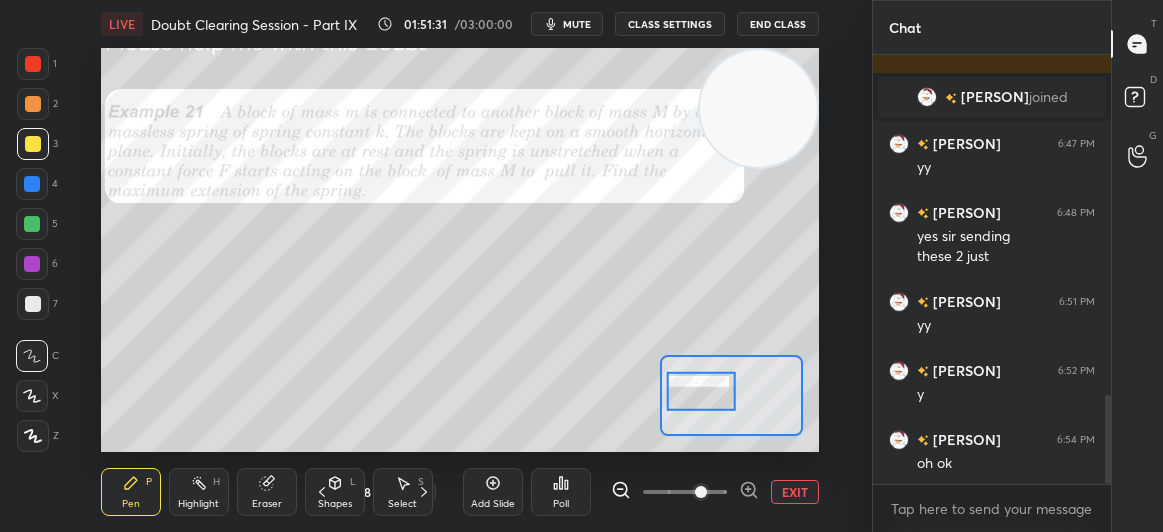 click at bounding box center (33, 64) 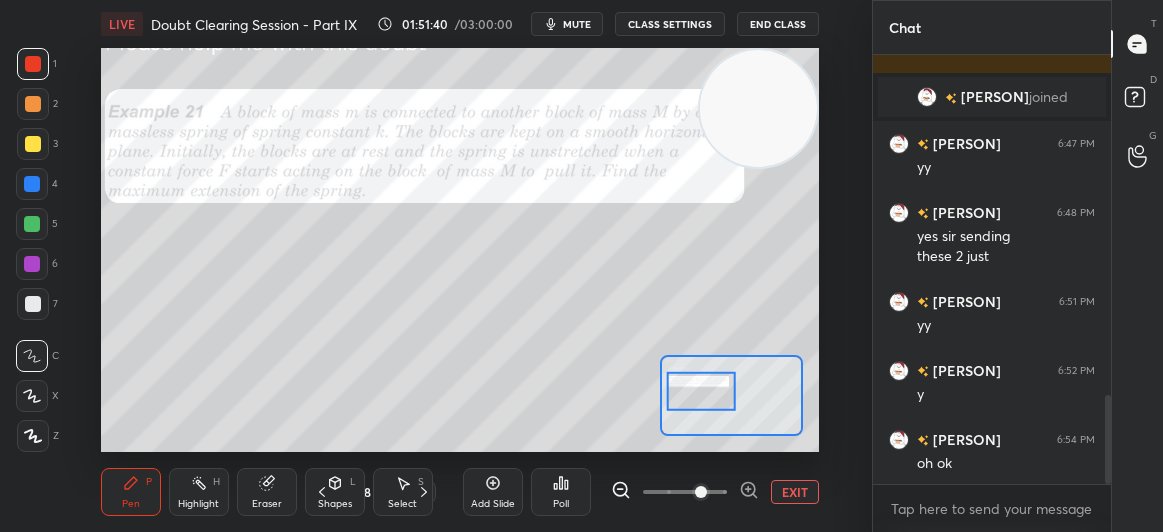 click at bounding box center [33, 144] 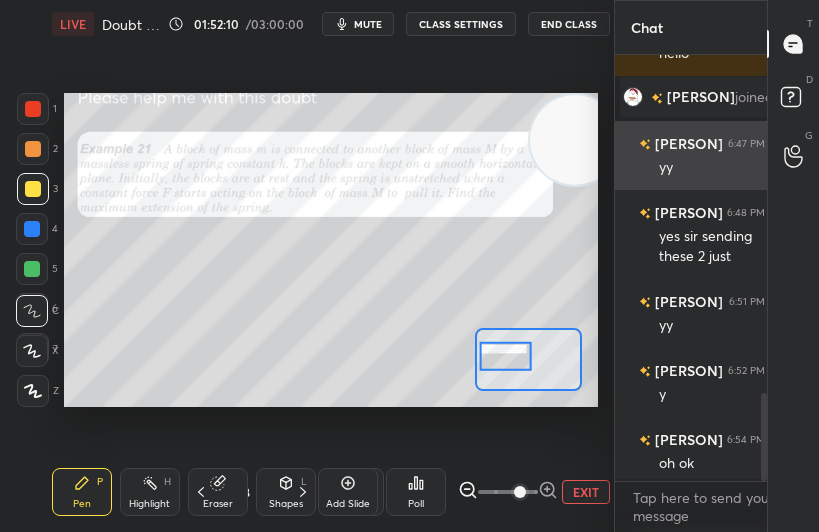 scroll, scrollTop: 404, scrollLeft: 534, axis: both 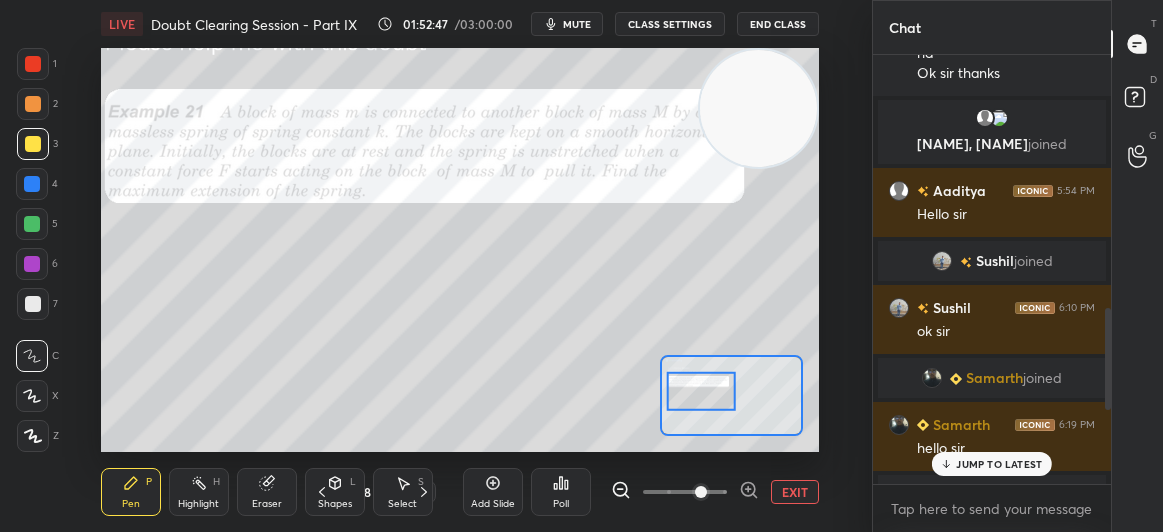 click on "JUMP TO LATEST" at bounding box center [999, 464] 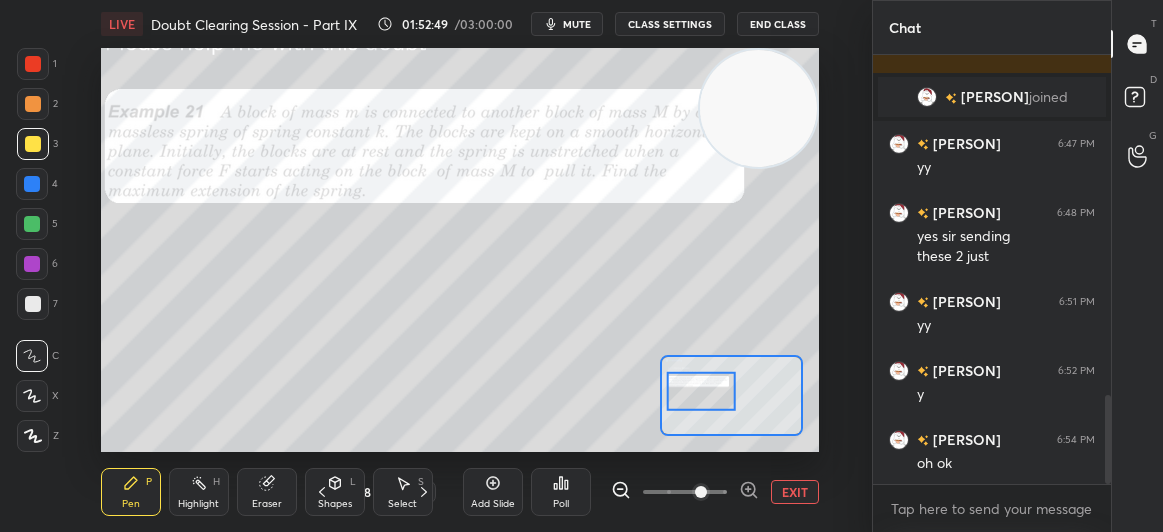 click at bounding box center (33, 64) 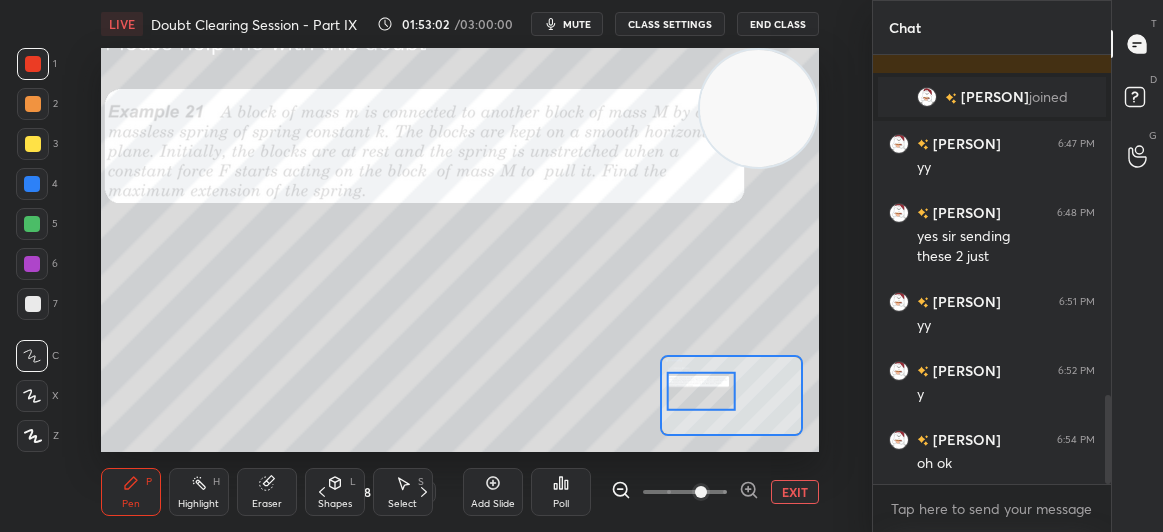 click at bounding box center [33, 144] 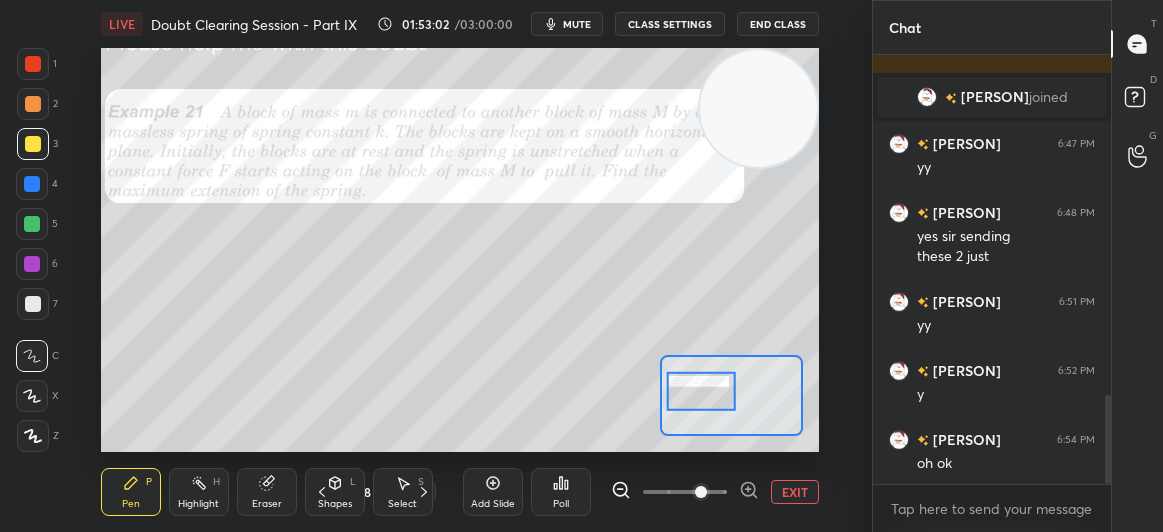 click at bounding box center [33, 144] 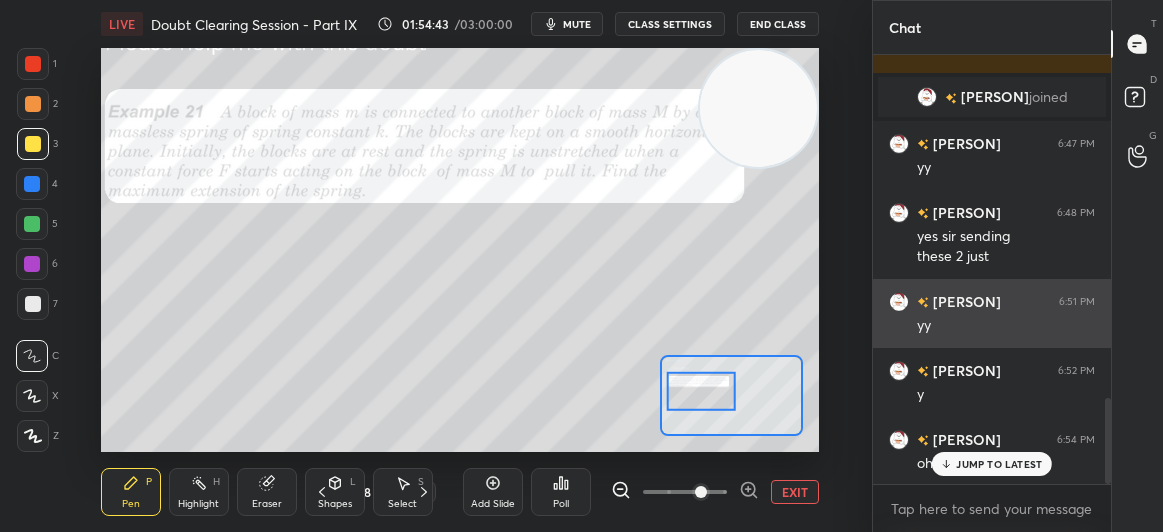 scroll, scrollTop: 1722, scrollLeft: 0, axis: vertical 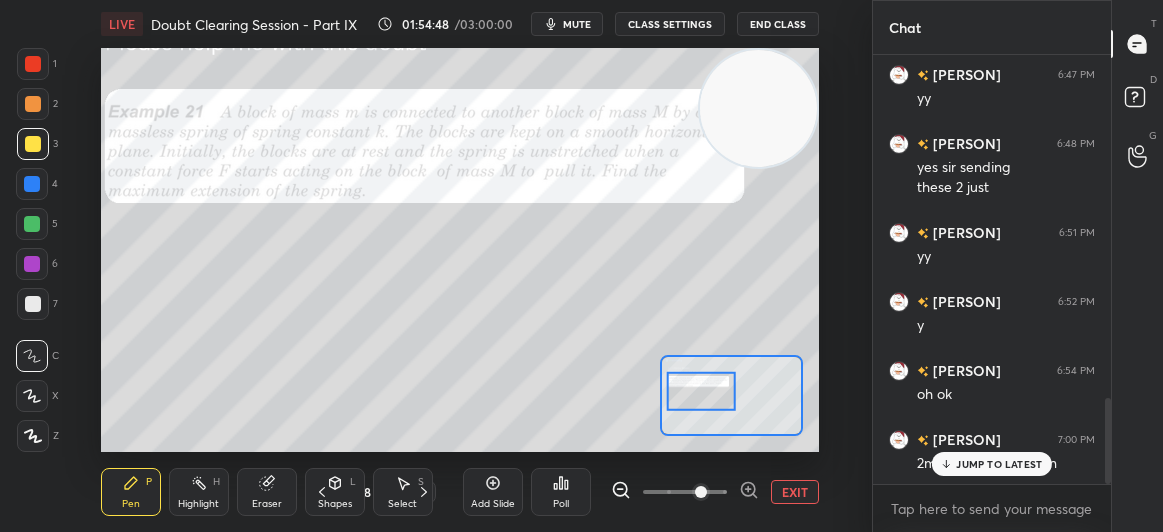 click on "JUMP TO LATEST" at bounding box center (999, 464) 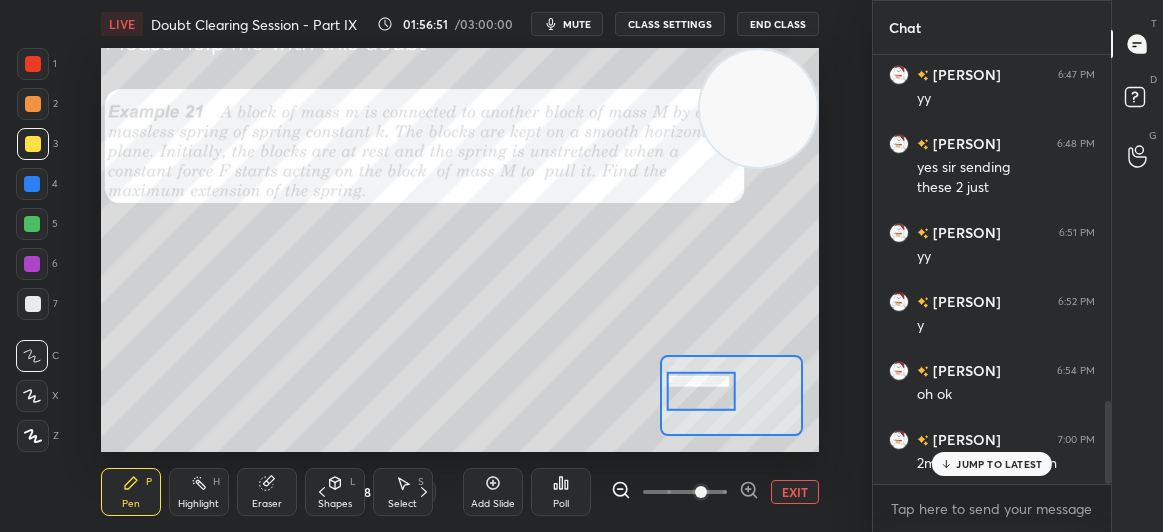 scroll, scrollTop: 1791, scrollLeft: 0, axis: vertical 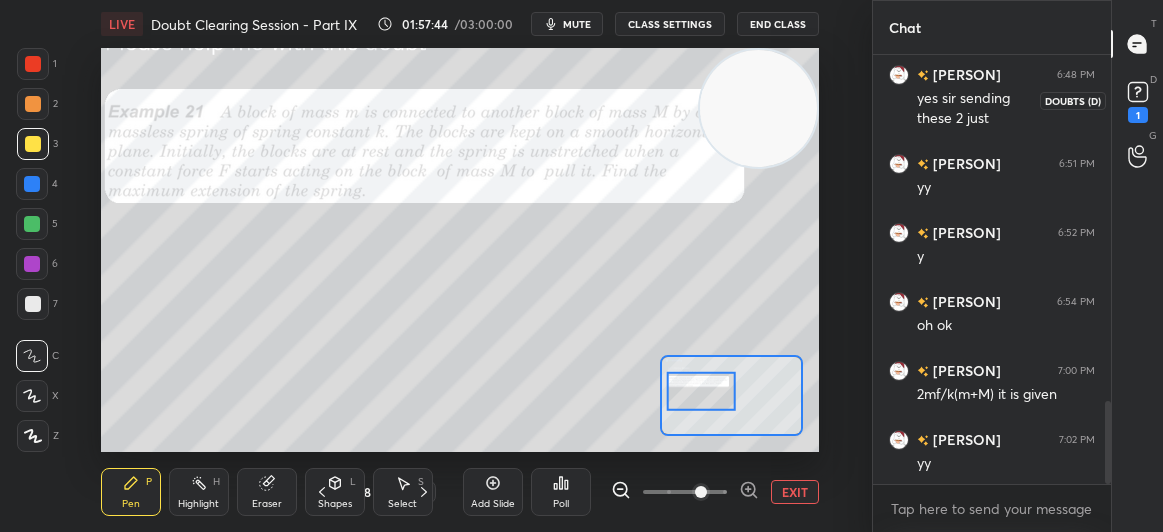 click 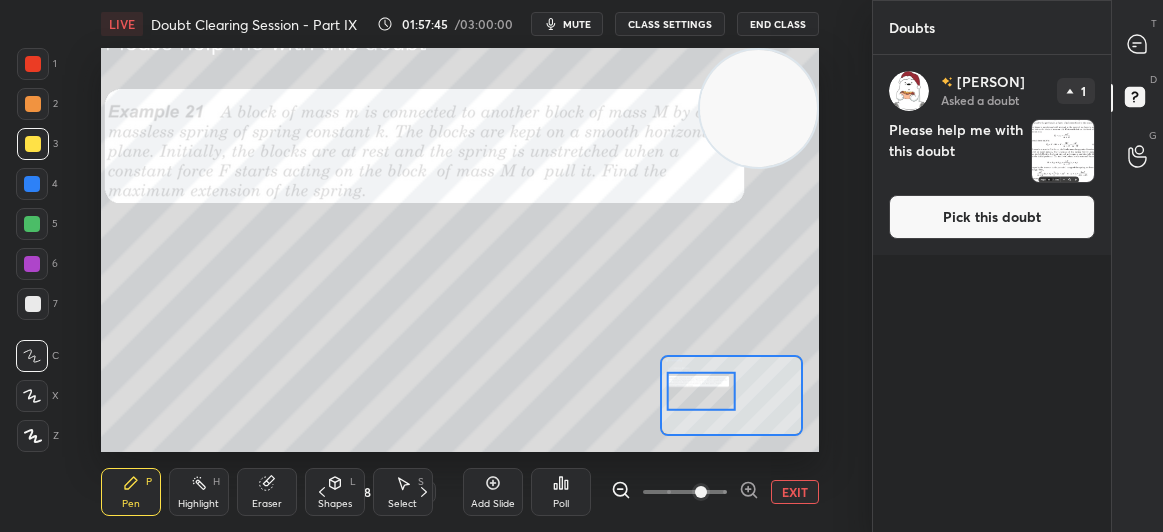 click on "Pick this doubt" at bounding box center [992, 217] 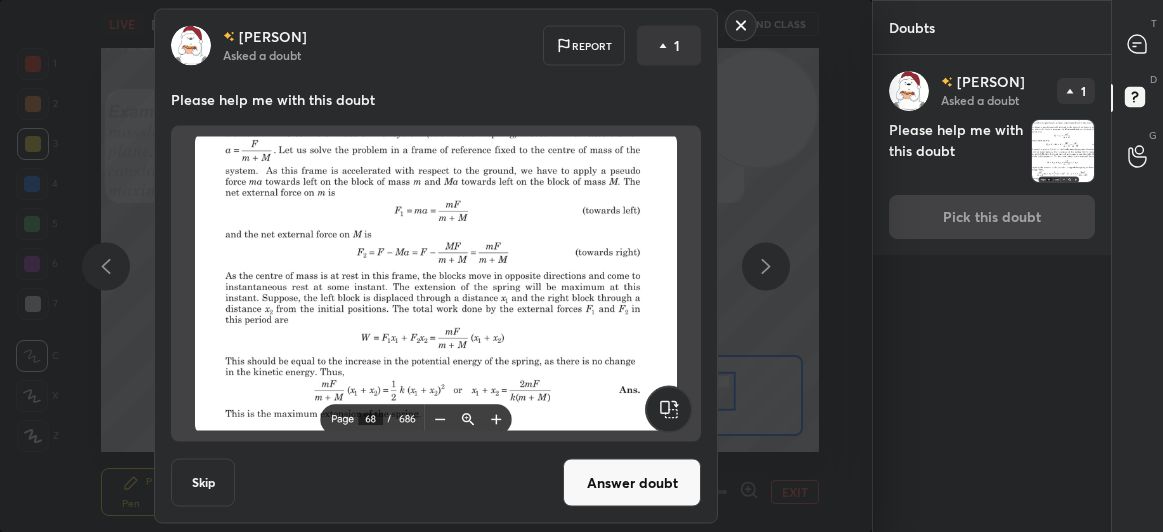 click on "Answer doubt" at bounding box center (632, 483) 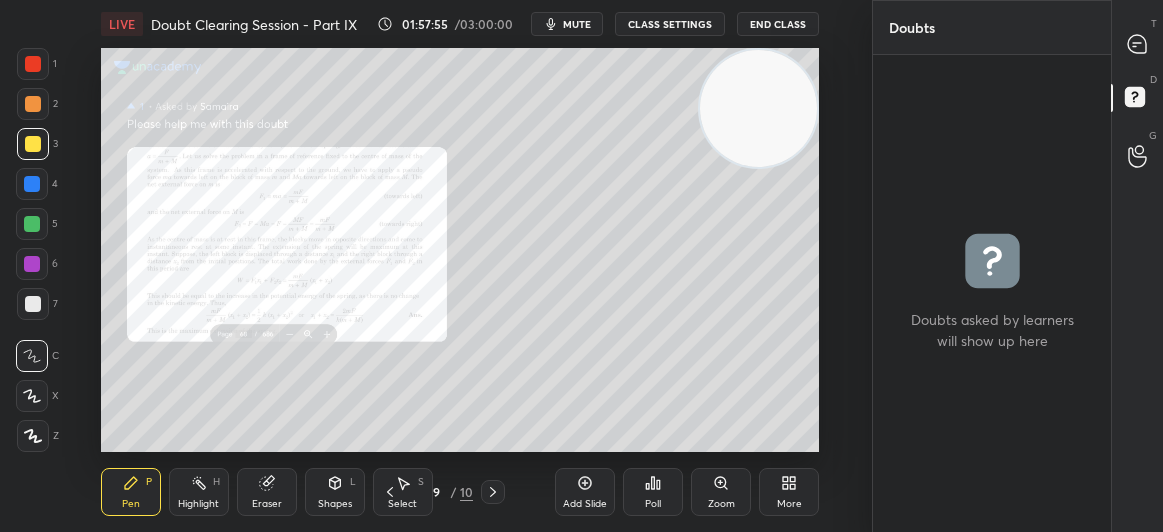 click on "mute" at bounding box center (577, 24) 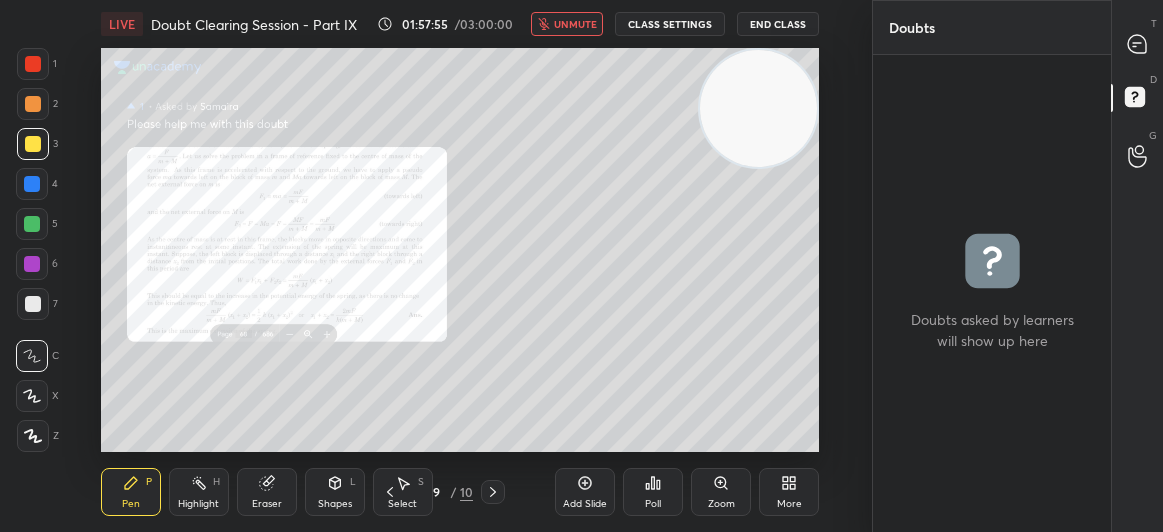 click on "End Class" at bounding box center (778, 24) 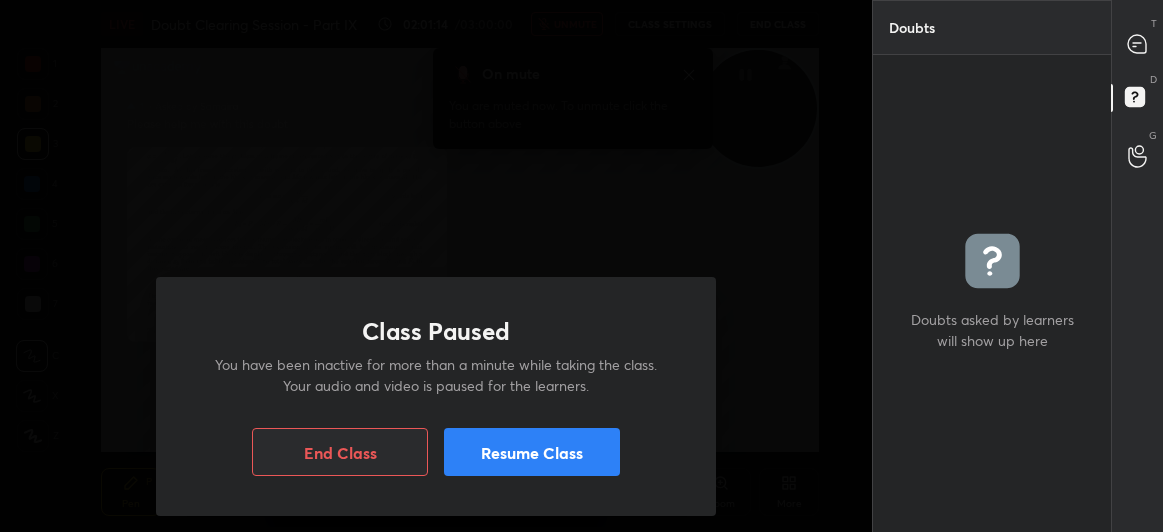 click on "Resume Class" at bounding box center [532, 452] 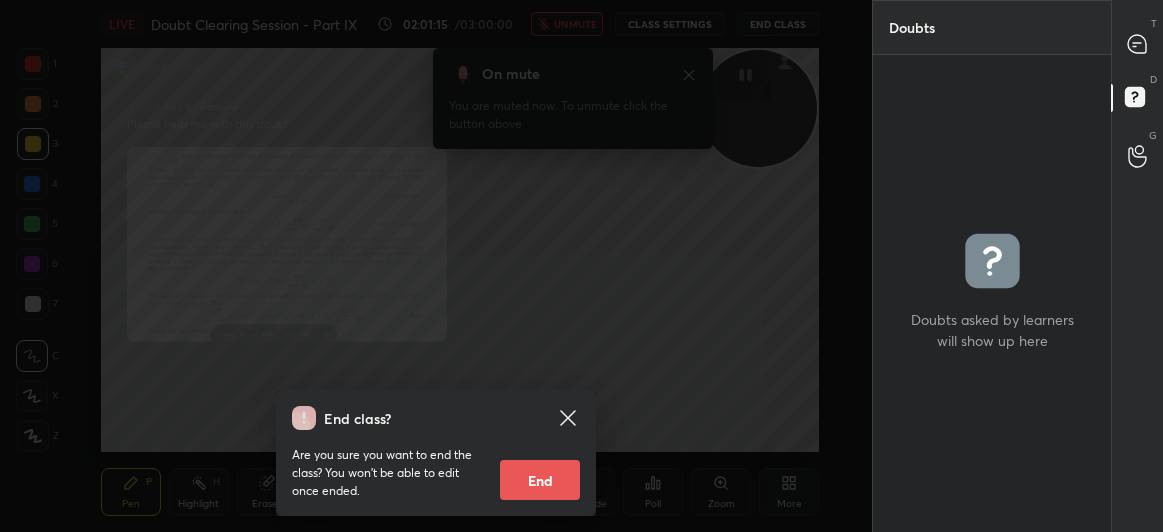 click 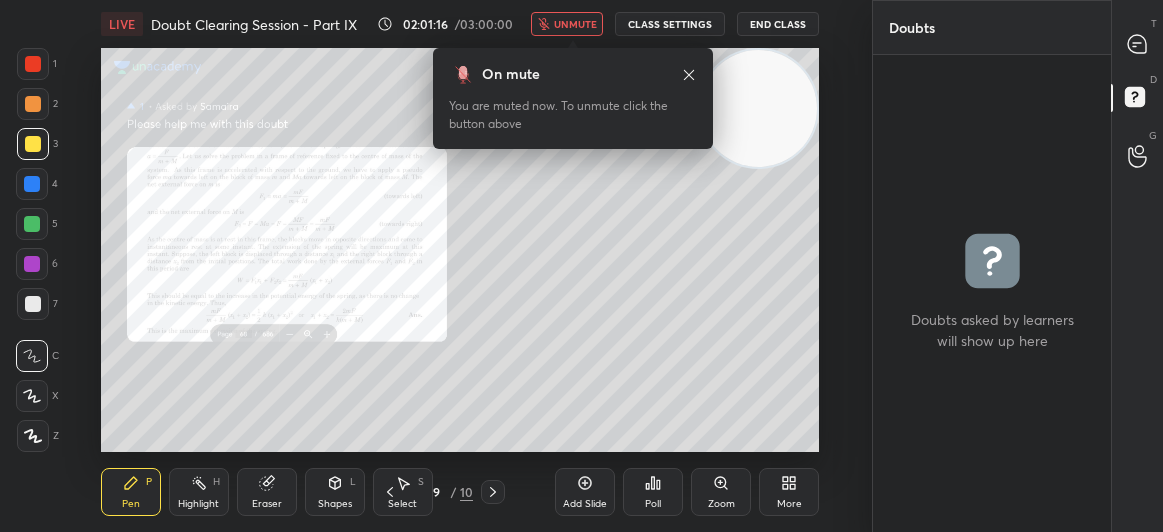 click on "unmute" at bounding box center [575, 24] 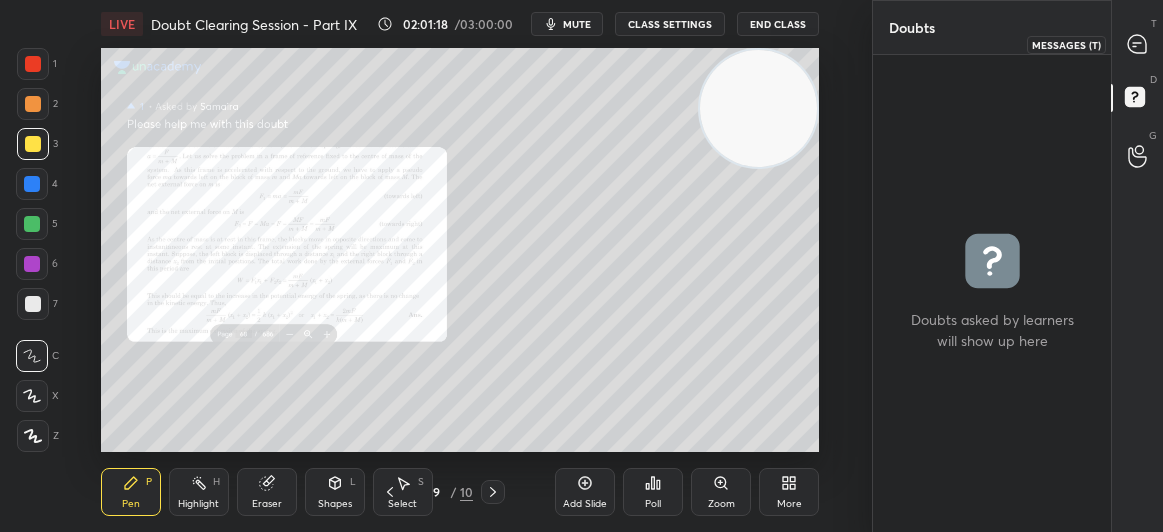 click 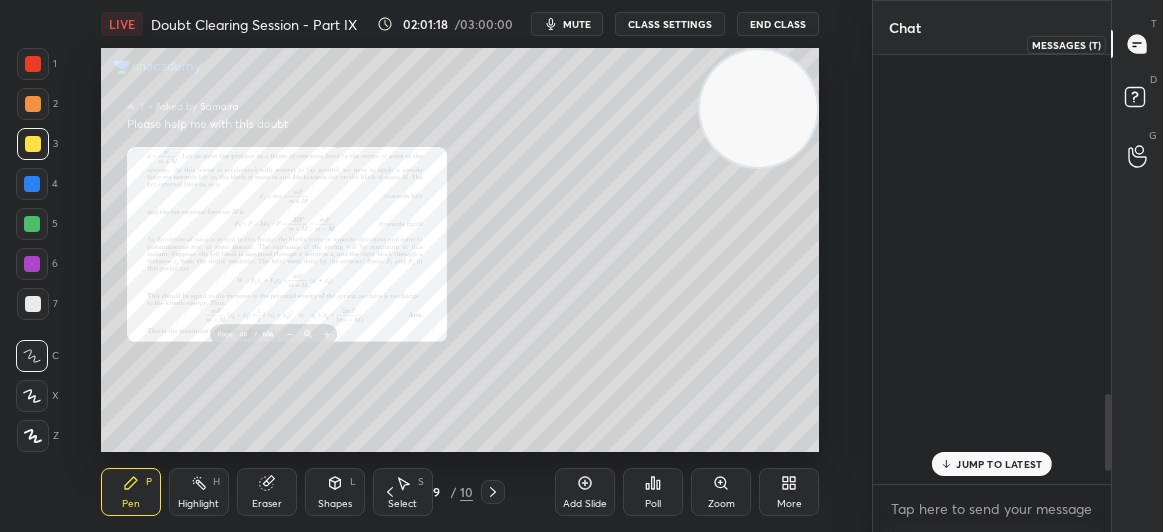 click at bounding box center [1138, 44] 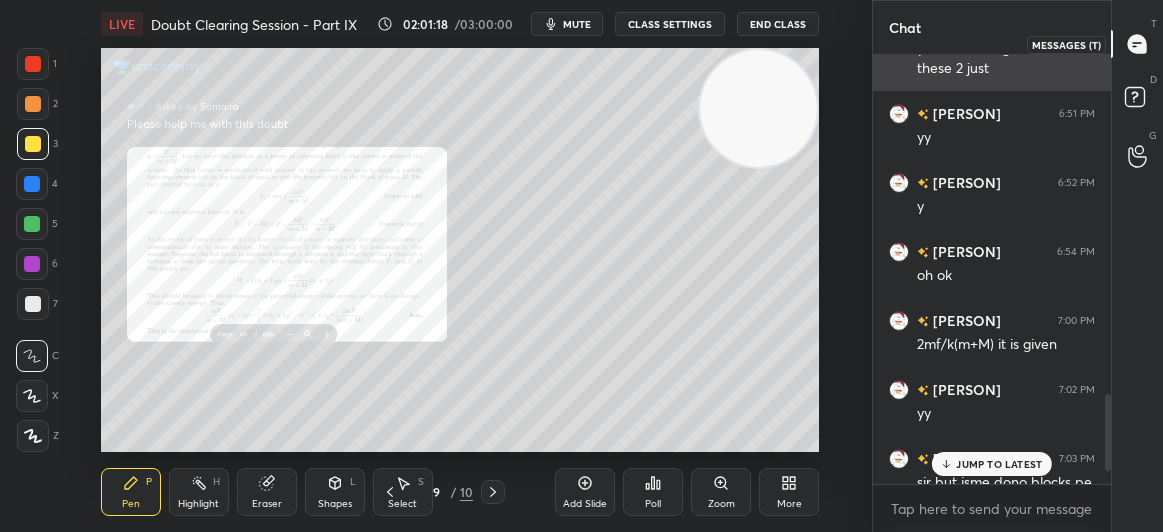 scroll, scrollTop: 6, scrollLeft: 6, axis: both 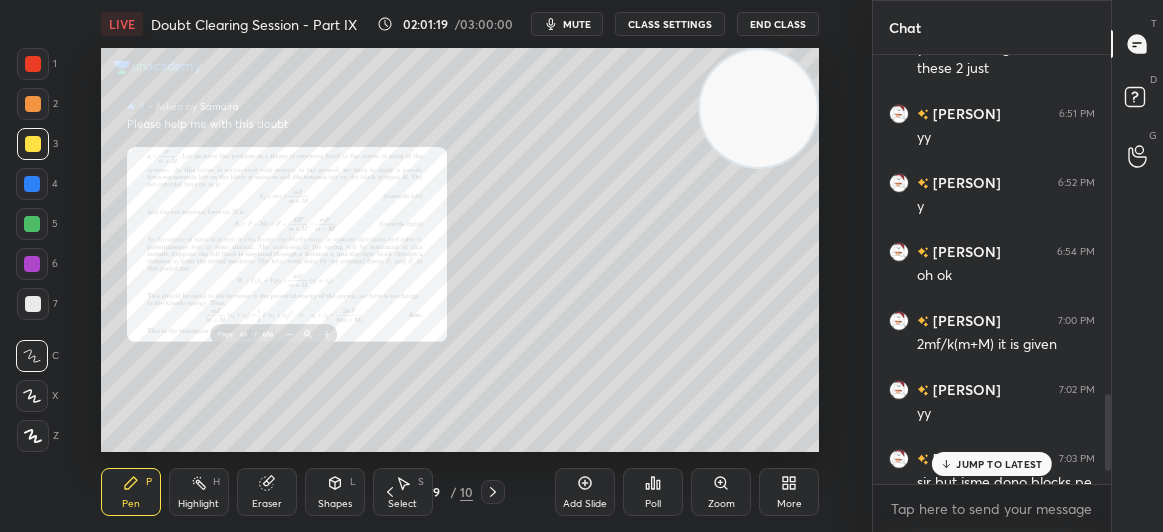 click on "JUMP TO LATEST" at bounding box center [992, 464] 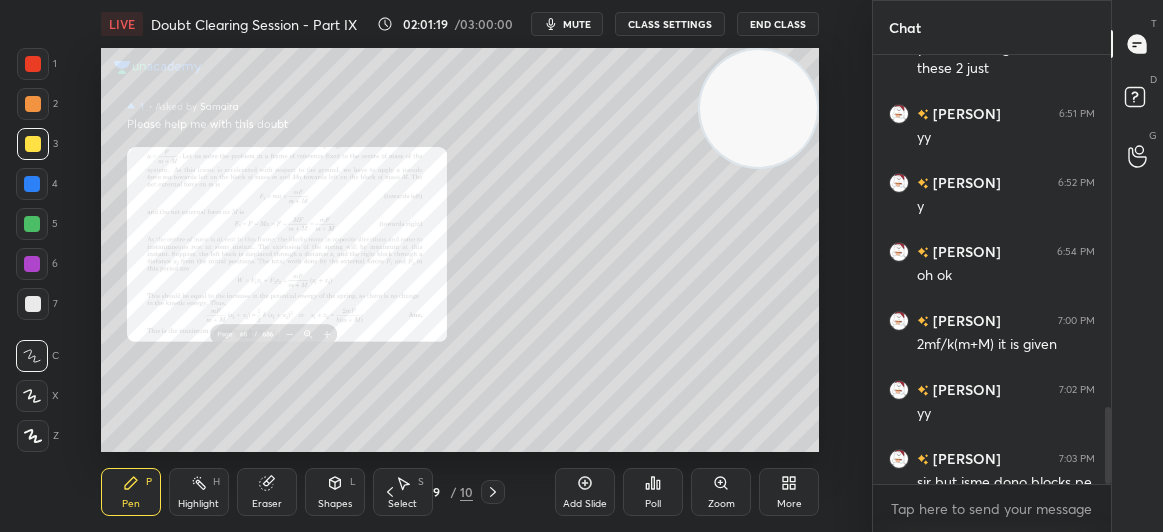 scroll, scrollTop: 1972, scrollLeft: 0, axis: vertical 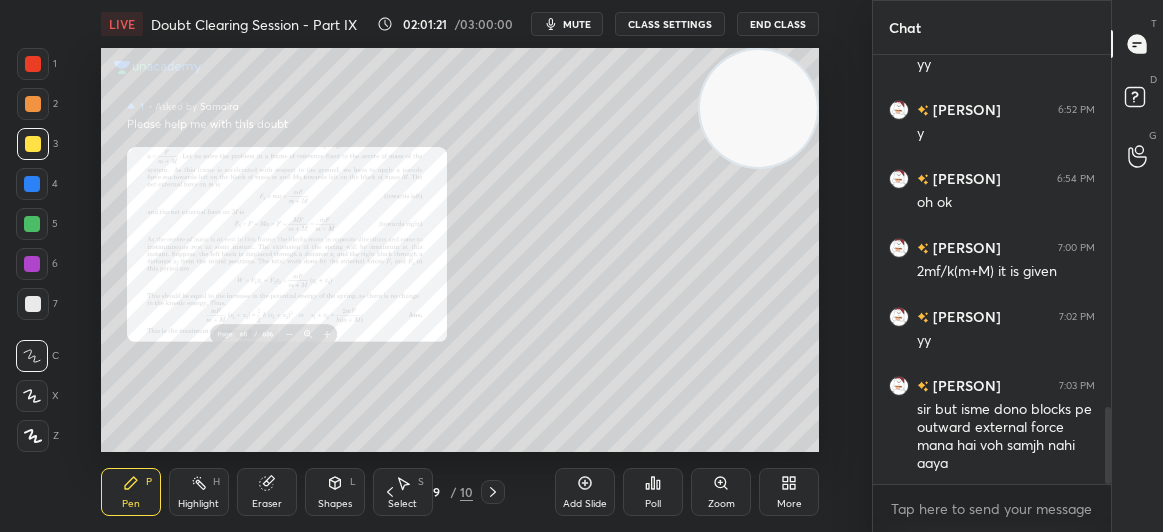 click on "Zoom" at bounding box center [721, 492] 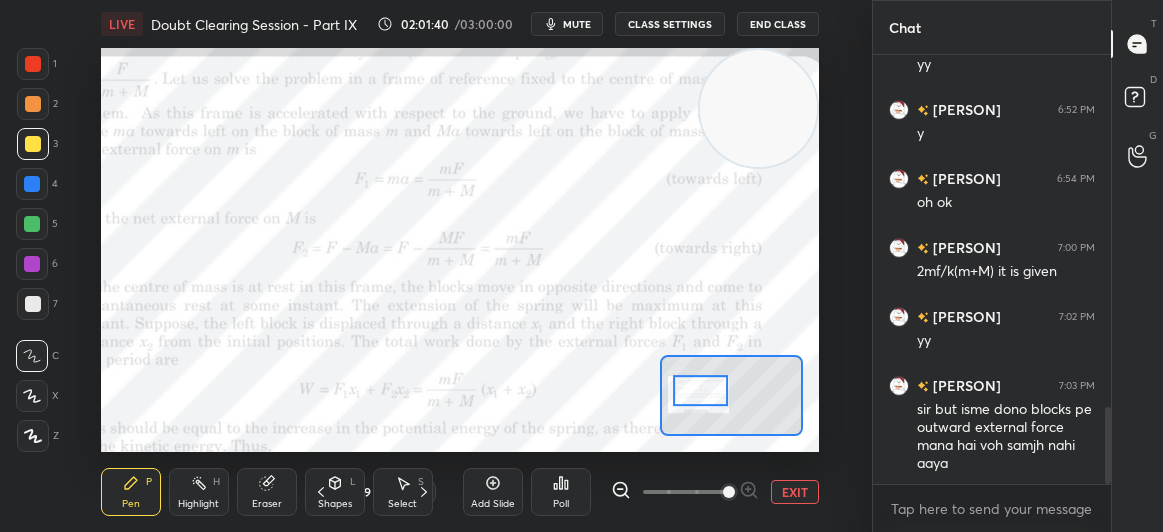 click on "EXIT" at bounding box center [795, 492] 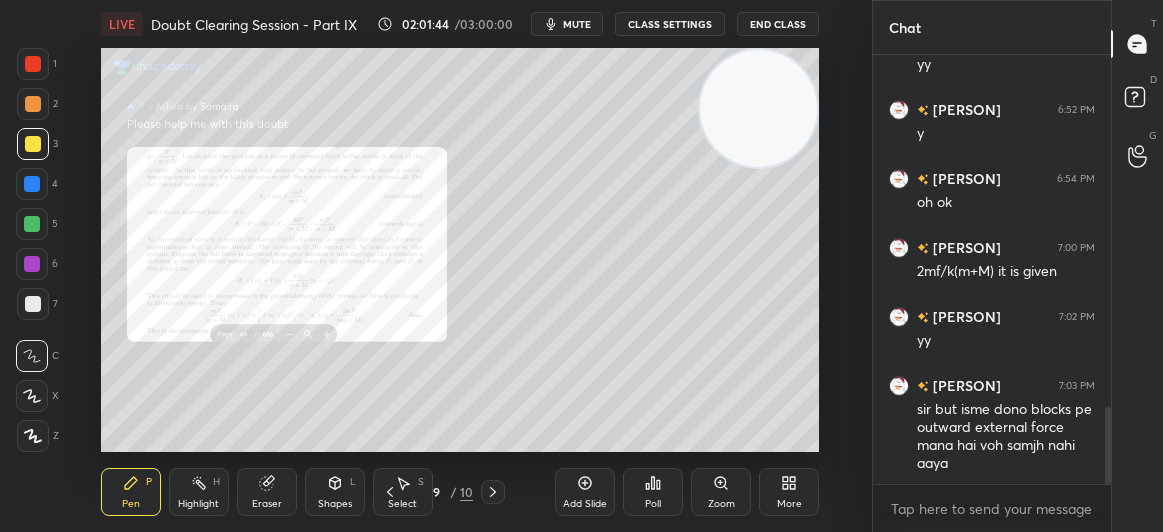 click at bounding box center [33, 144] 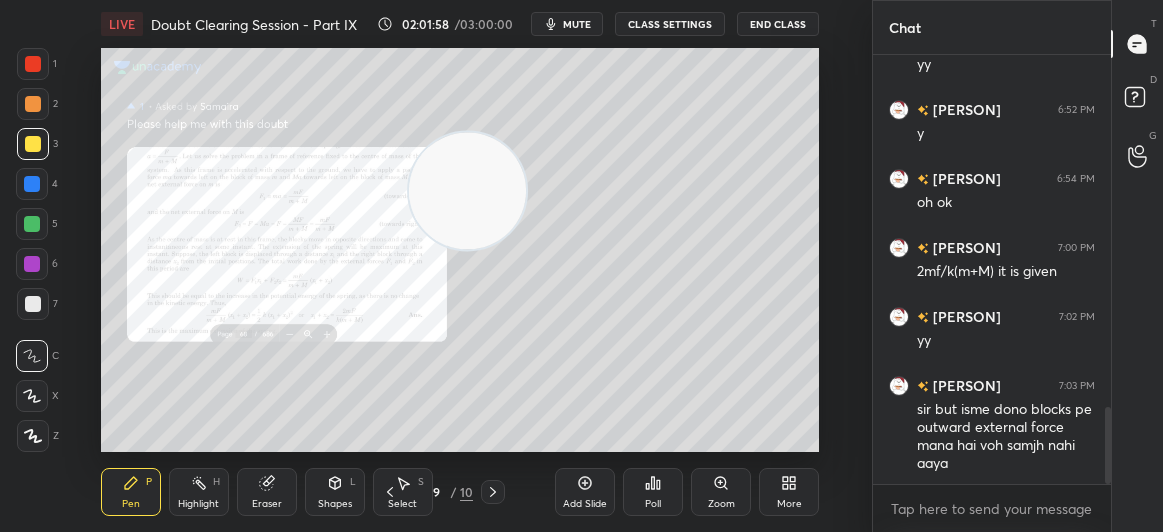 click at bounding box center [32, 184] 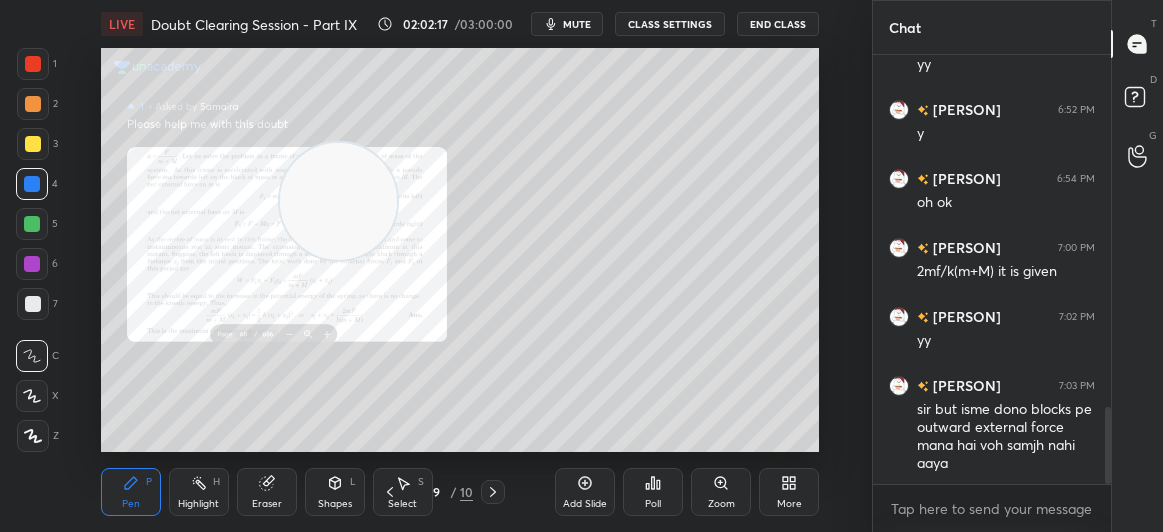 click at bounding box center (33, 144) 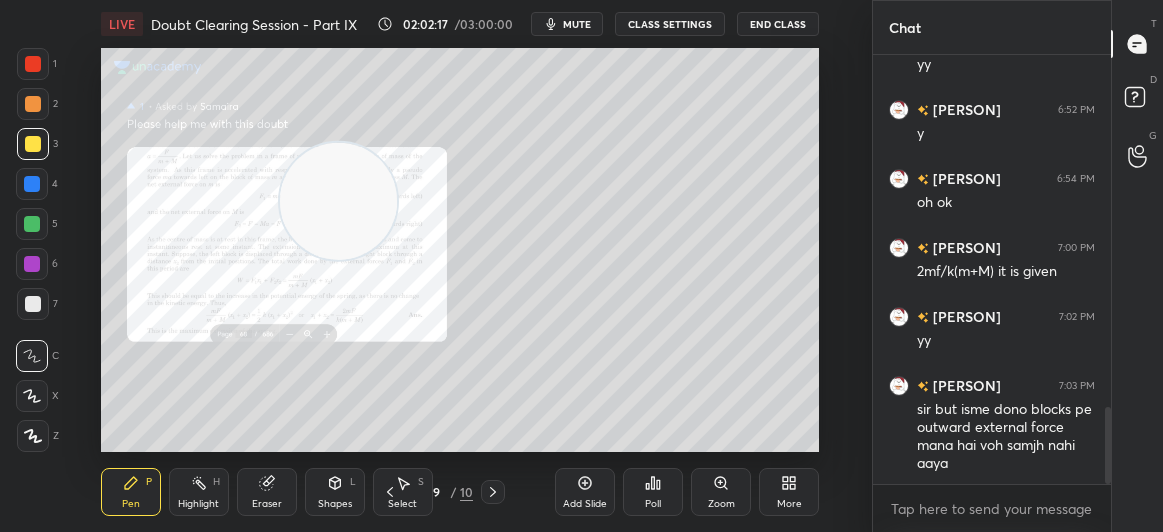 click at bounding box center (33, 144) 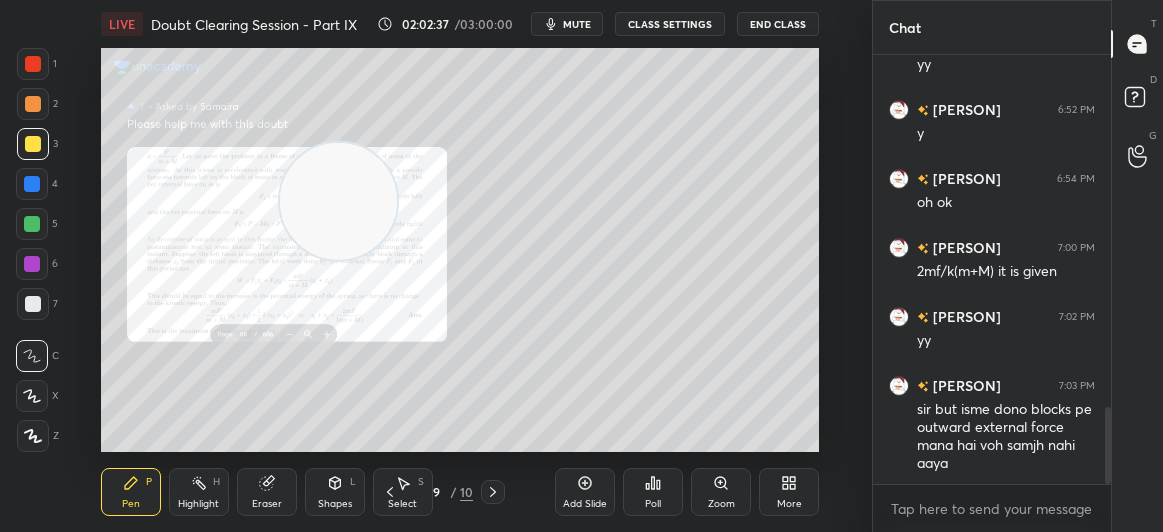 click on "Setting up your live class Poll for   secs No correct answer Start poll" at bounding box center (460, 250) 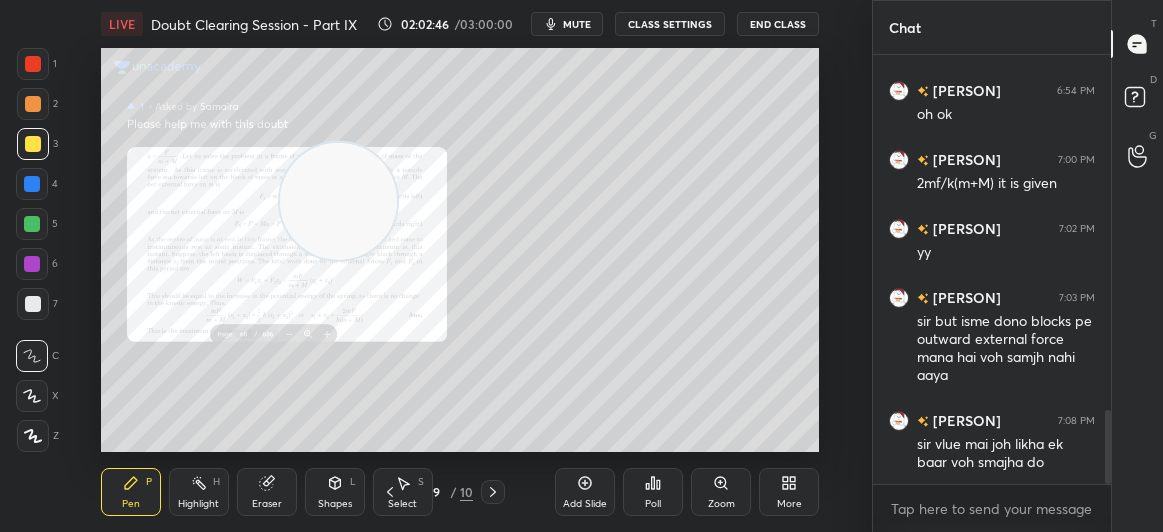 scroll, scrollTop: 2080, scrollLeft: 0, axis: vertical 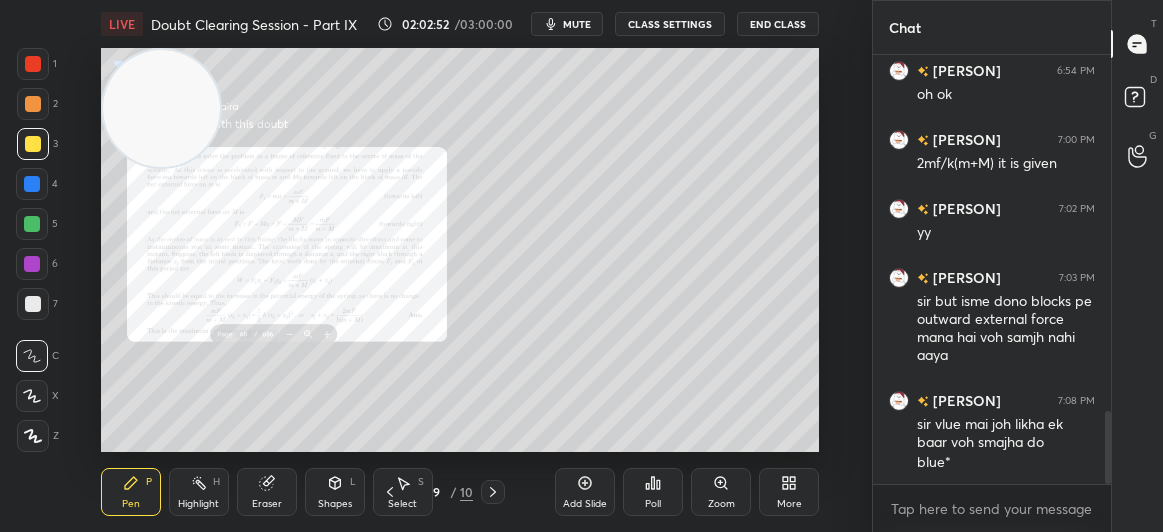 click on "3" at bounding box center (37, 144) 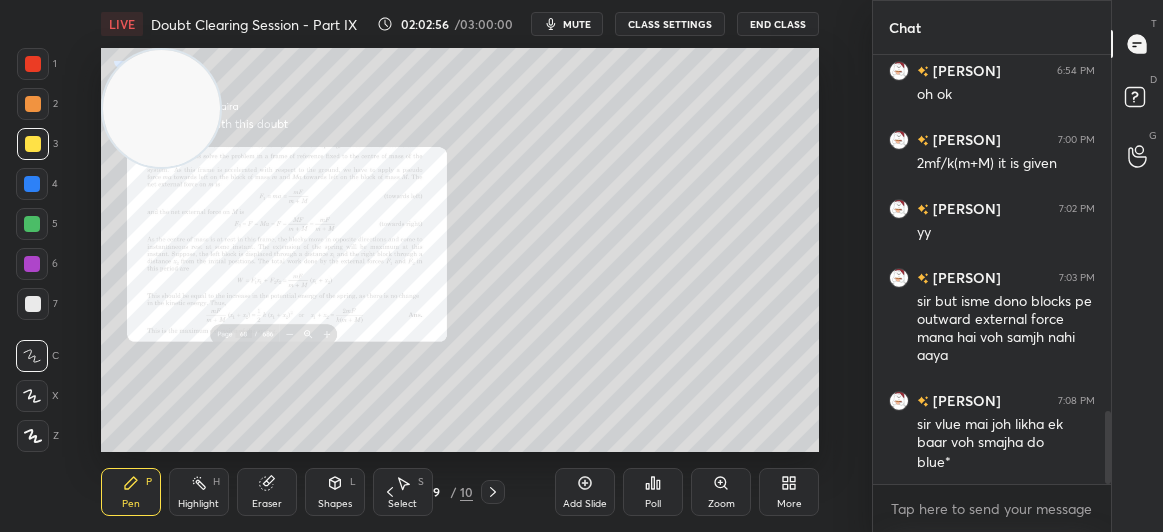 click at bounding box center (32, 224) 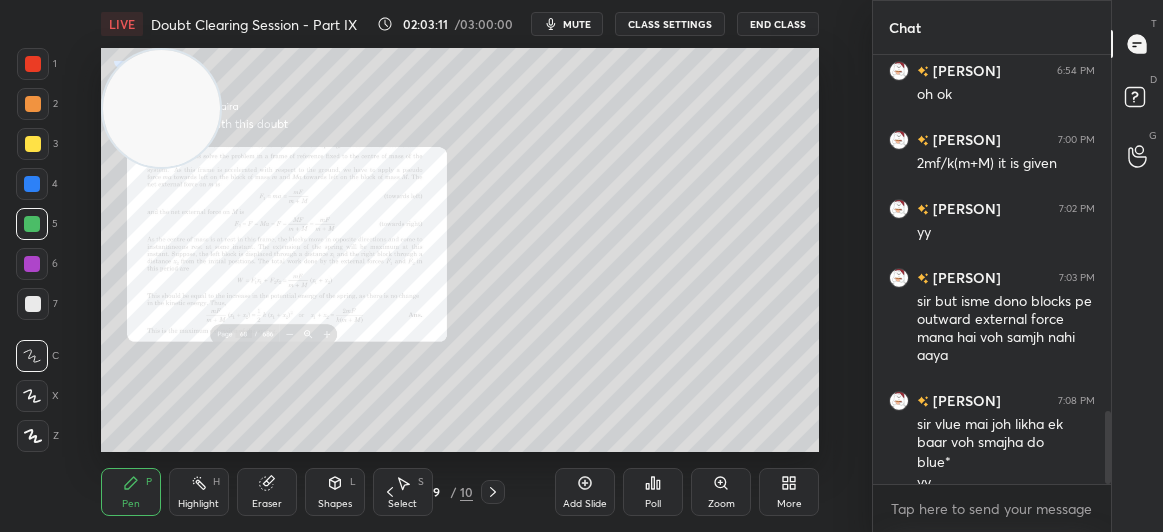 scroll, scrollTop: 2100, scrollLeft: 0, axis: vertical 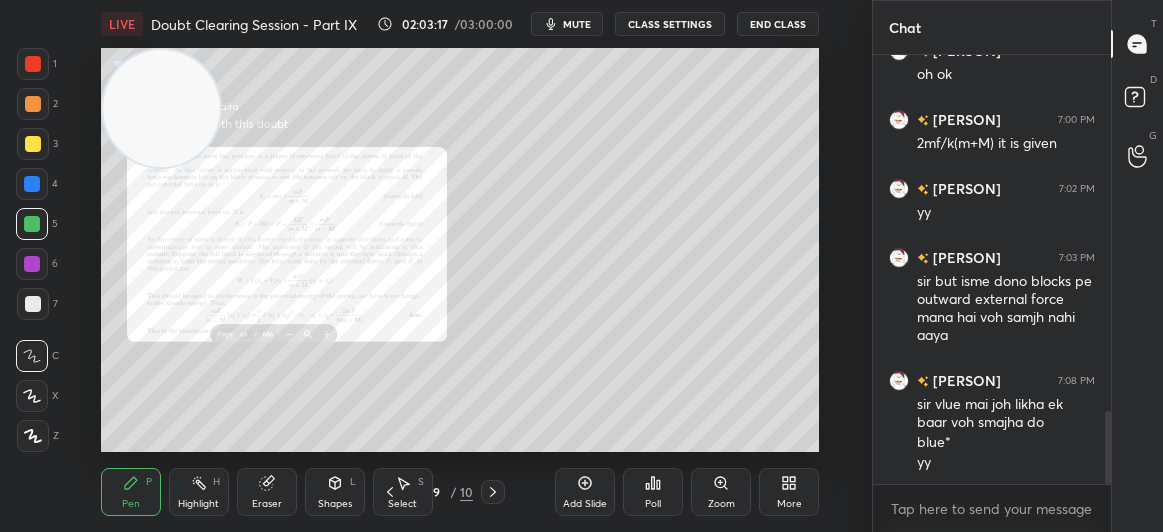 click at bounding box center (33, 144) 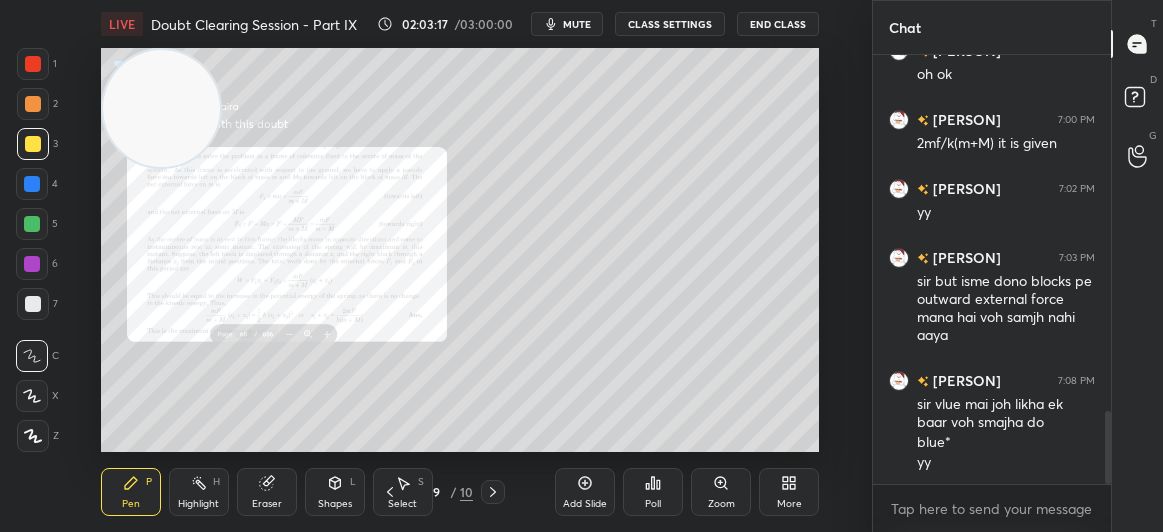 click at bounding box center [33, 144] 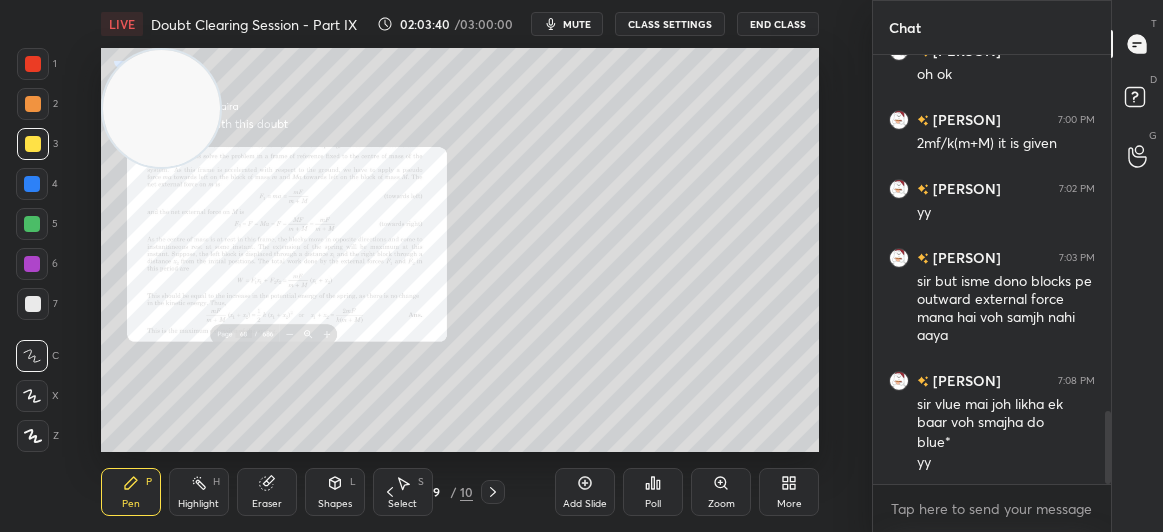 click on "Pen P Highlight H Eraser Shapes L Select S 9 / 10 Add Slide Poll Zoom More" at bounding box center [460, 492] 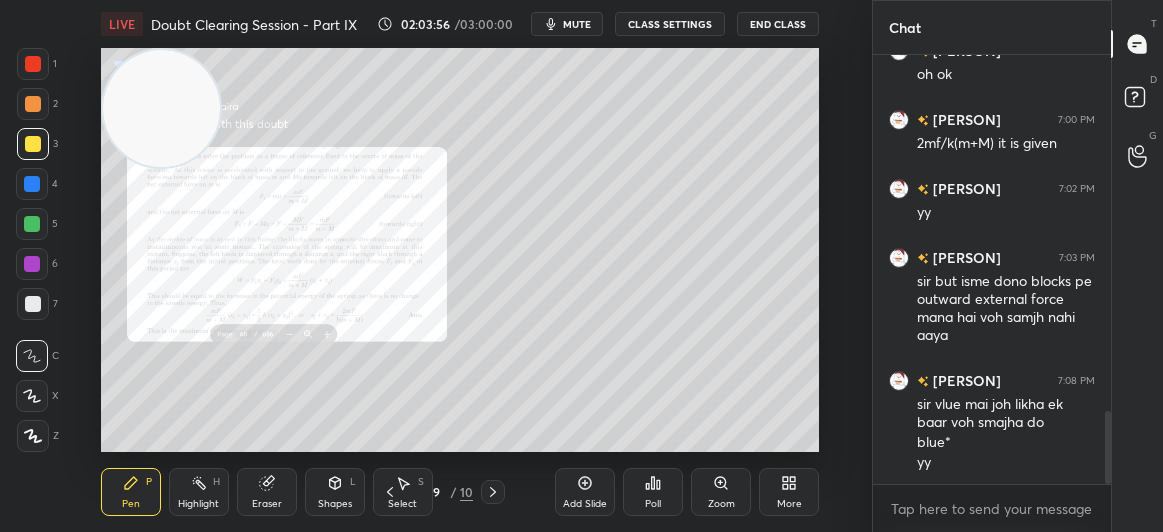 click at bounding box center [33, 64] 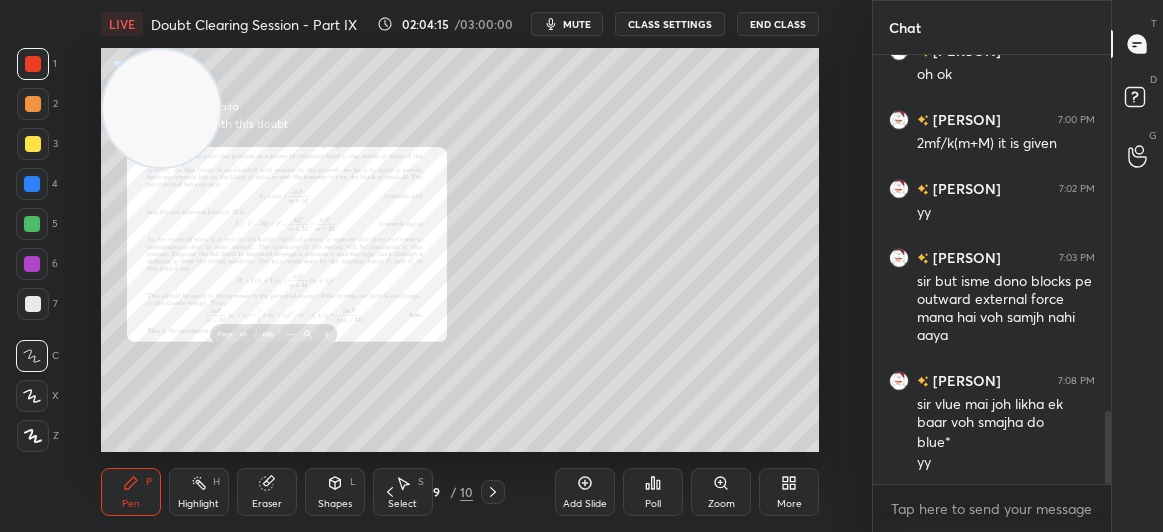 click on "mute" at bounding box center (577, 24) 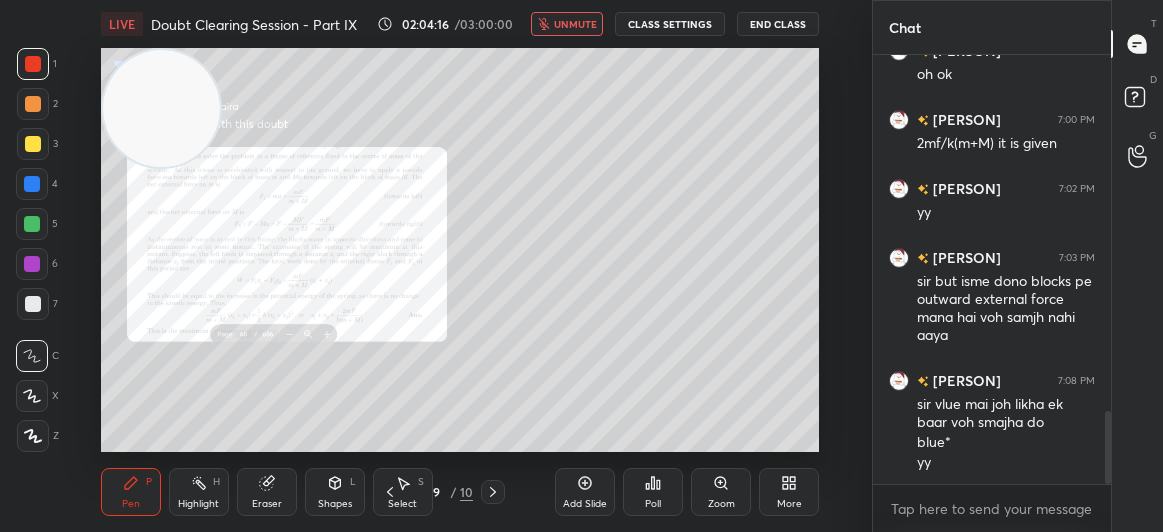 click on "End Class" at bounding box center [778, 24] 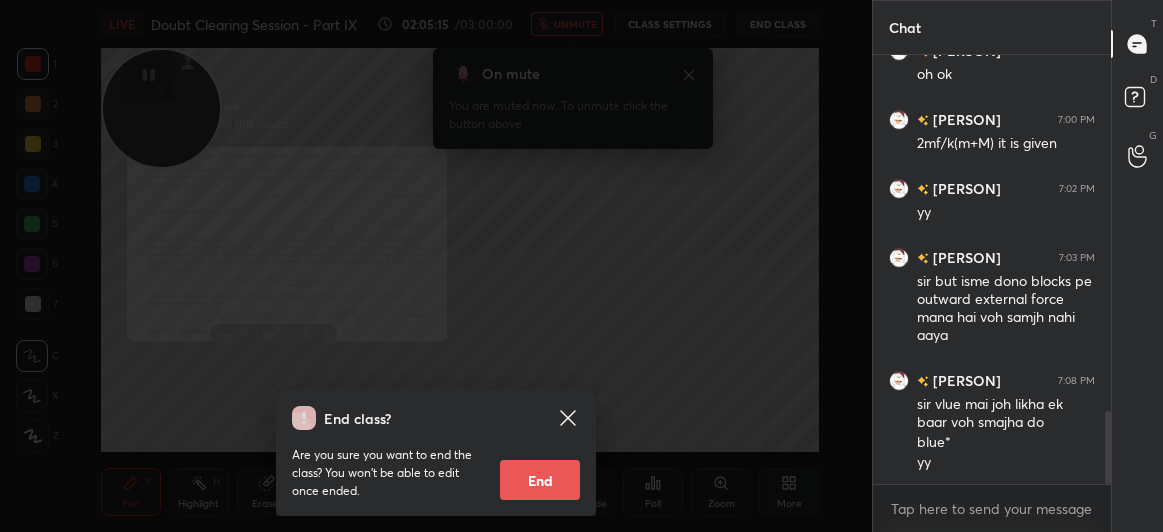 scroll, scrollTop: 2147, scrollLeft: 0, axis: vertical 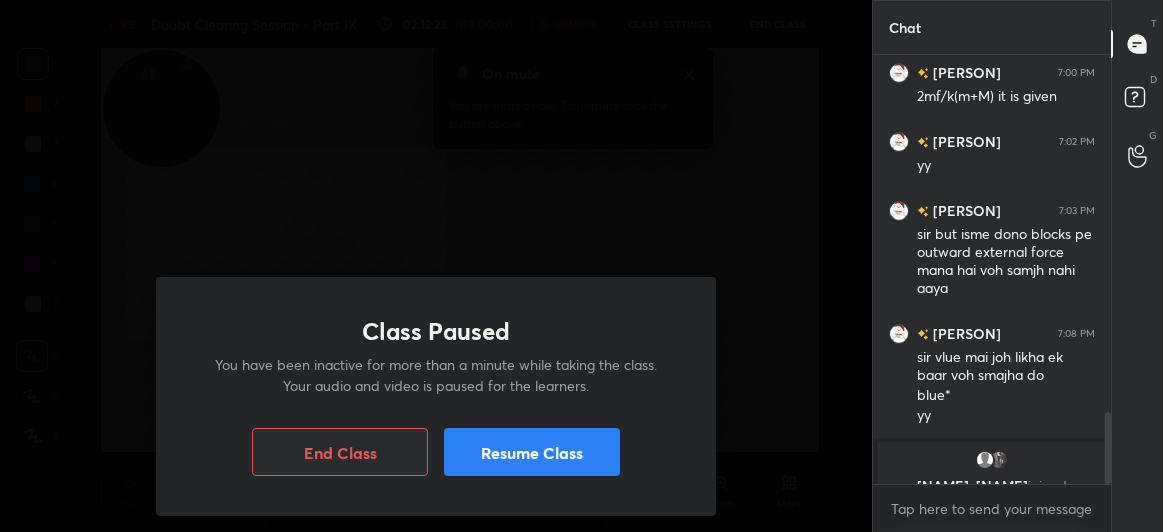 click on "Resume Class" at bounding box center (532, 452) 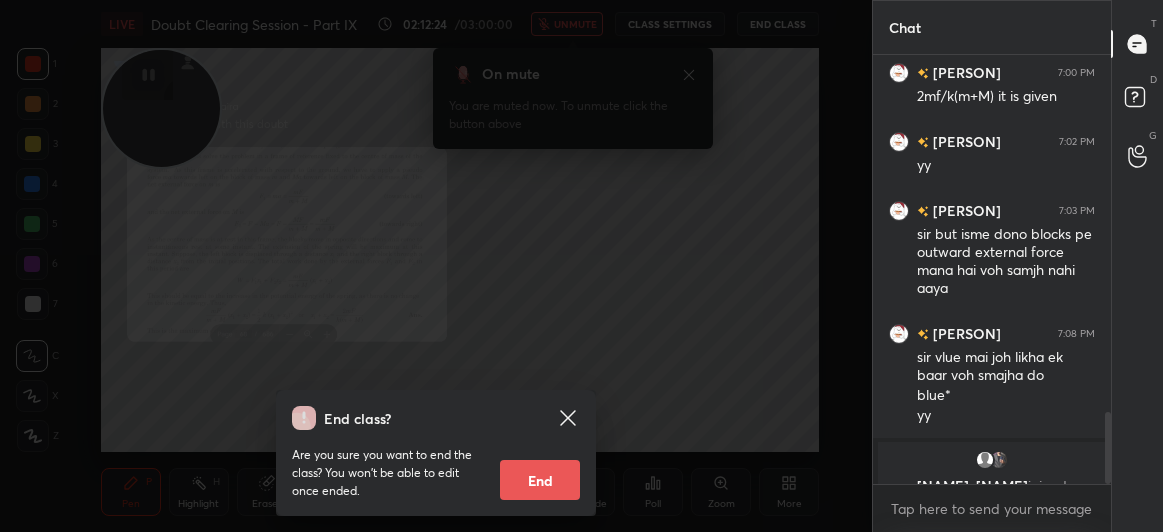 click 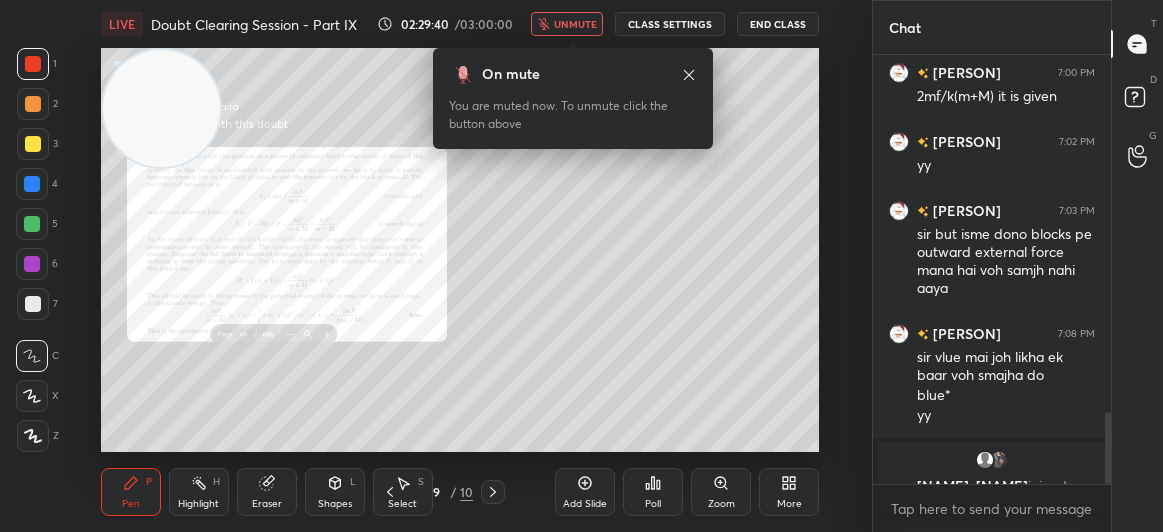 click on "End Class" at bounding box center [778, 24] 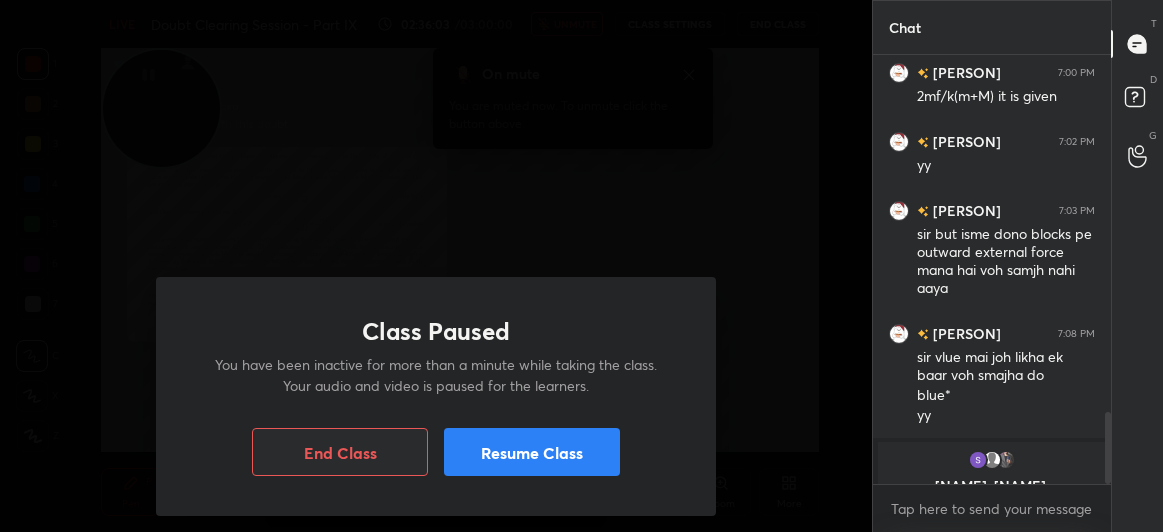 scroll, scrollTop: 2203, scrollLeft: 0, axis: vertical 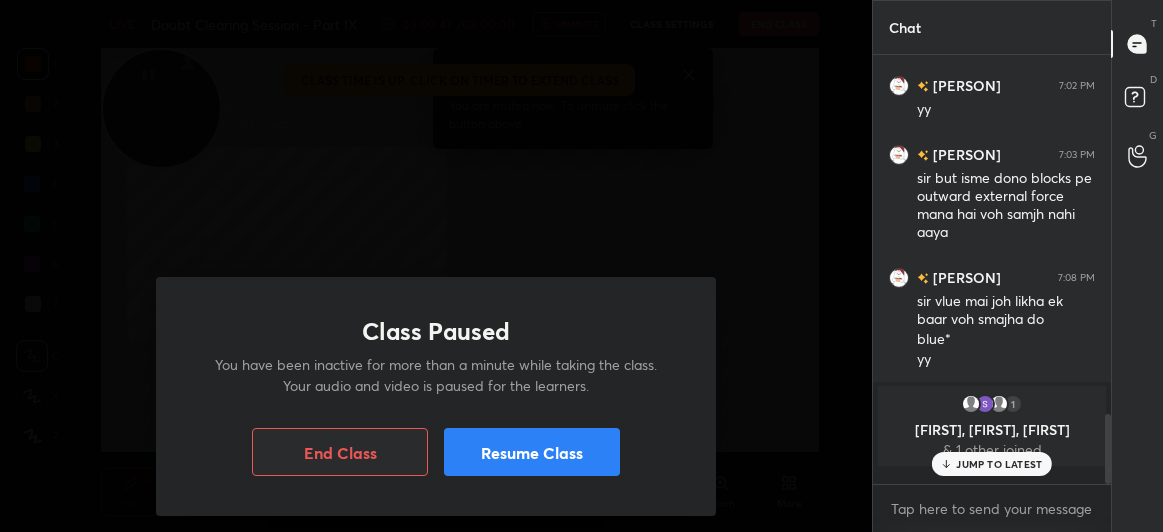 click on "Resume Class" at bounding box center (532, 452) 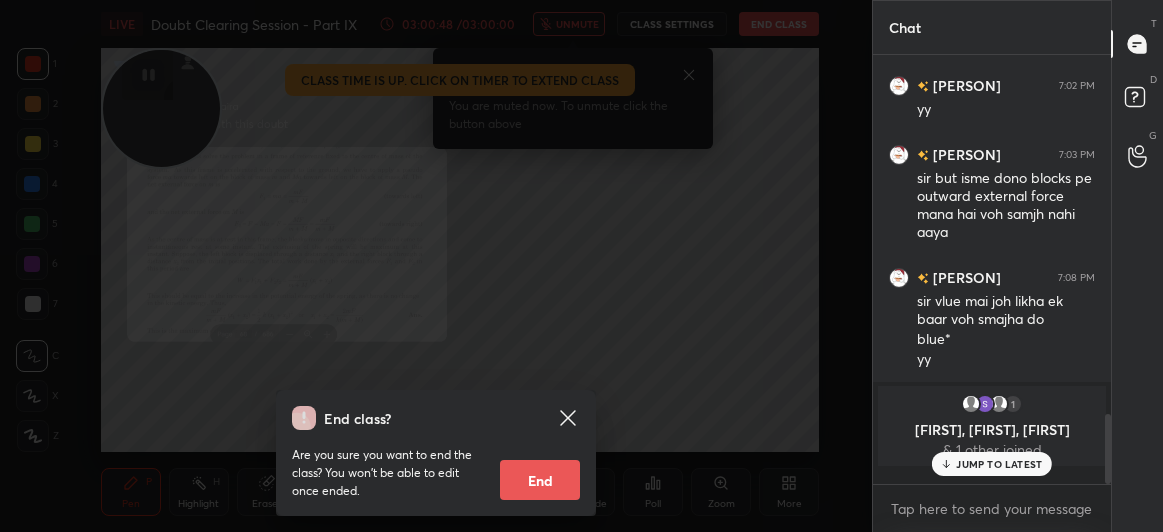 click 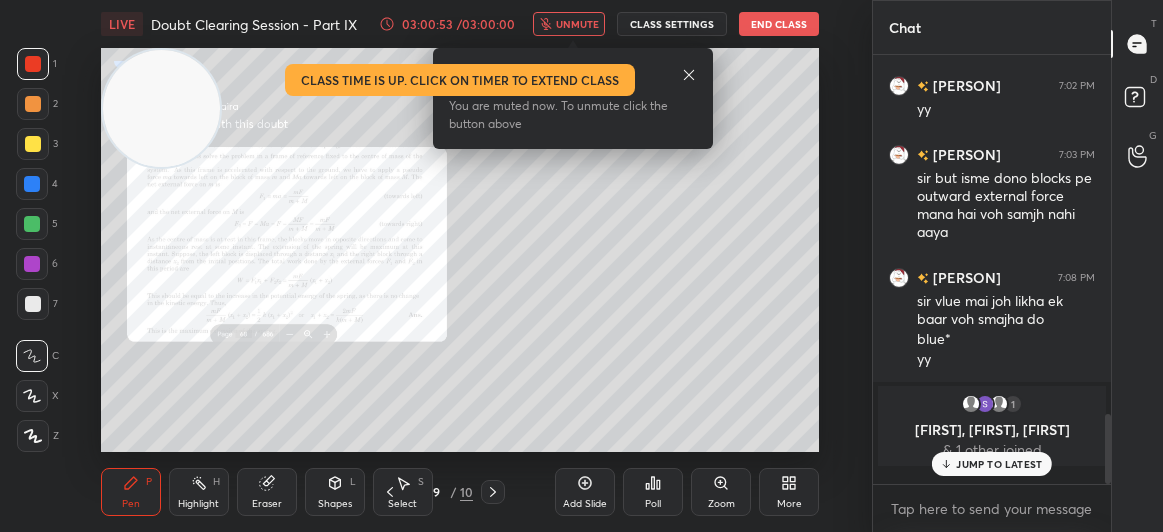 click on "End Class" at bounding box center [779, 24] 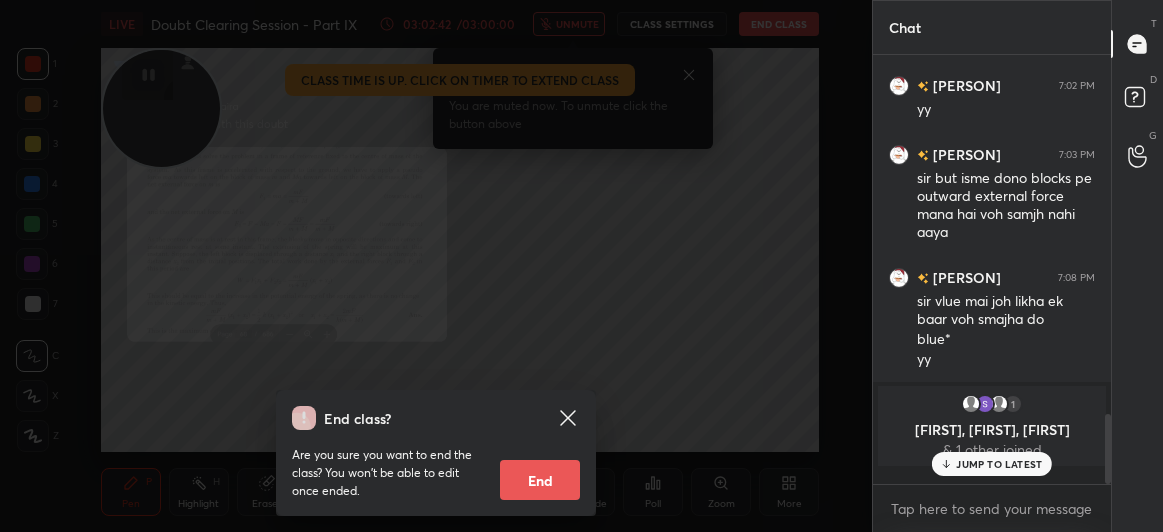 click 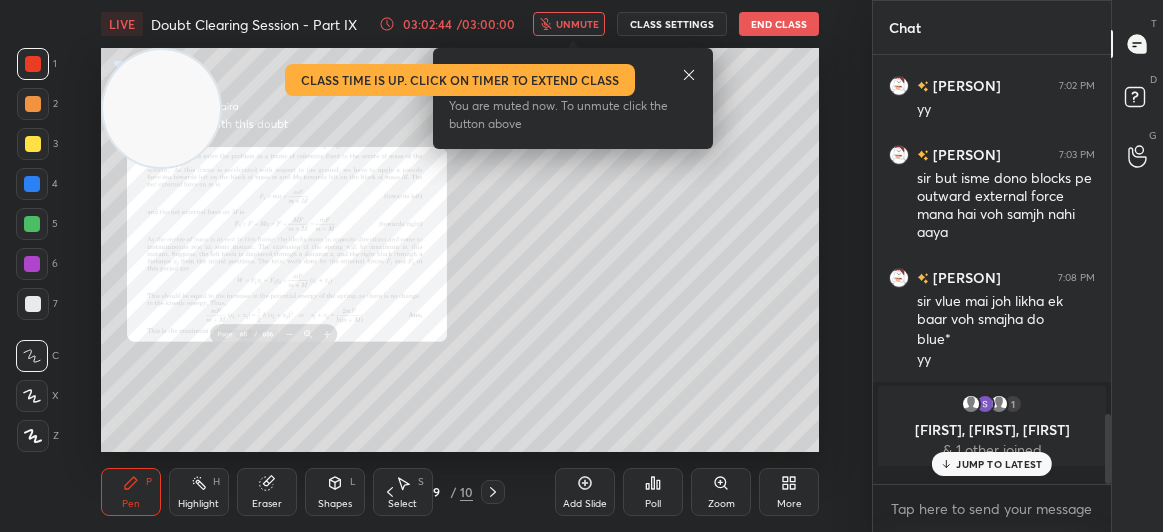 click on "unmute" at bounding box center [569, 24] 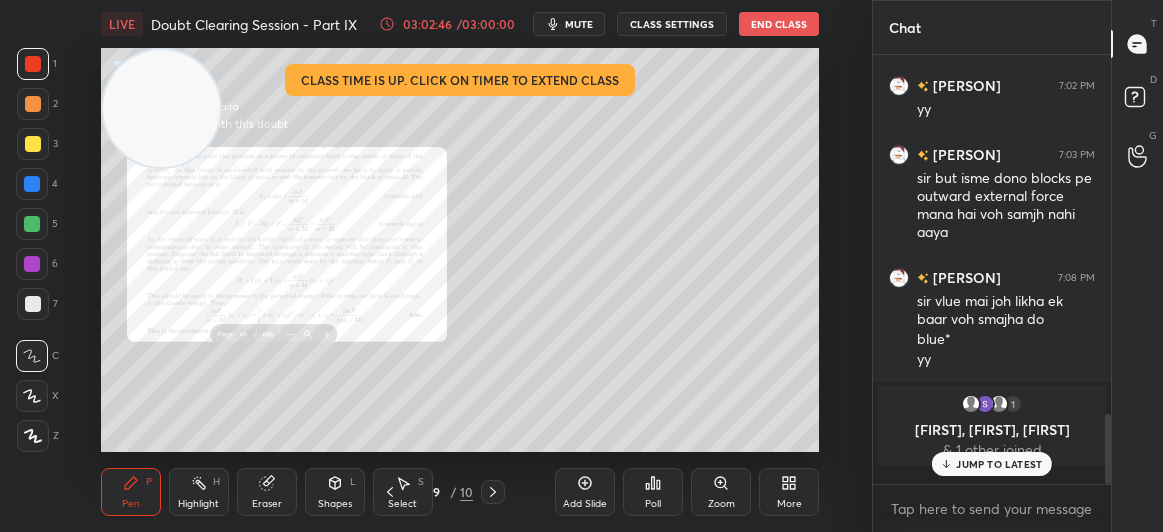 click on "End Class" at bounding box center [779, 24] 